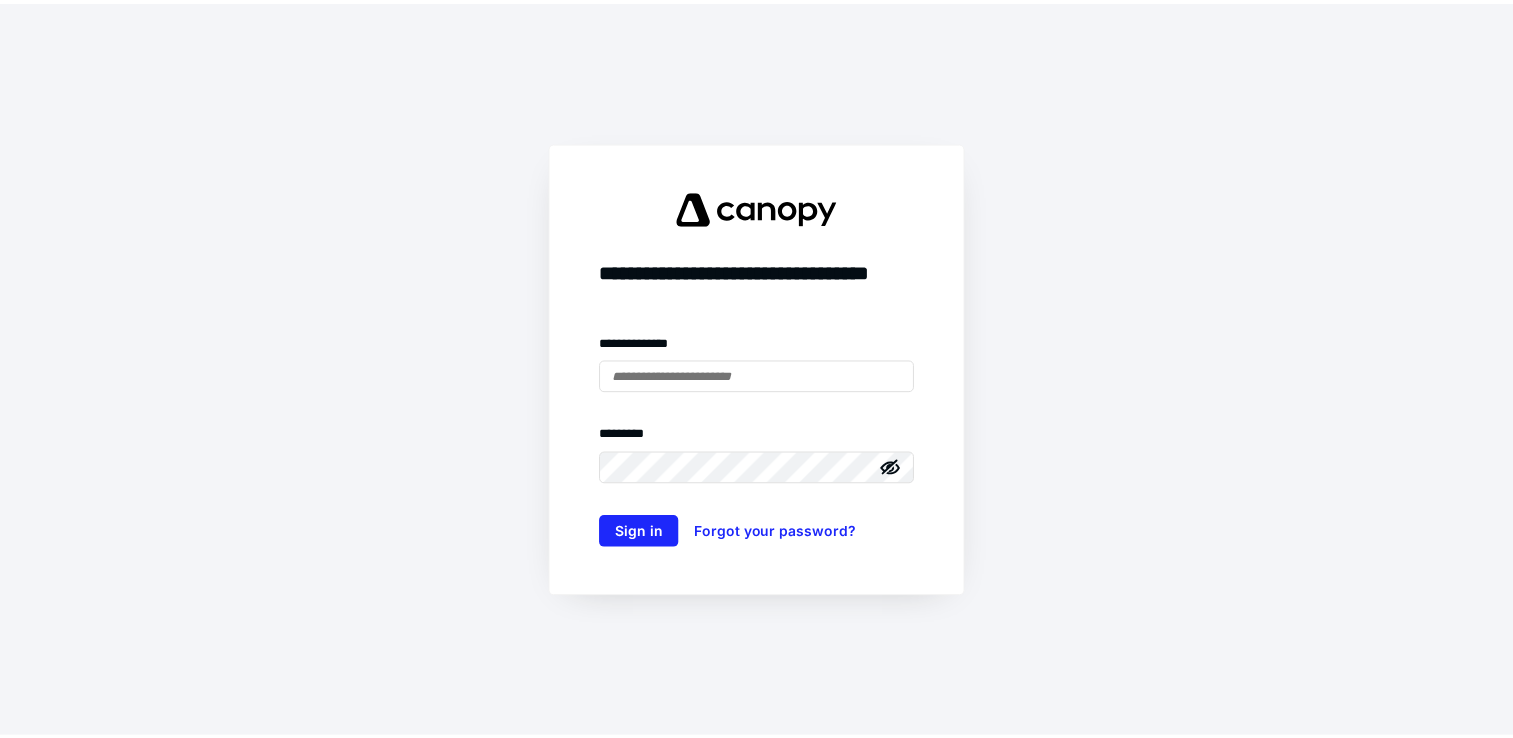 scroll, scrollTop: 0, scrollLeft: 0, axis: both 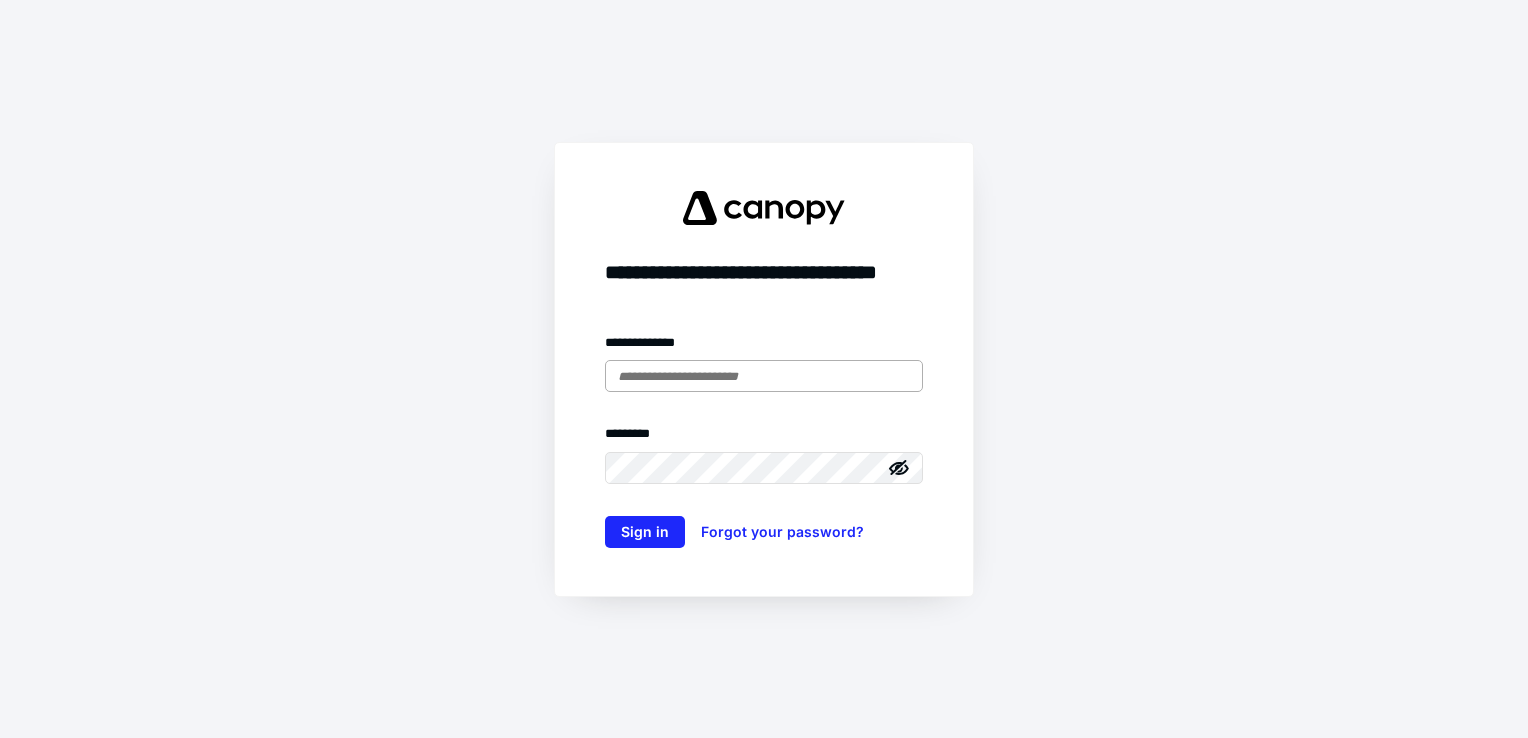 click at bounding box center [764, 376] 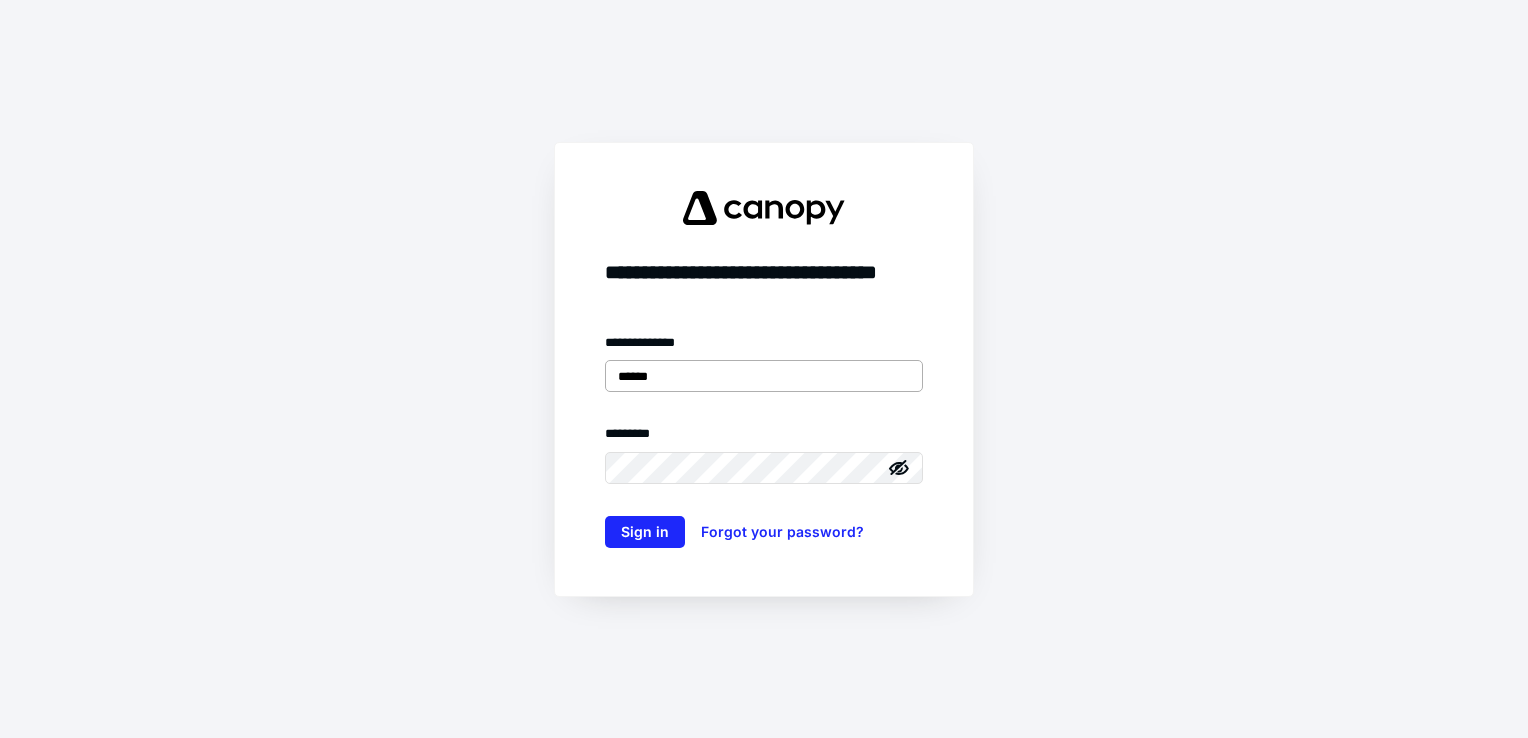 type on "**********" 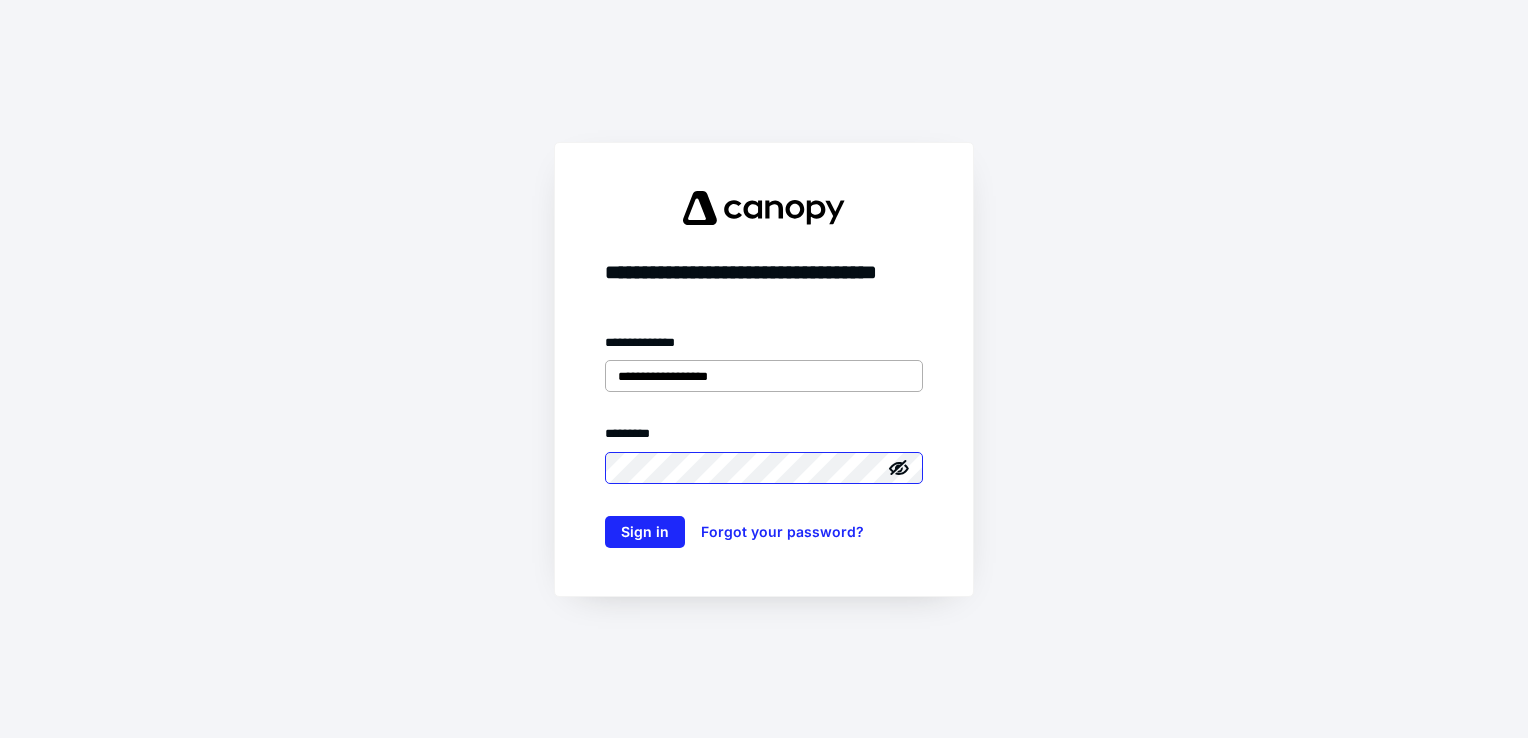 click on "Sign in" at bounding box center [645, 532] 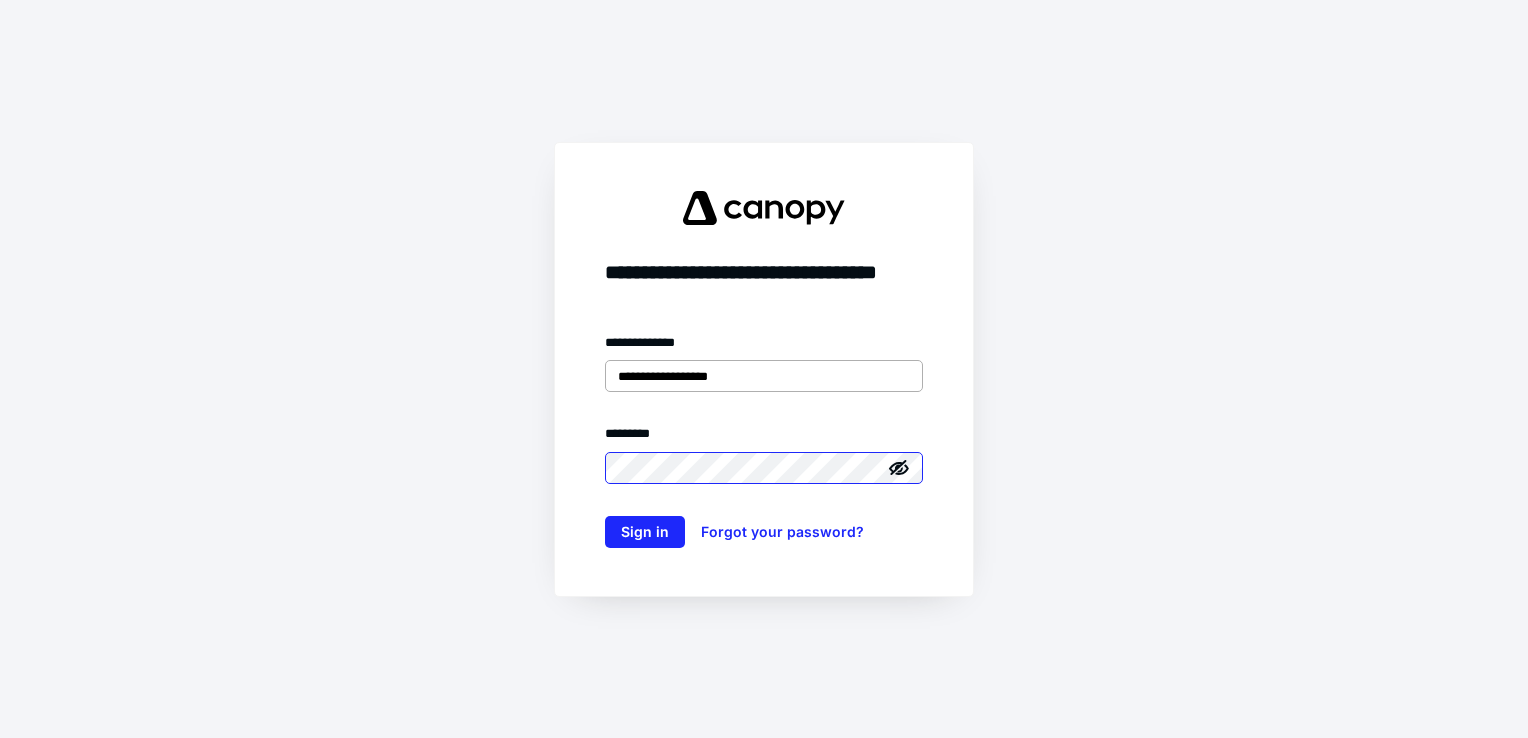 click on "Sign in" at bounding box center (645, 532) 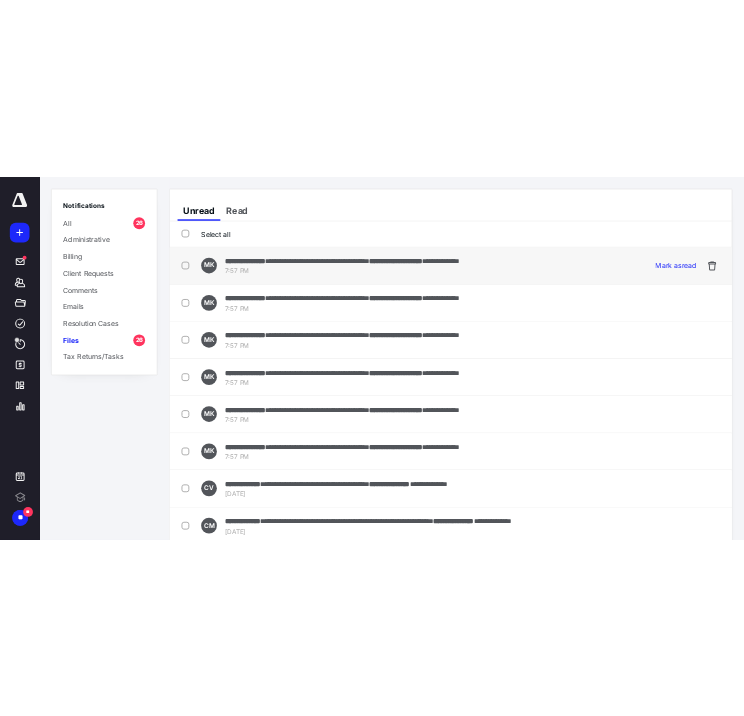 scroll, scrollTop: 0, scrollLeft: 0, axis: both 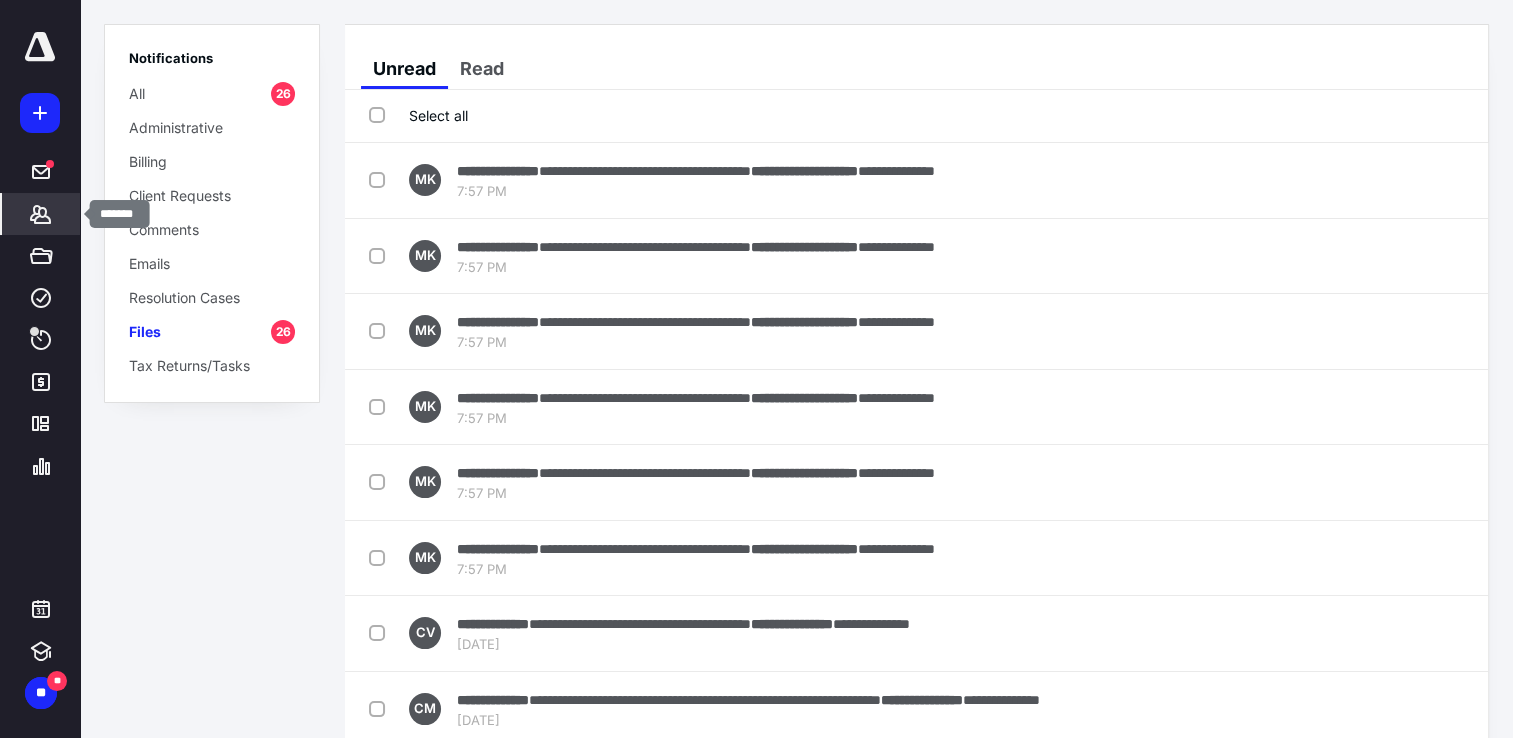 click 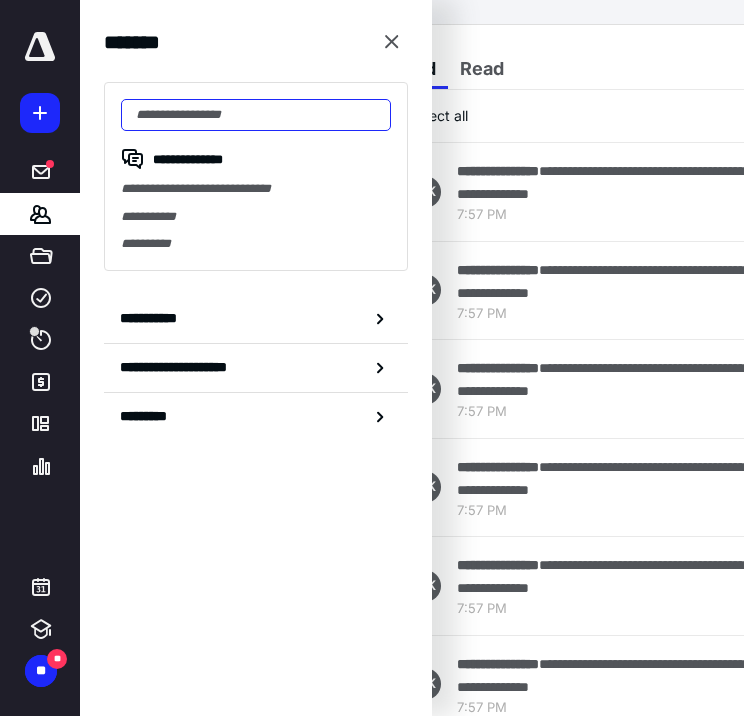click at bounding box center (256, 115) 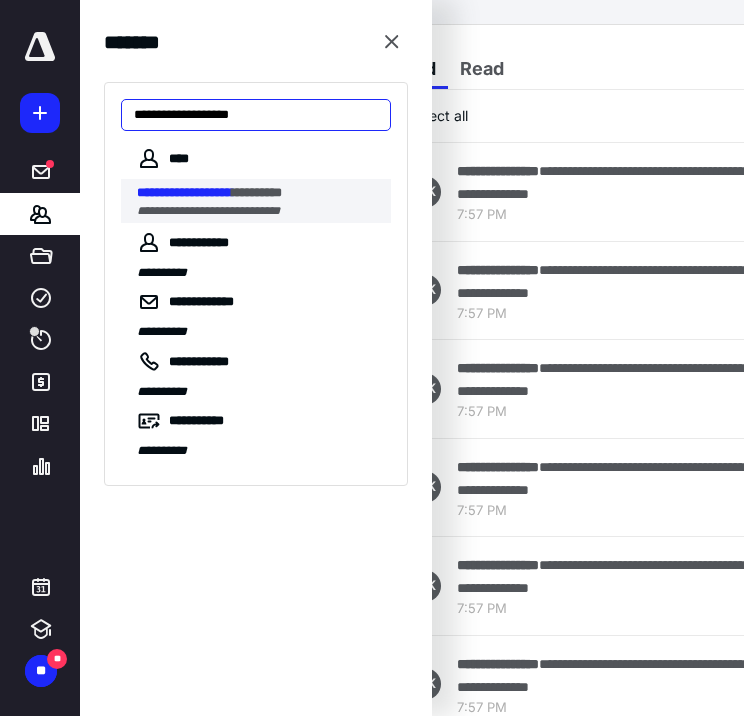 type on "**********" 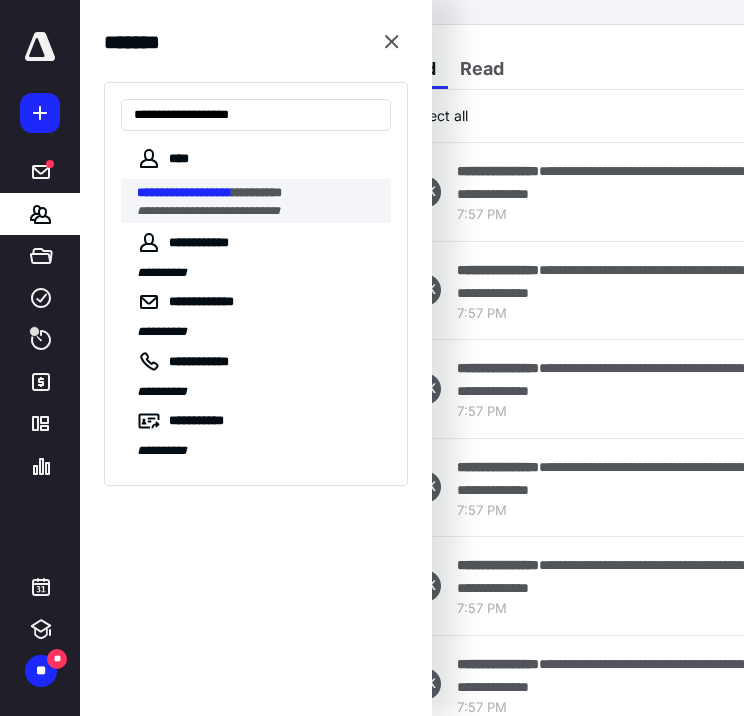 click on "**********" at bounding box center [208, 211] 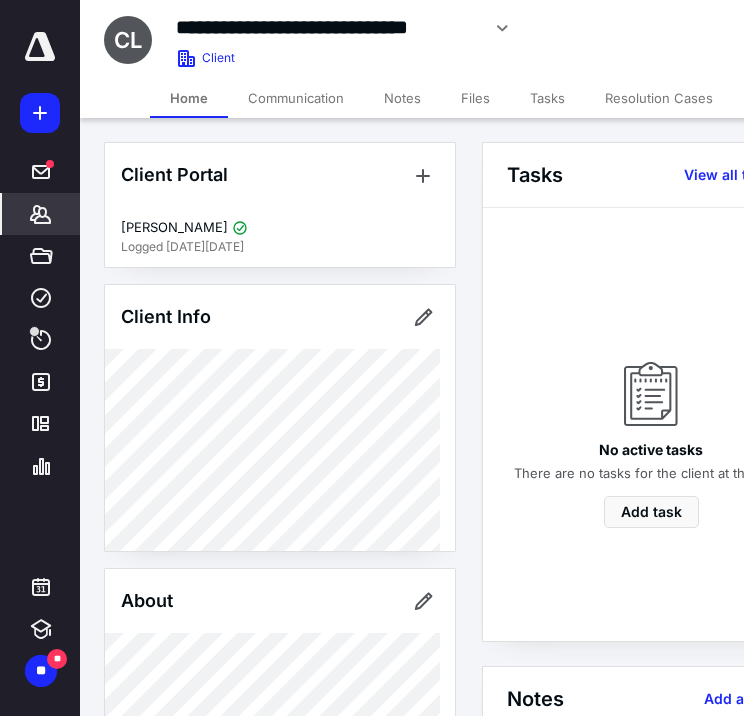 click on "Files" at bounding box center (475, 98) 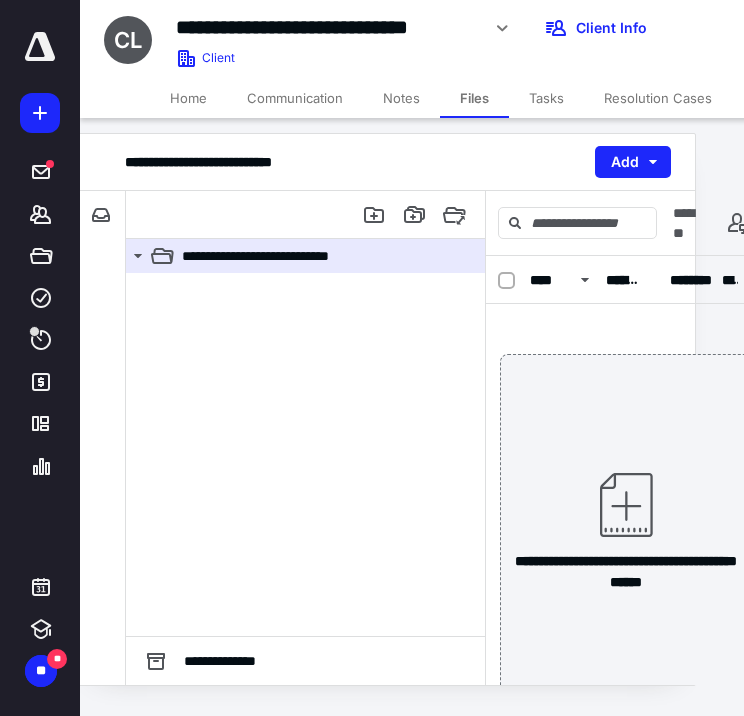 scroll, scrollTop: 0, scrollLeft: 26, axis: horizontal 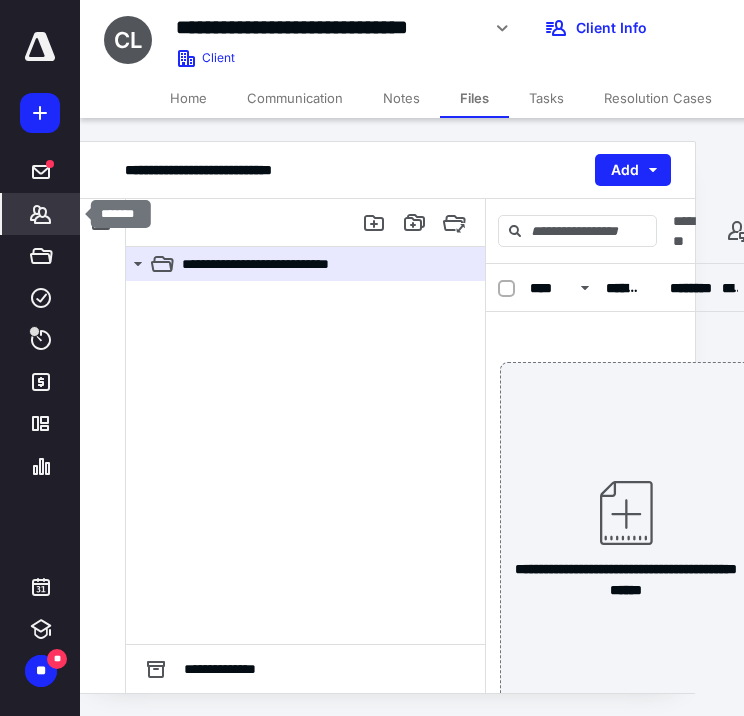 click on "*******" at bounding box center [41, 214] 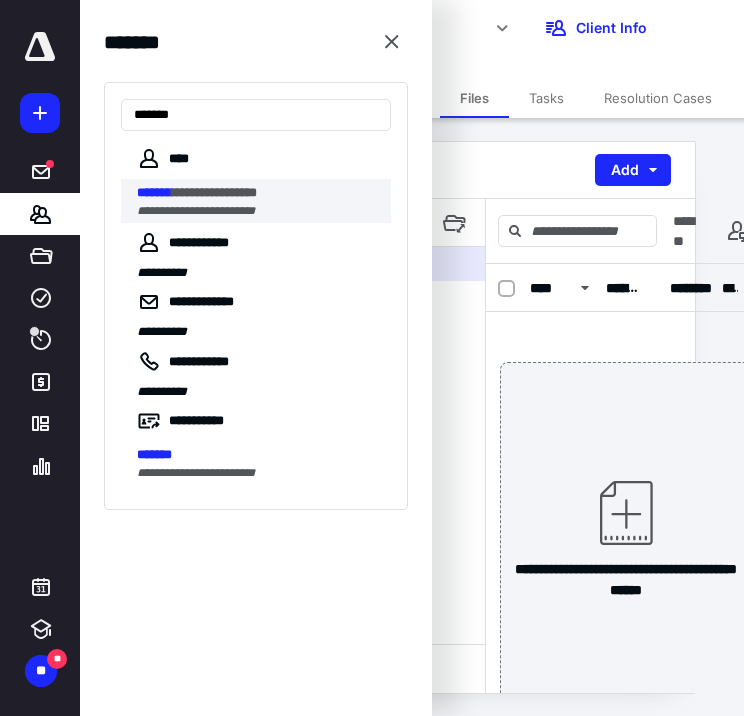 type on "*******" 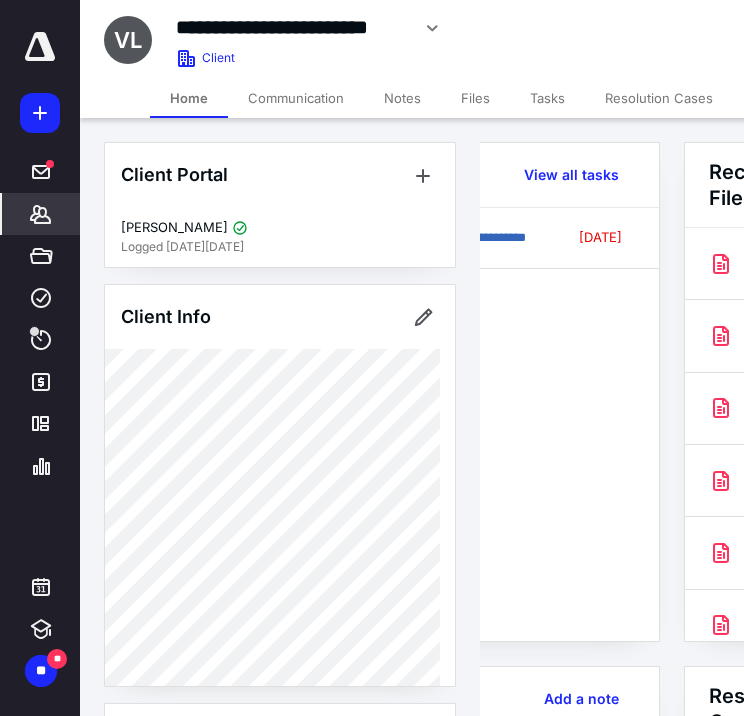 scroll, scrollTop: 0, scrollLeft: 0, axis: both 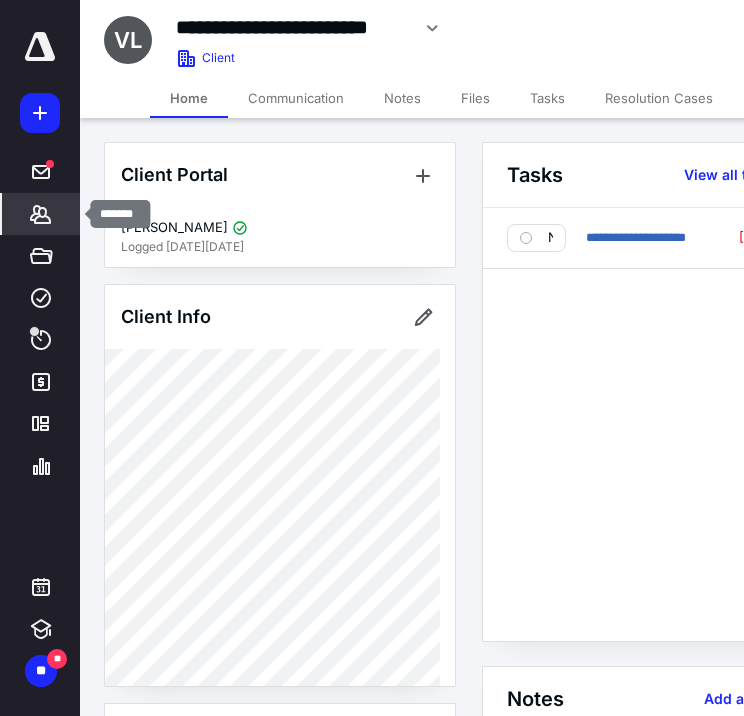 click on "*******" at bounding box center (41, 214) 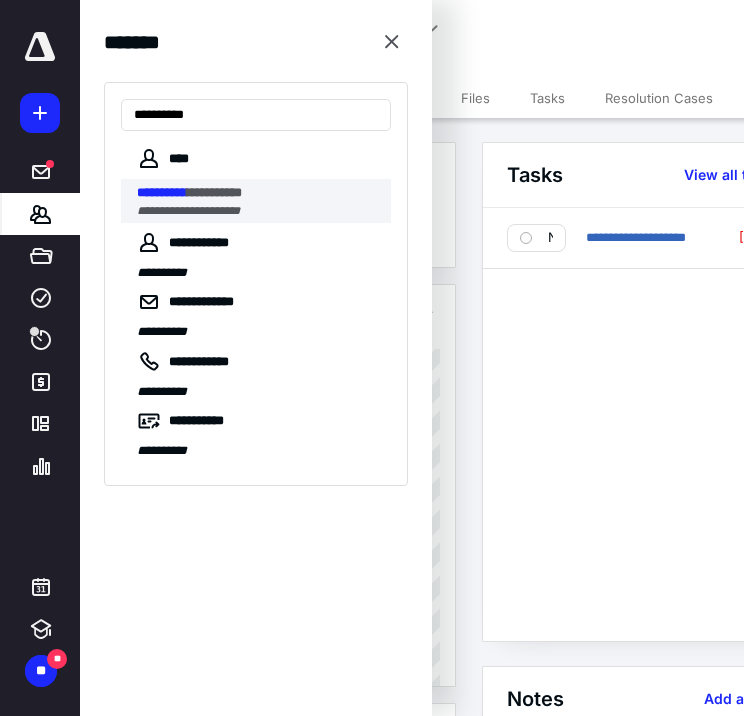 type on "**********" 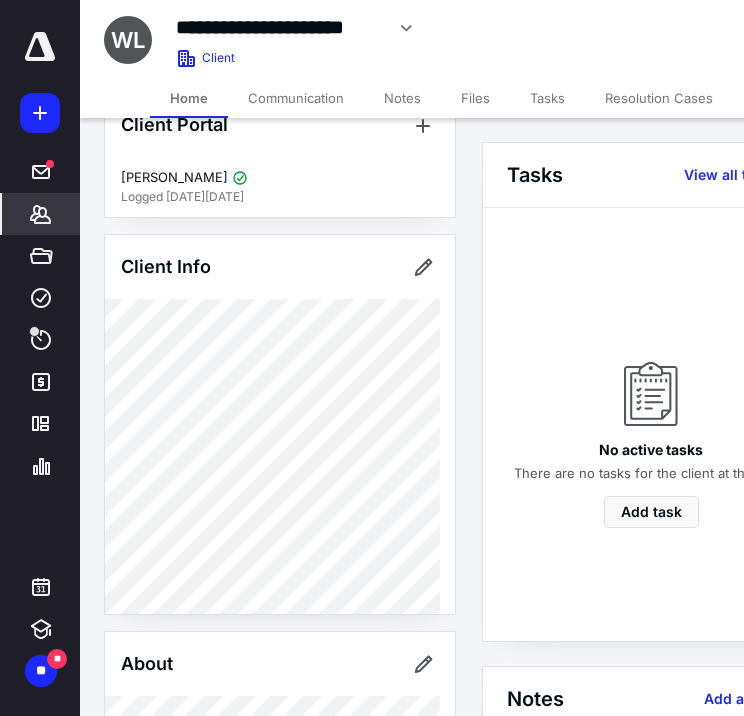 scroll, scrollTop: 51, scrollLeft: 0, axis: vertical 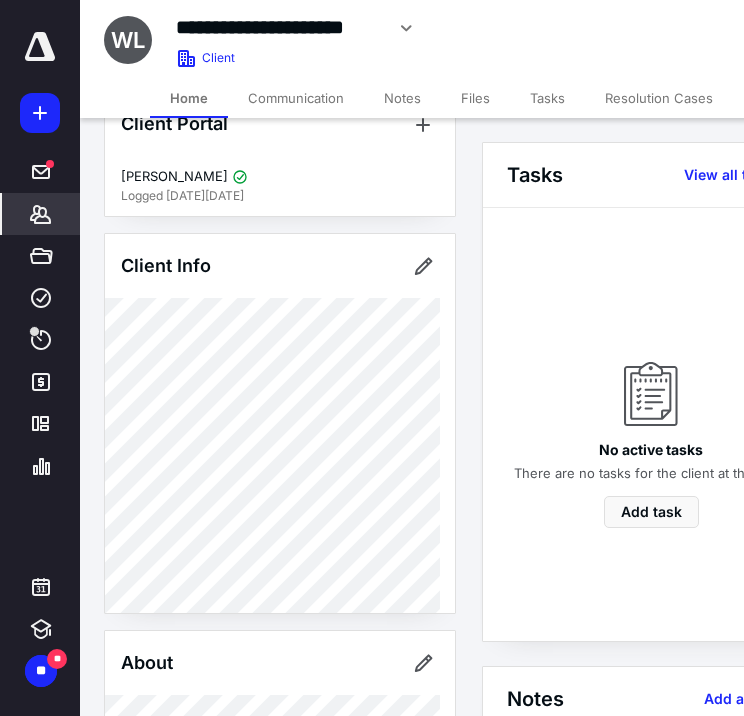click on "Files" at bounding box center (475, 98) 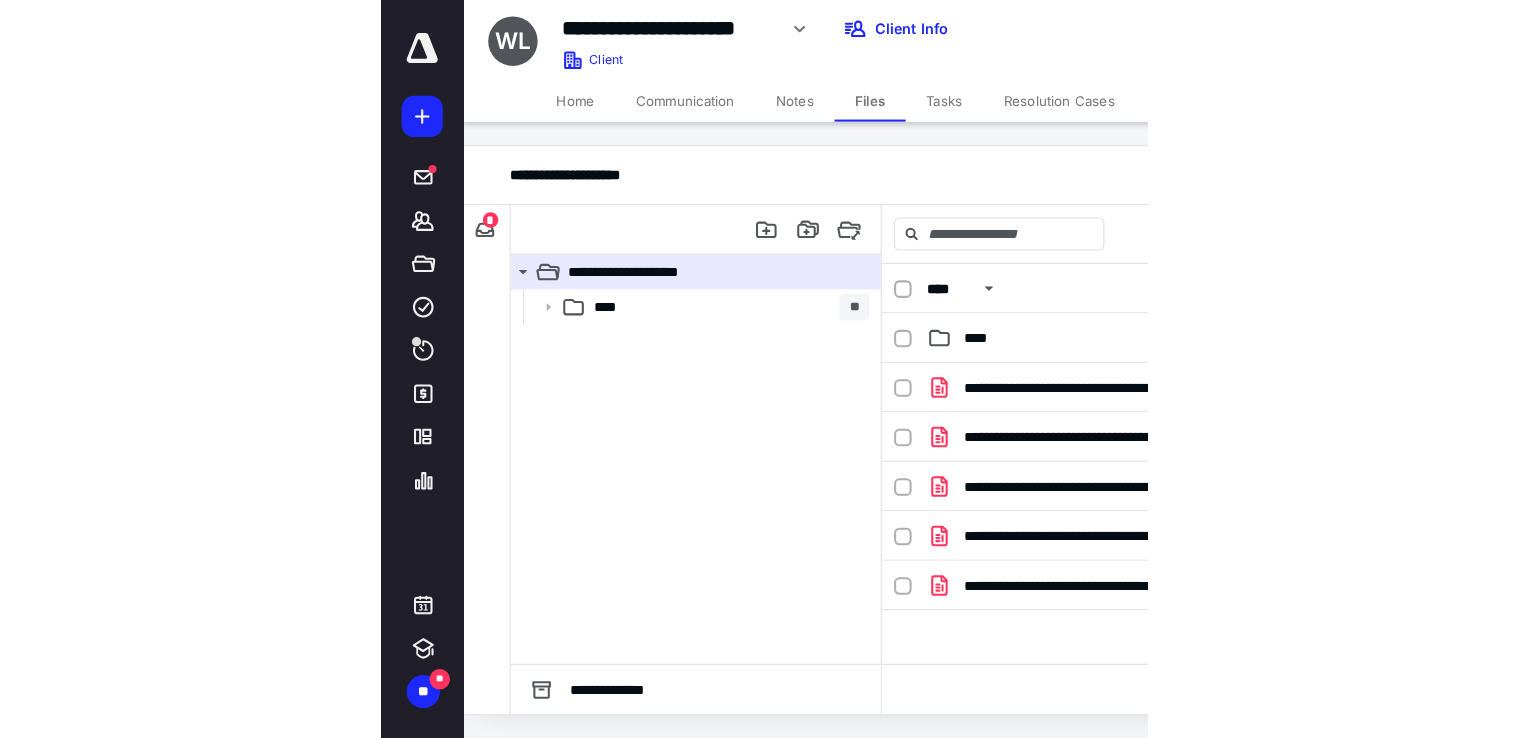 scroll, scrollTop: 0, scrollLeft: 0, axis: both 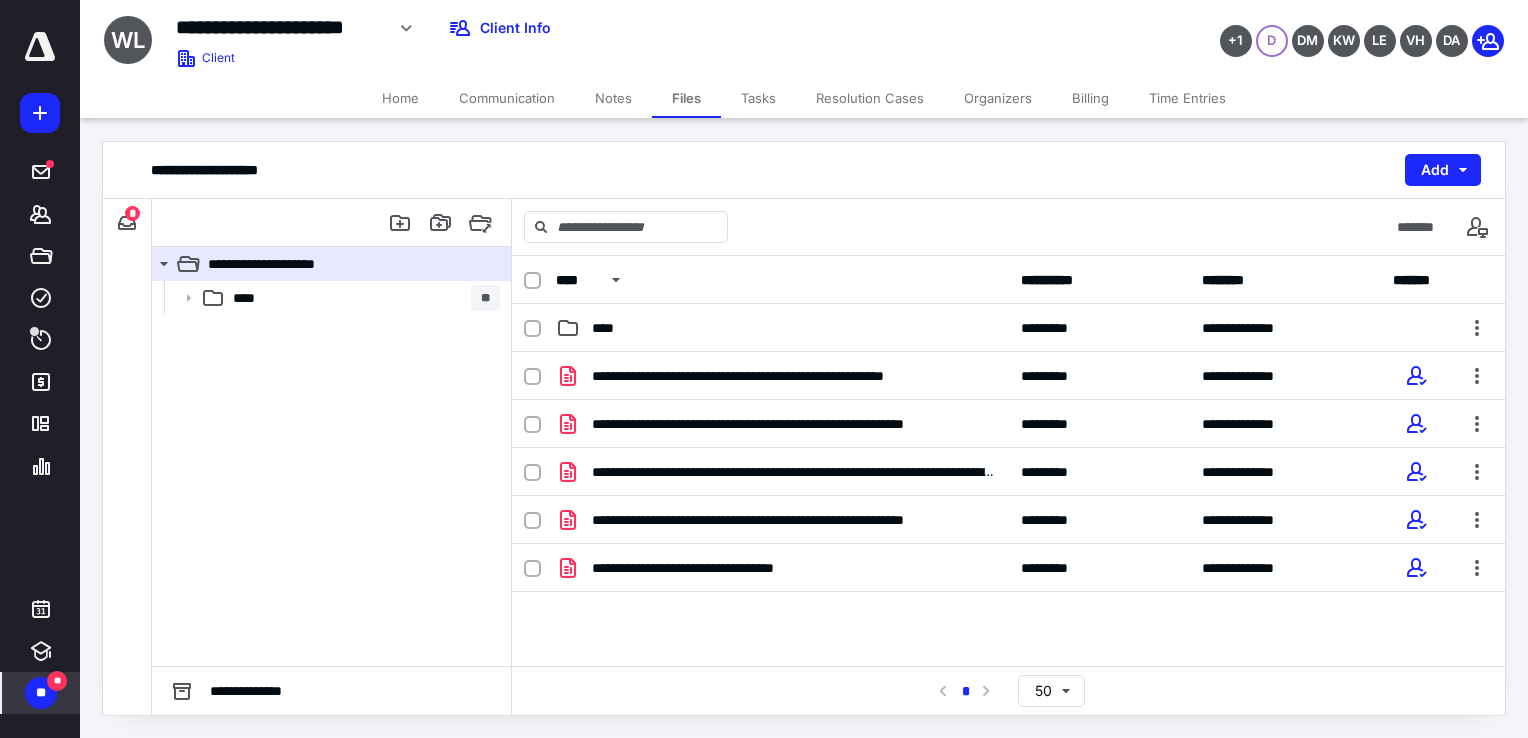 click on "**" at bounding box center [57, 681] 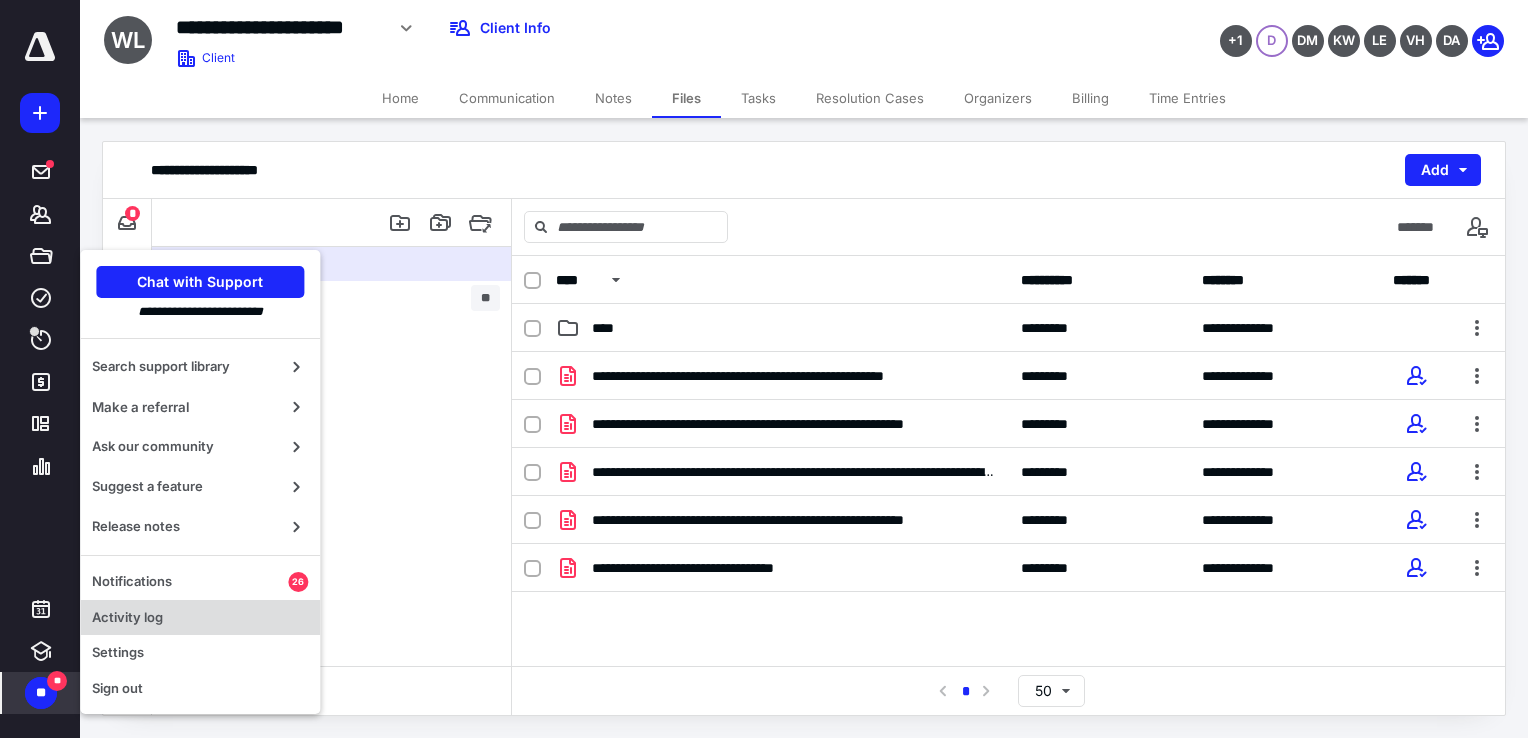 click on "Activity log" at bounding box center [200, 618] 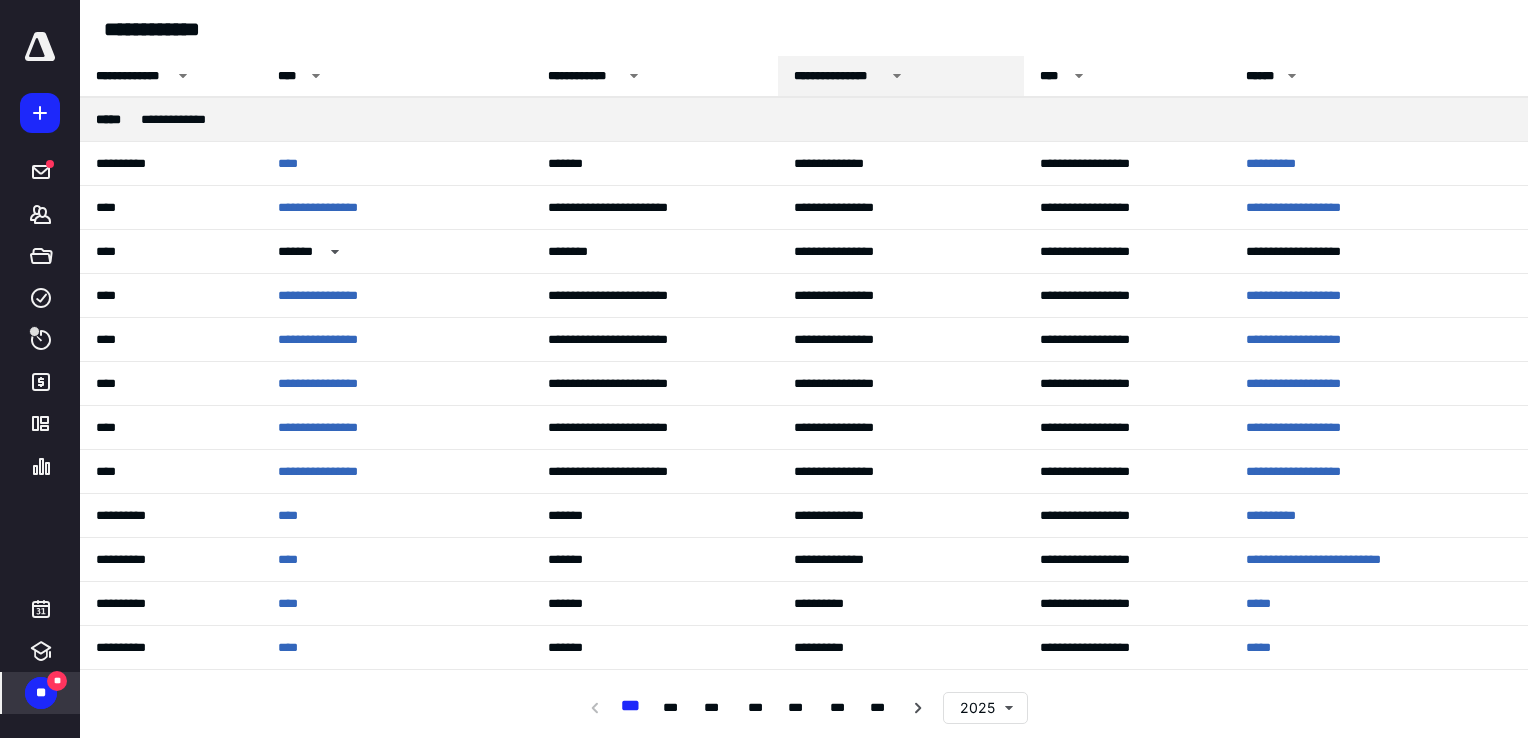 click 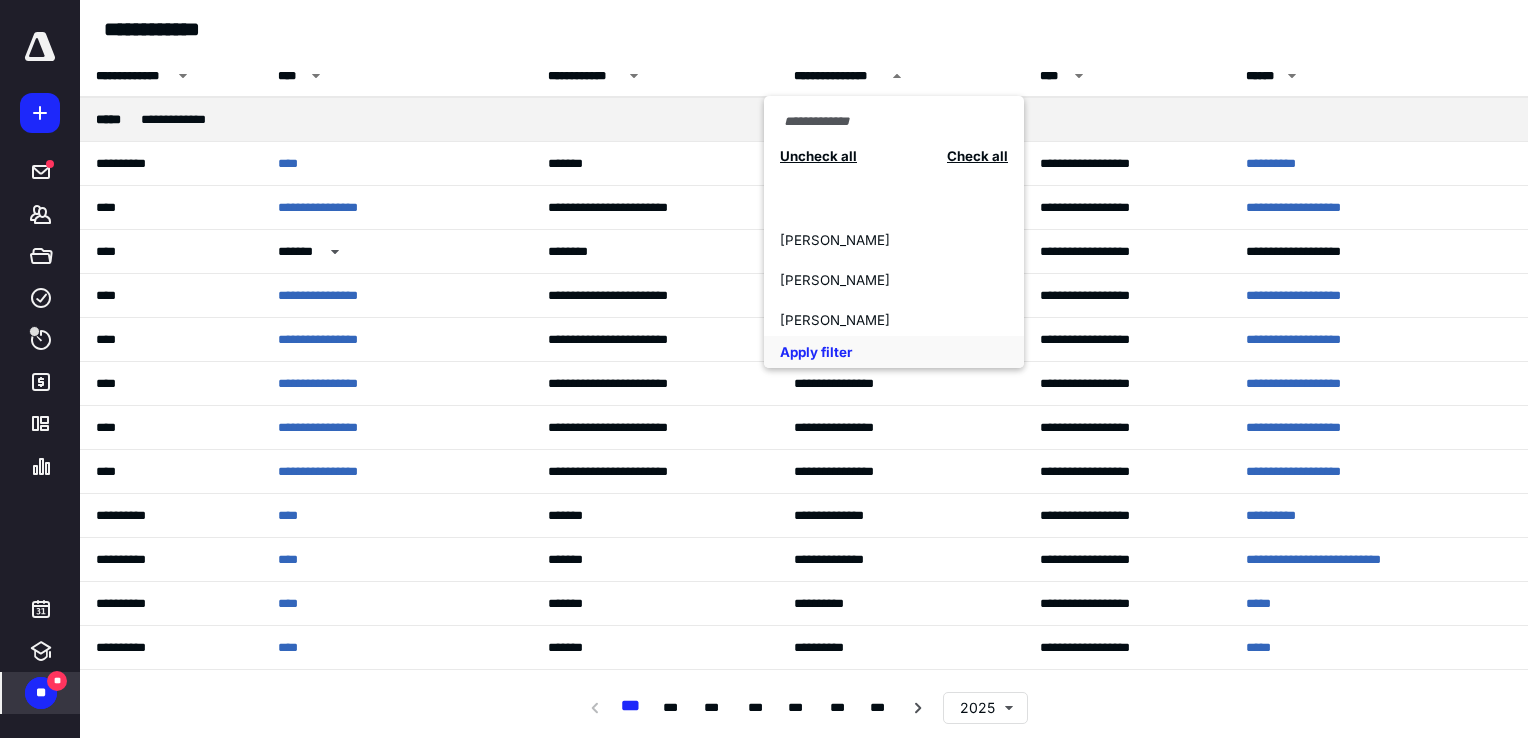 scroll, scrollTop: 0, scrollLeft: 0, axis: both 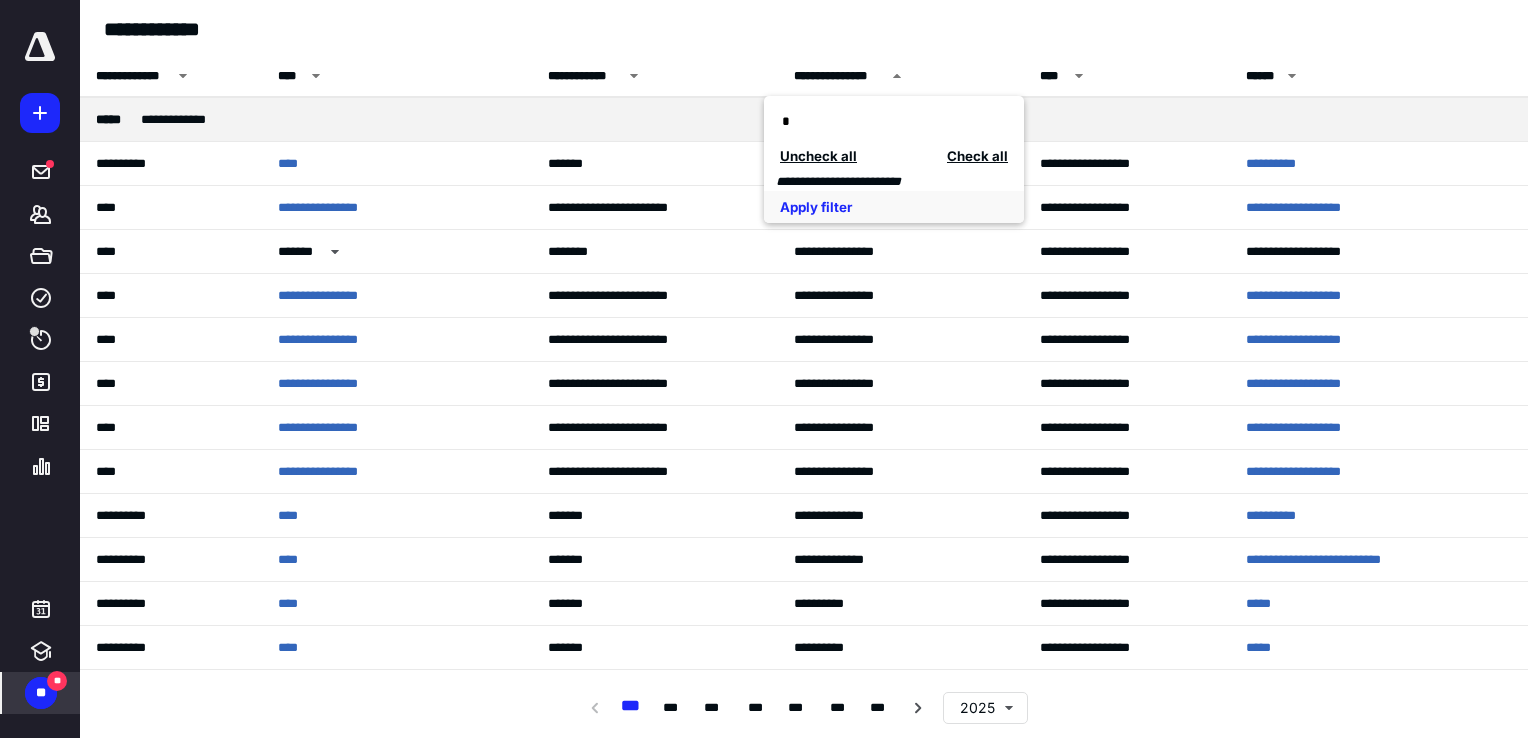 type on "*" 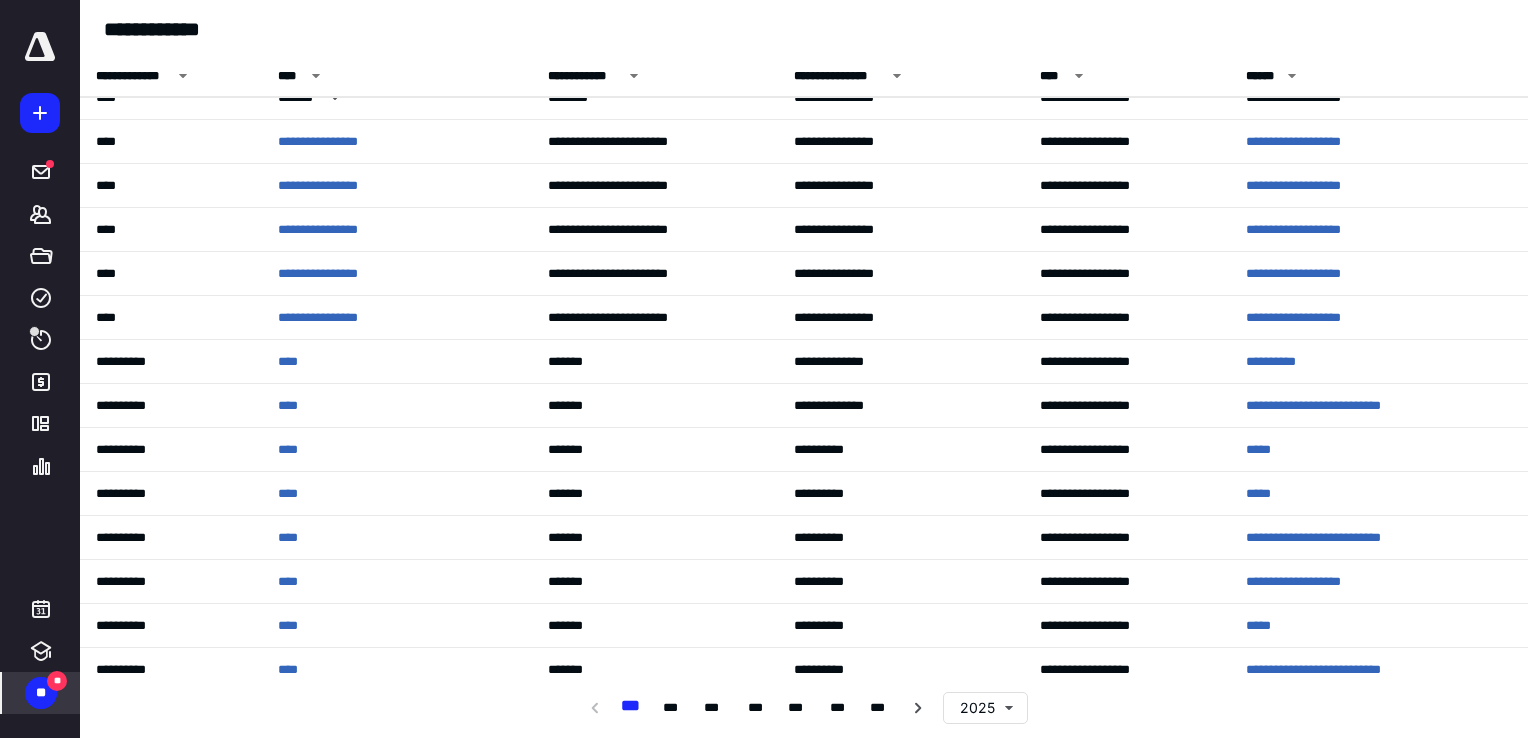 scroll, scrollTop: 0, scrollLeft: 0, axis: both 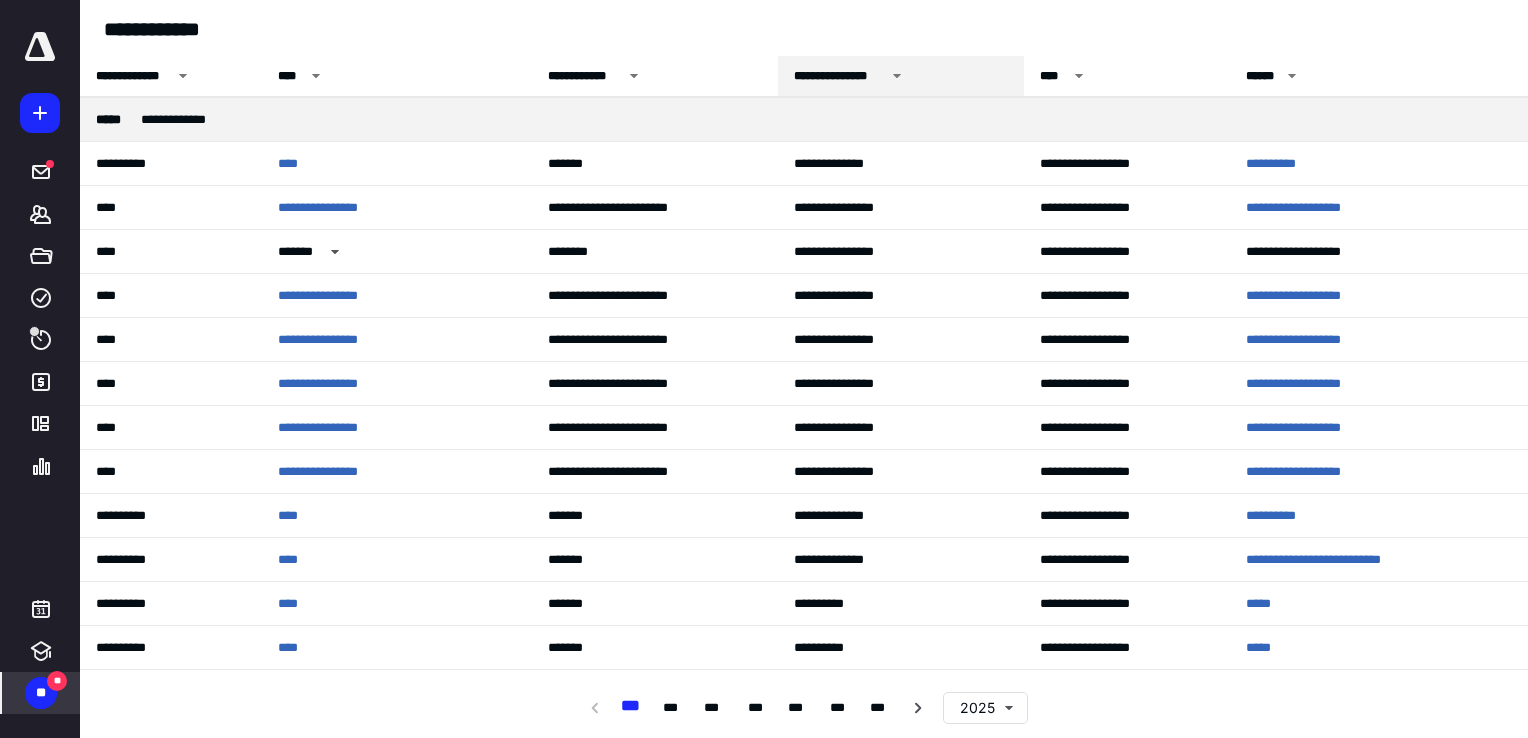 click 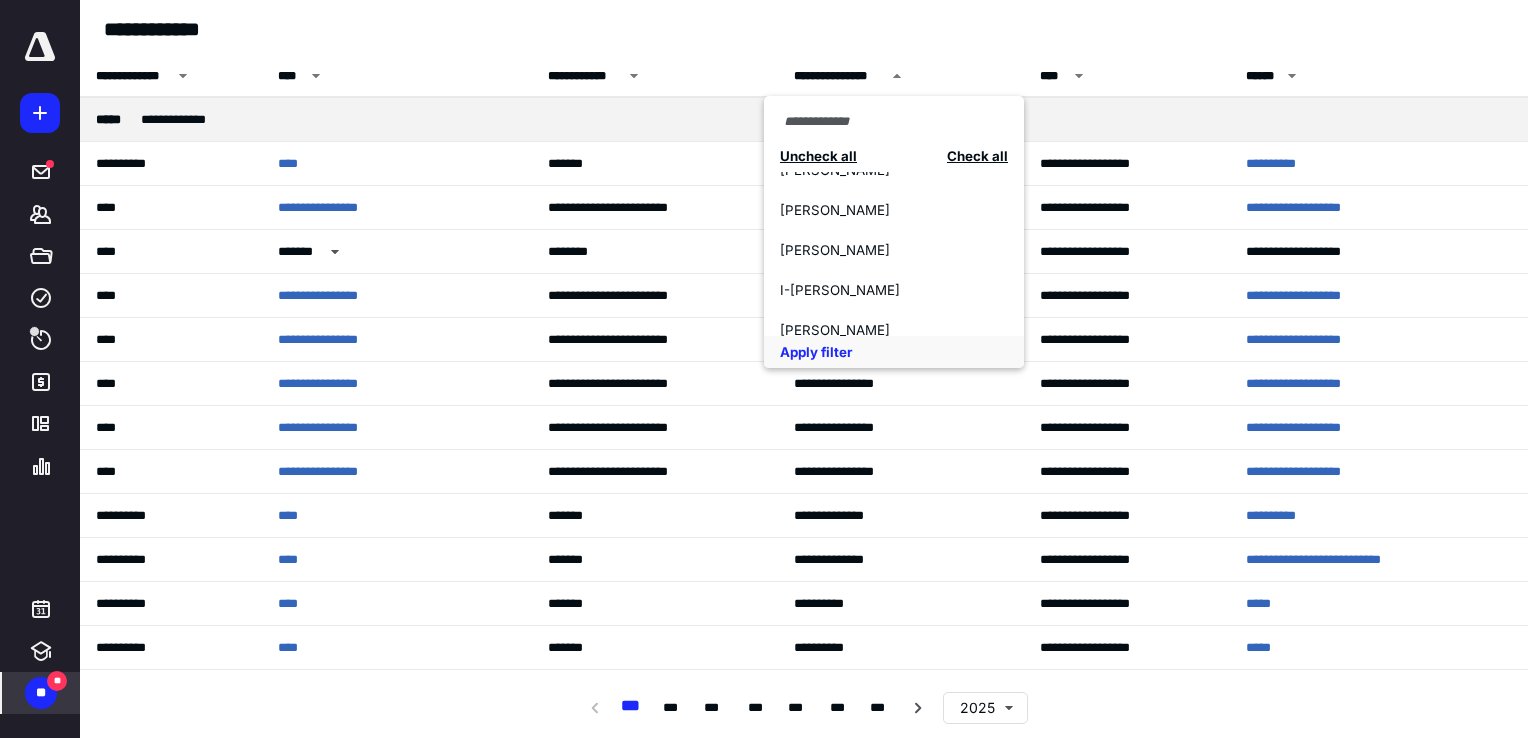 scroll, scrollTop: 1852, scrollLeft: 0, axis: vertical 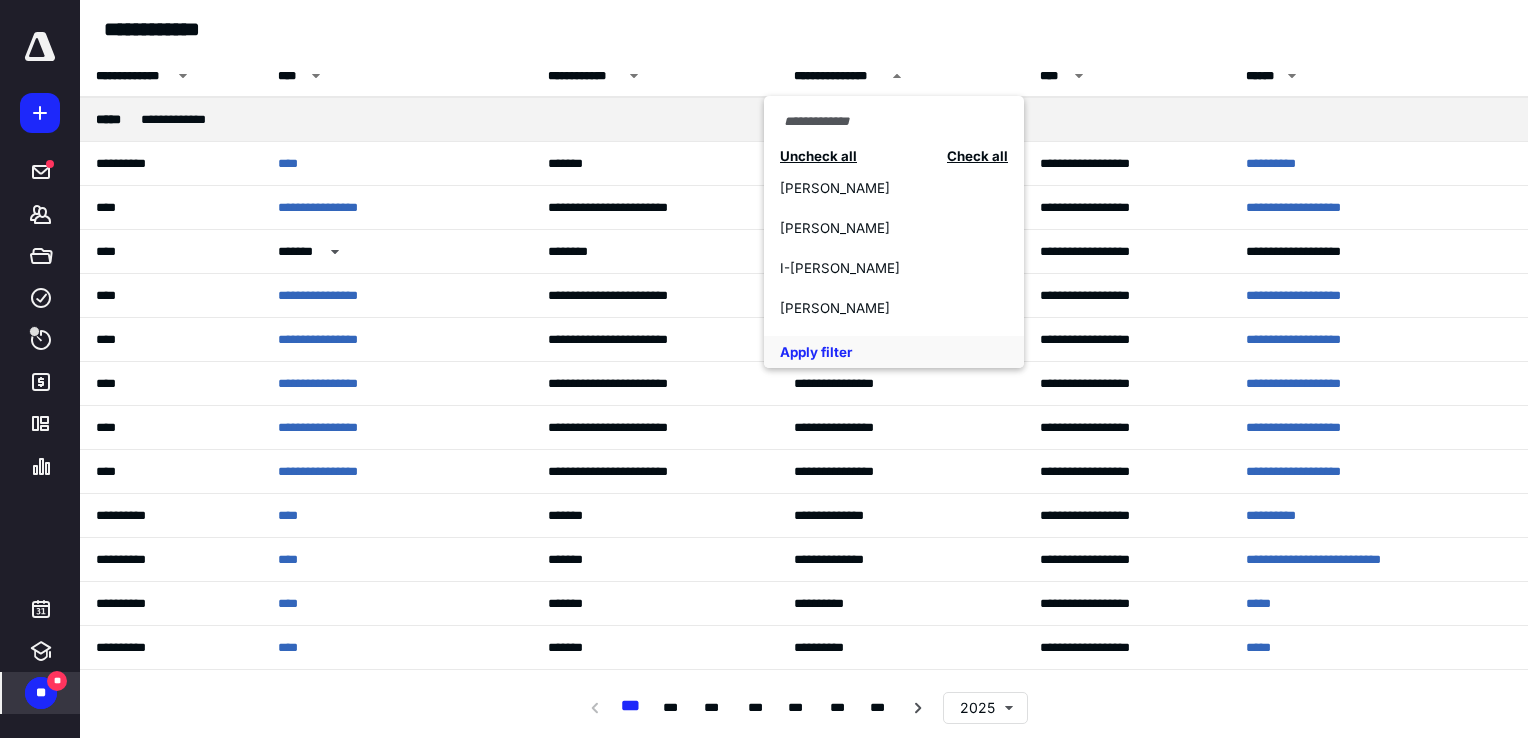 click on "**********" at bounding box center (804, 29) 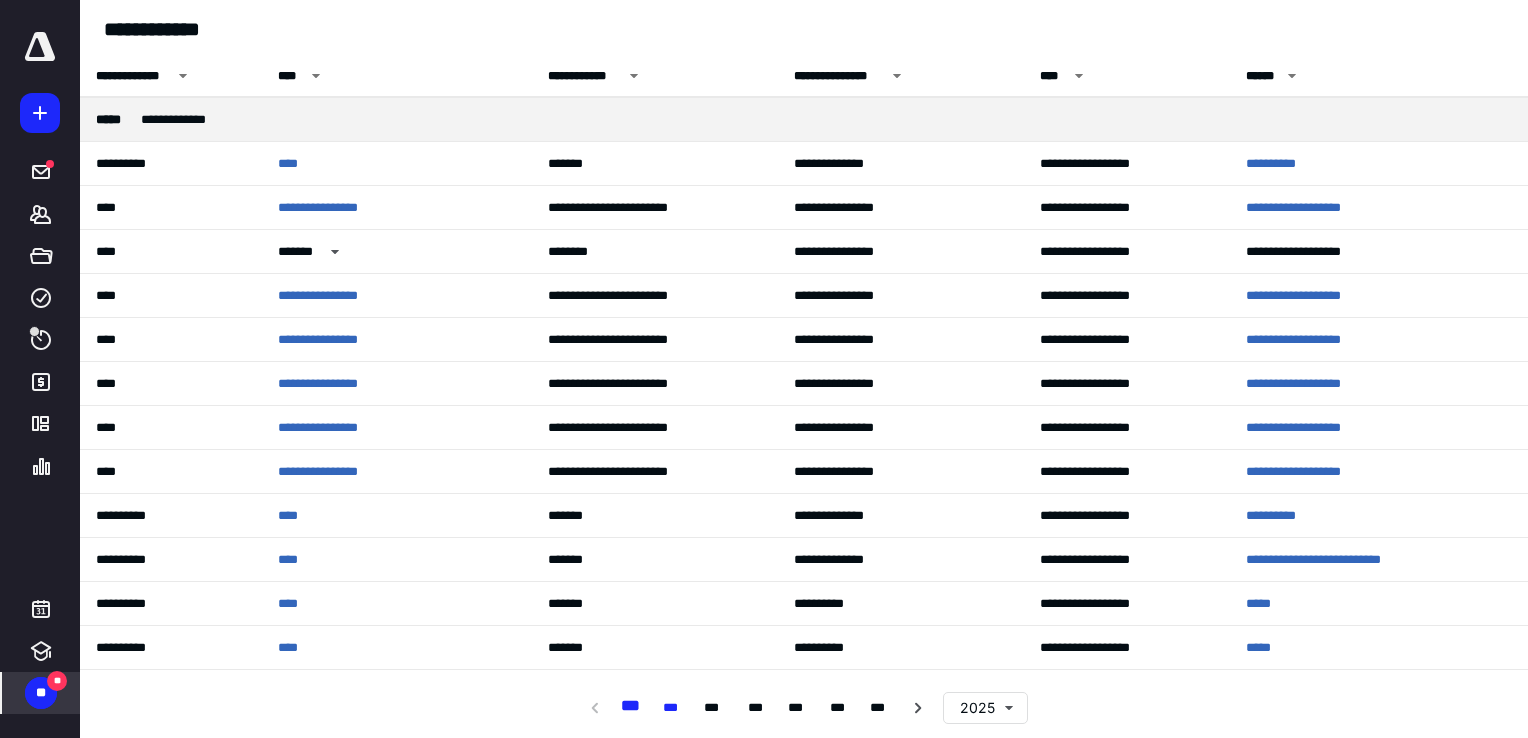 click on "***" at bounding box center (674, 708) 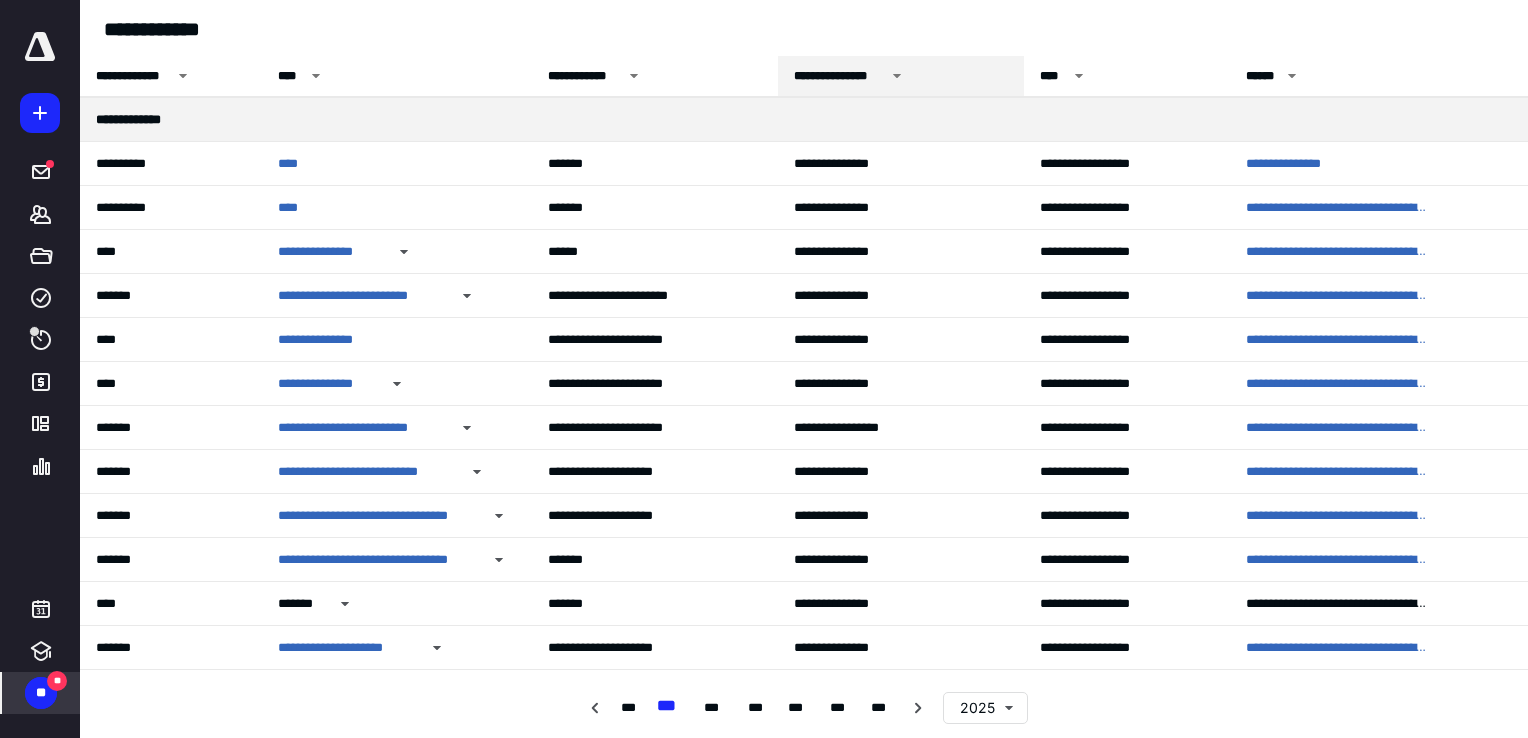 click 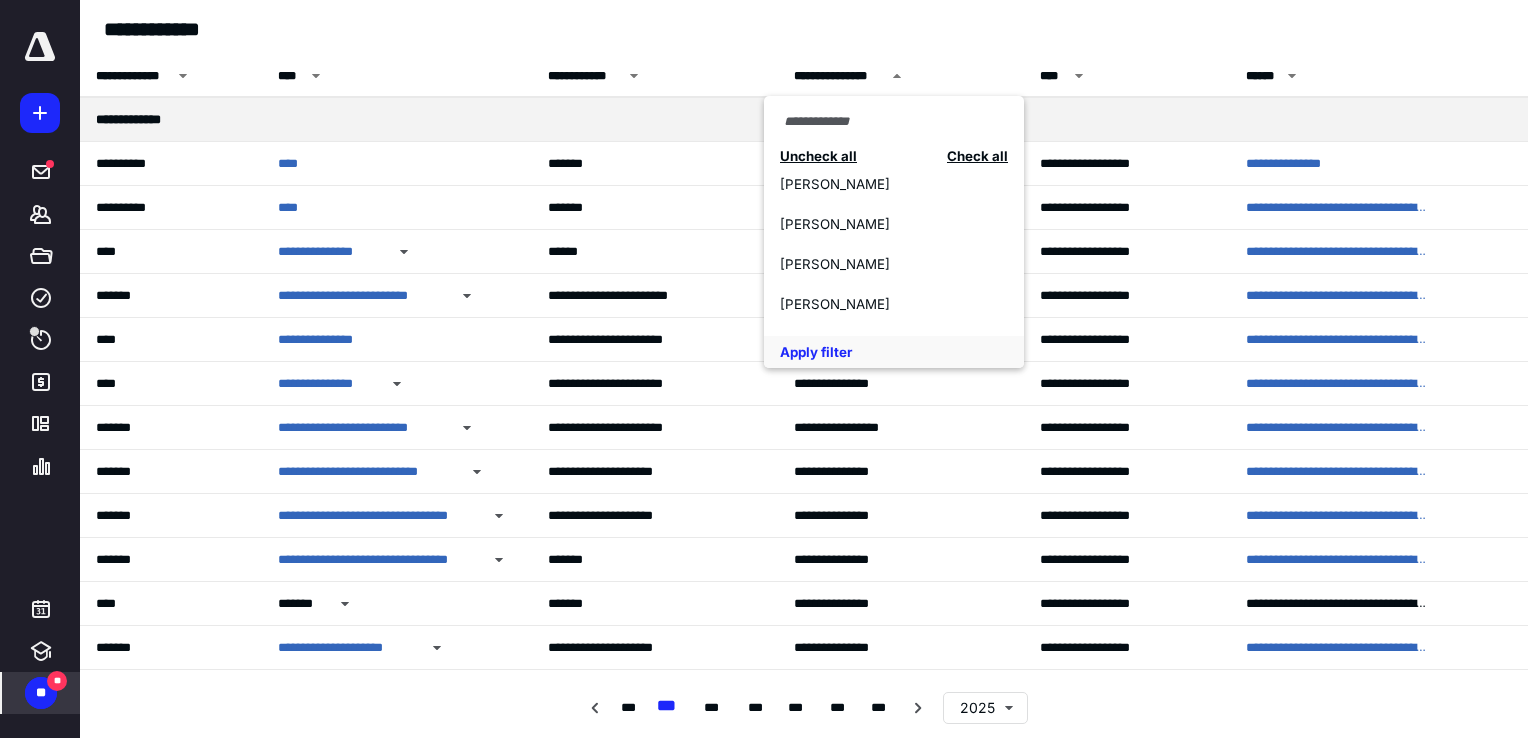 scroll, scrollTop: 424, scrollLeft: 0, axis: vertical 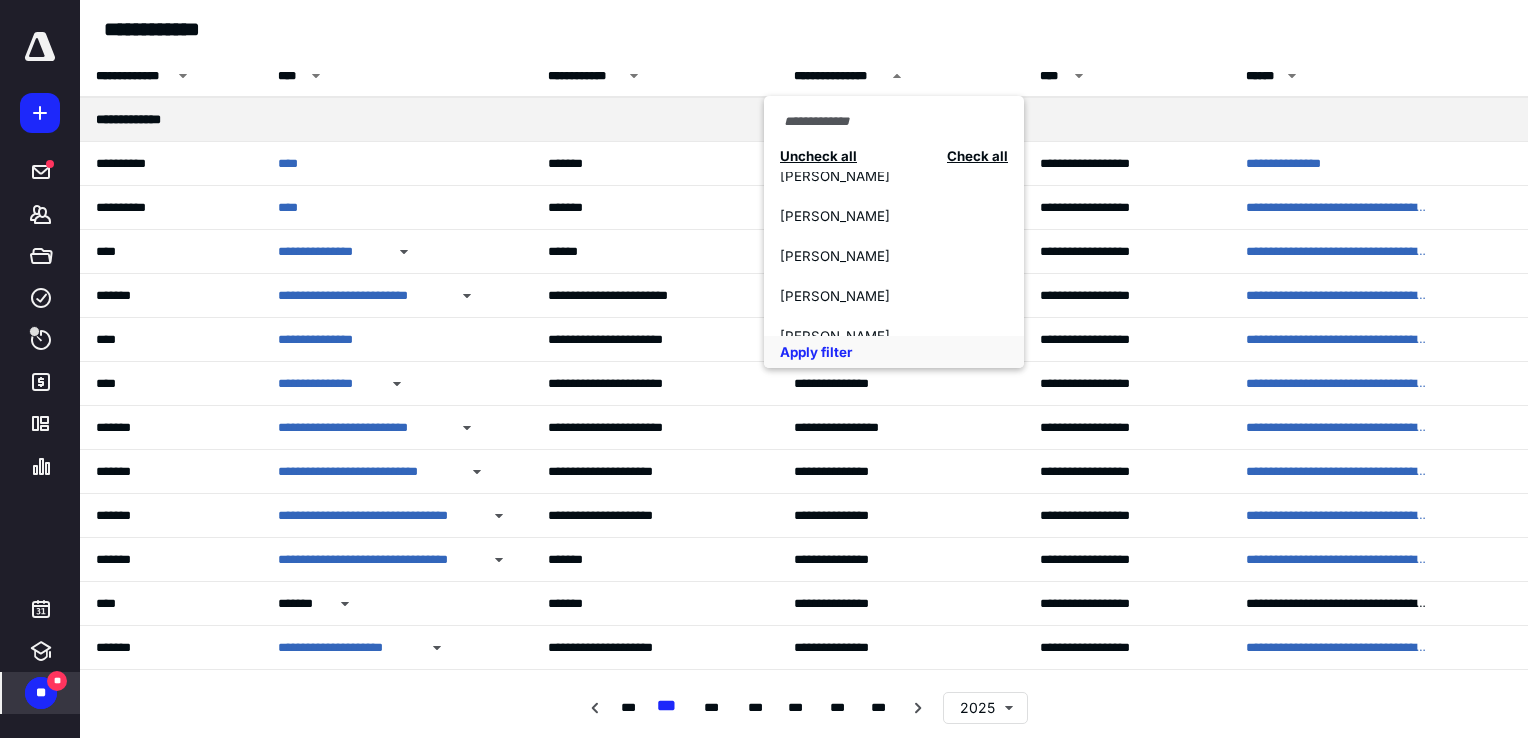 click at bounding box center (849, 122) 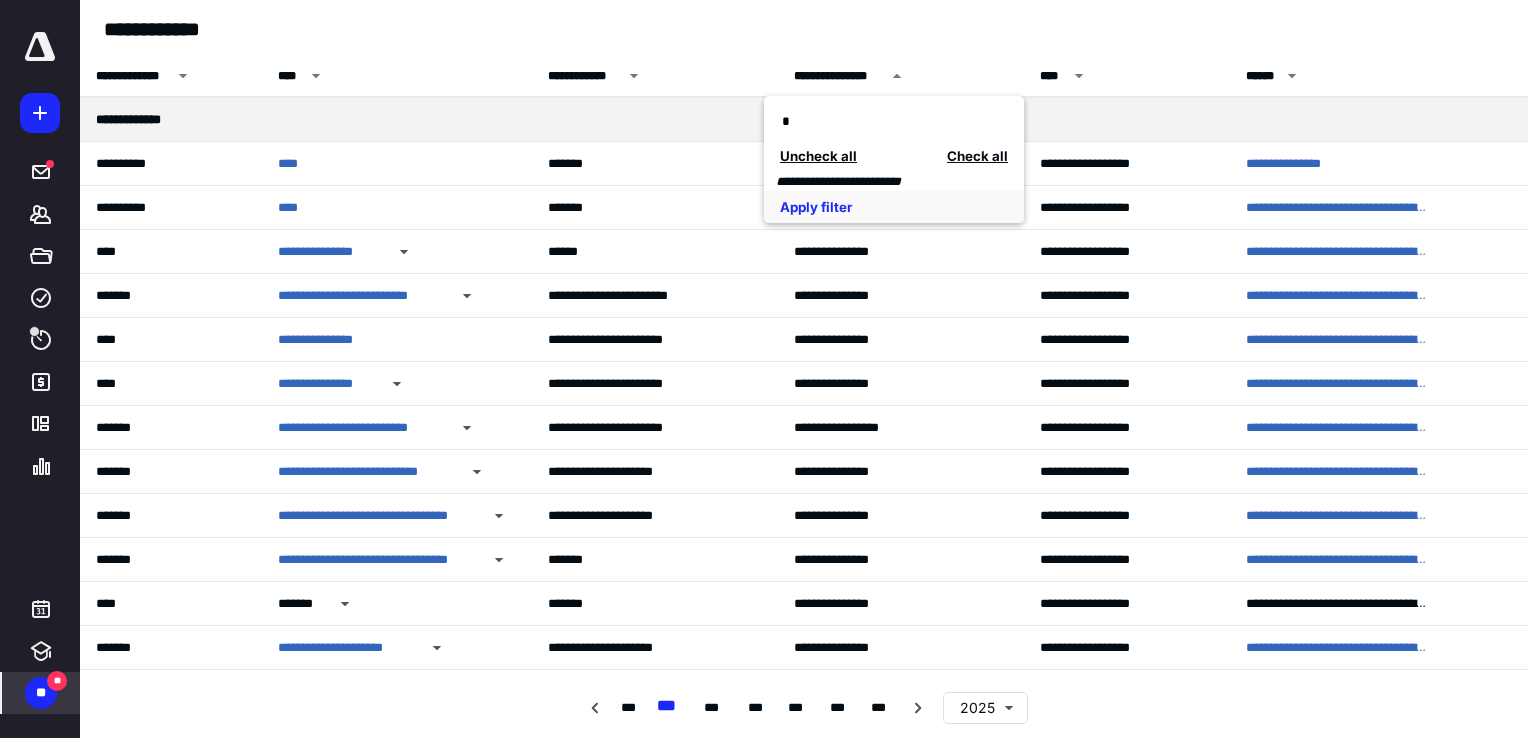 type 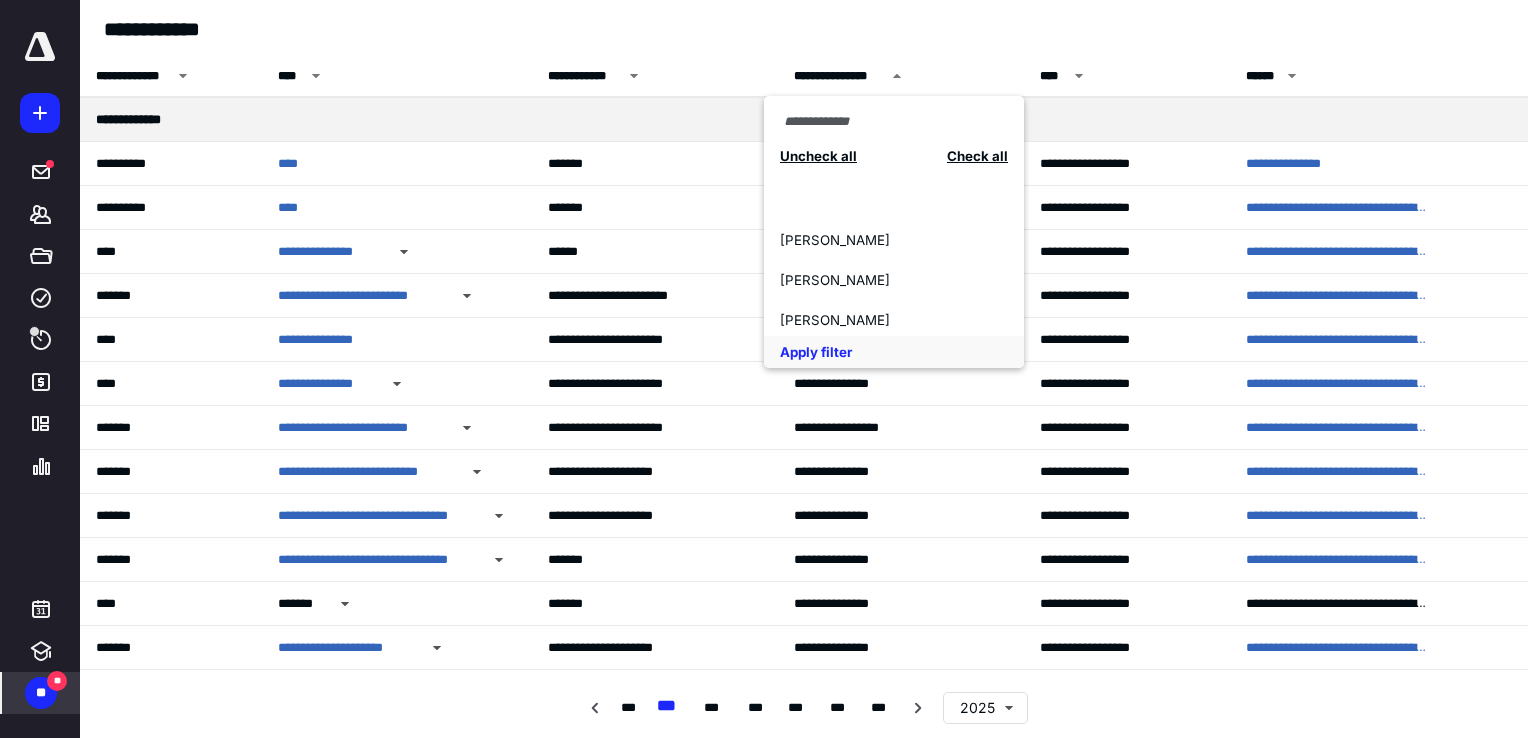 click on "**********" at bounding box center [804, 29] 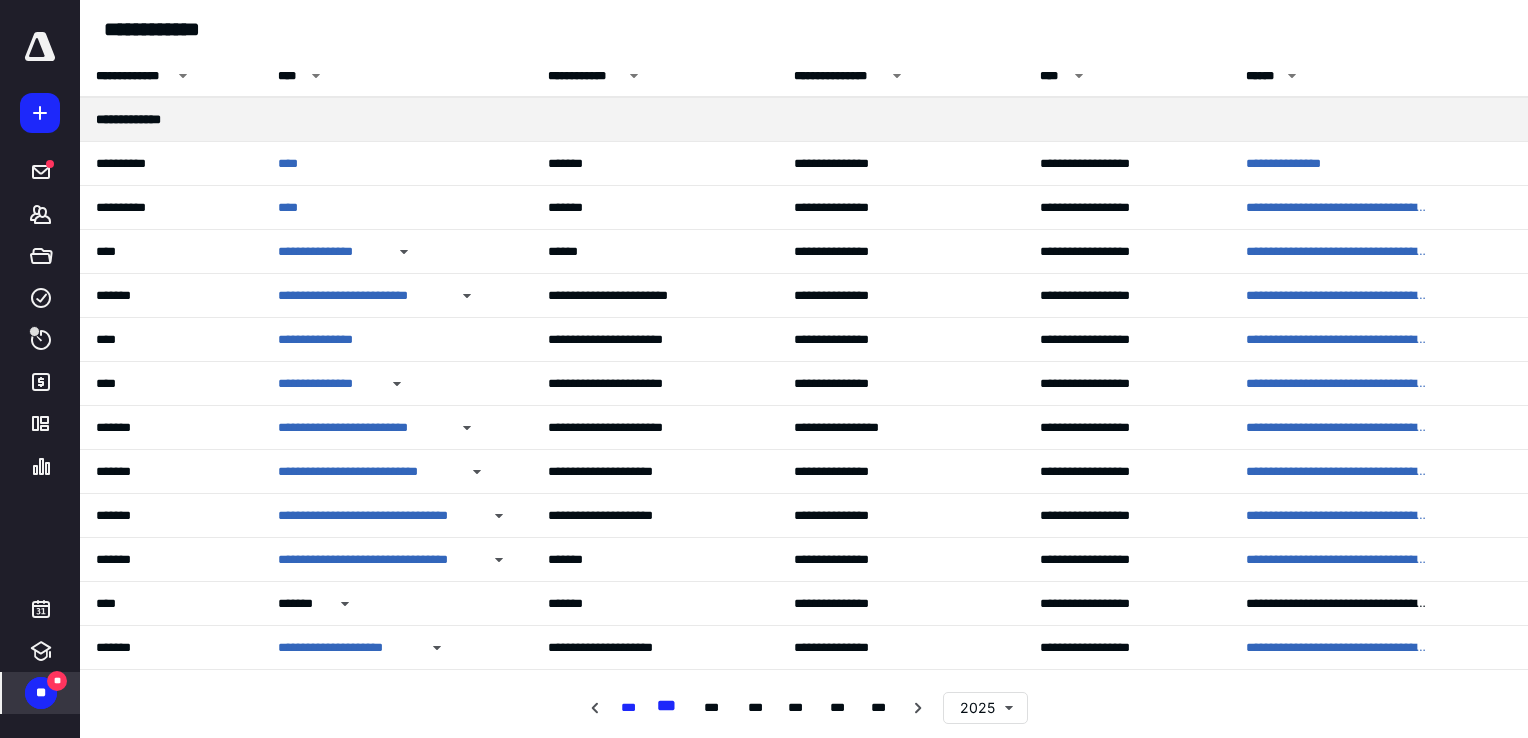 click on "***" at bounding box center (630, 708) 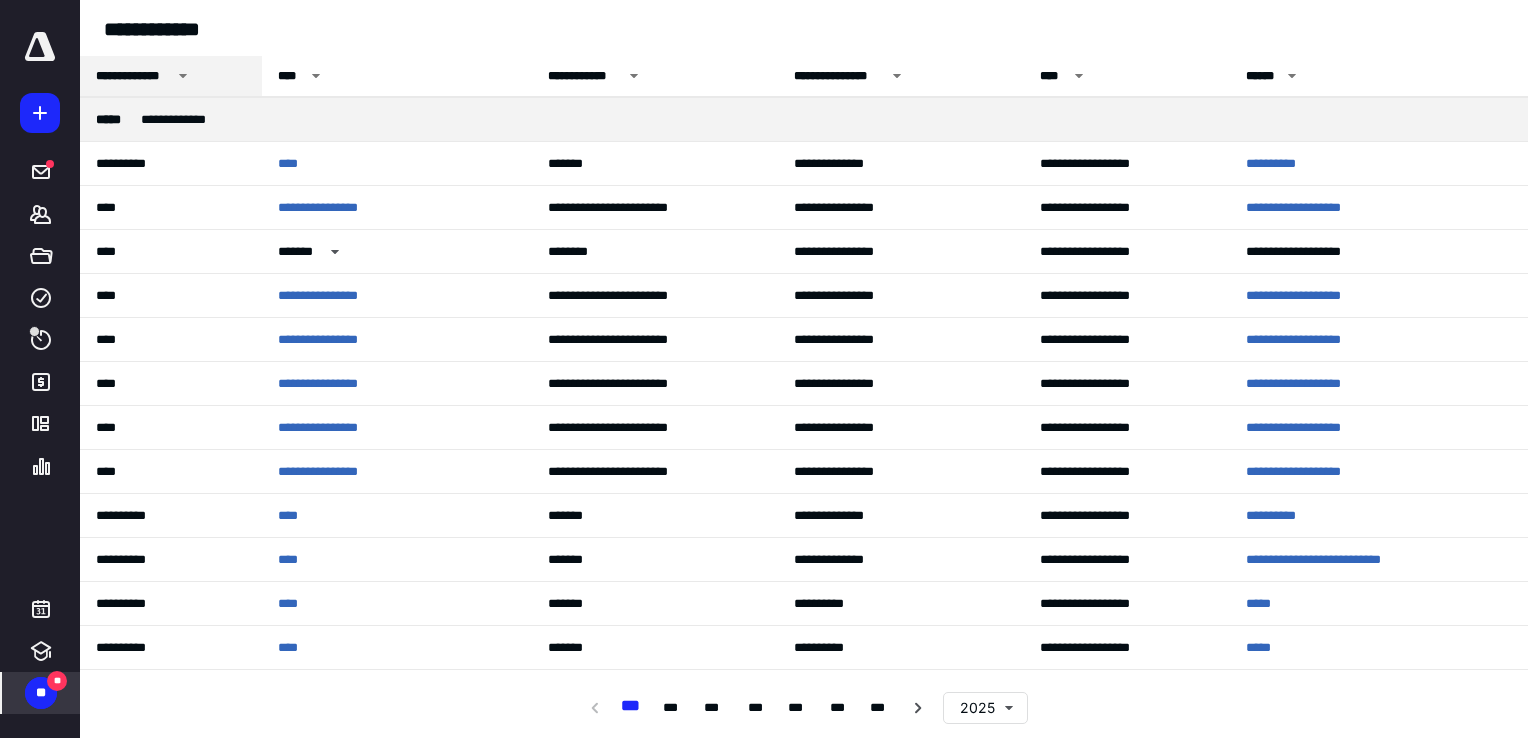 click 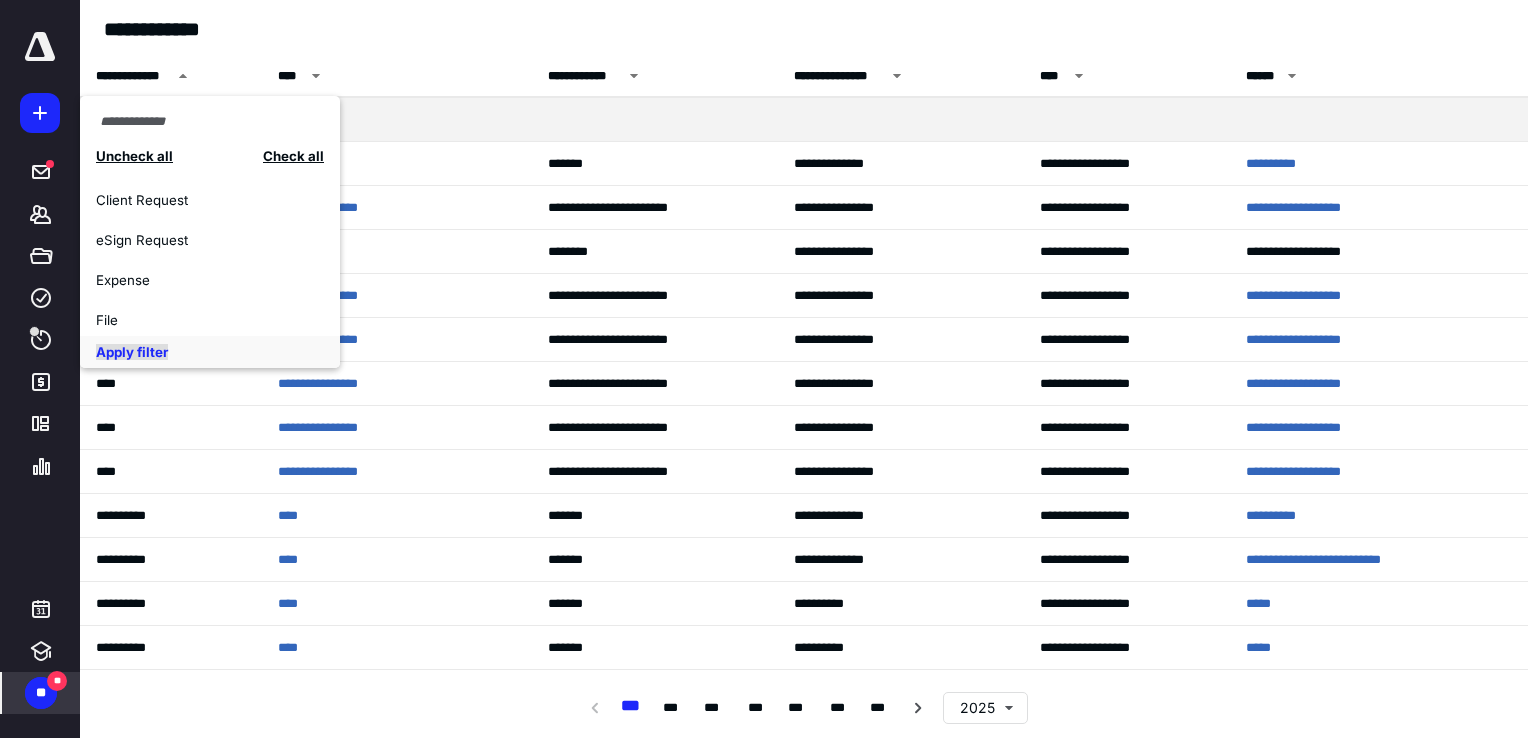 scroll, scrollTop: 0, scrollLeft: 0, axis: both 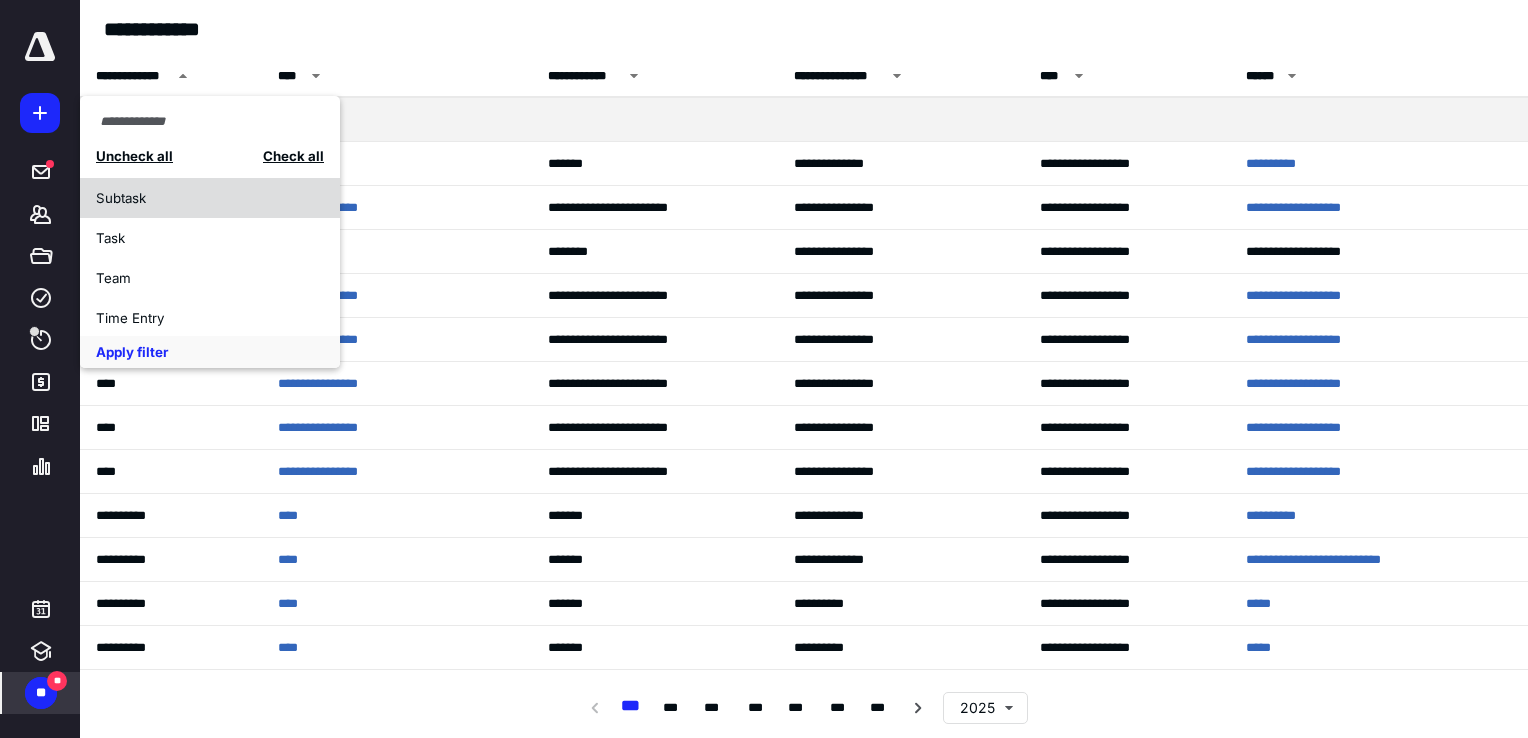 click on "Subtask" at bounding box center (199, 198) 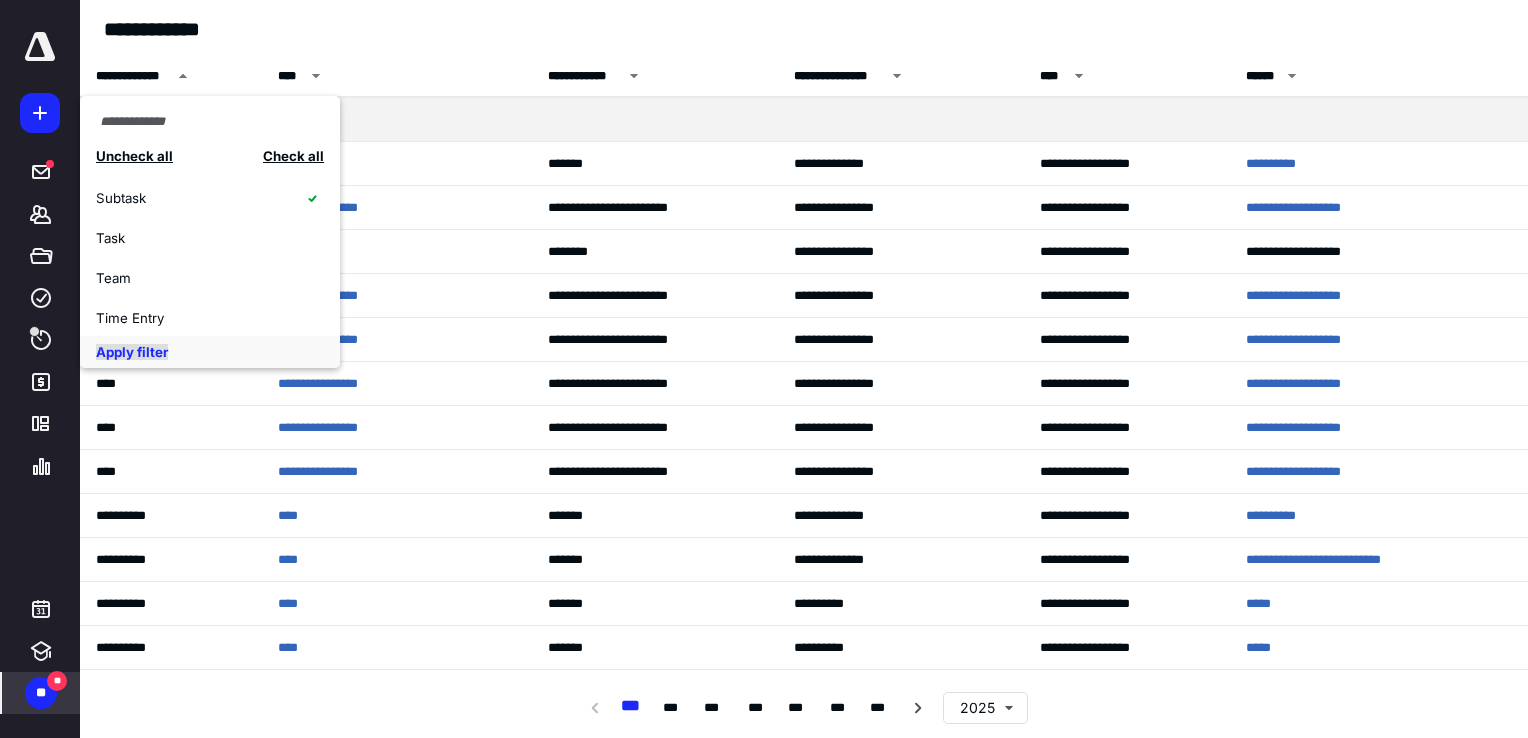 click on "Apply filter" at bounding box center (132, 352) 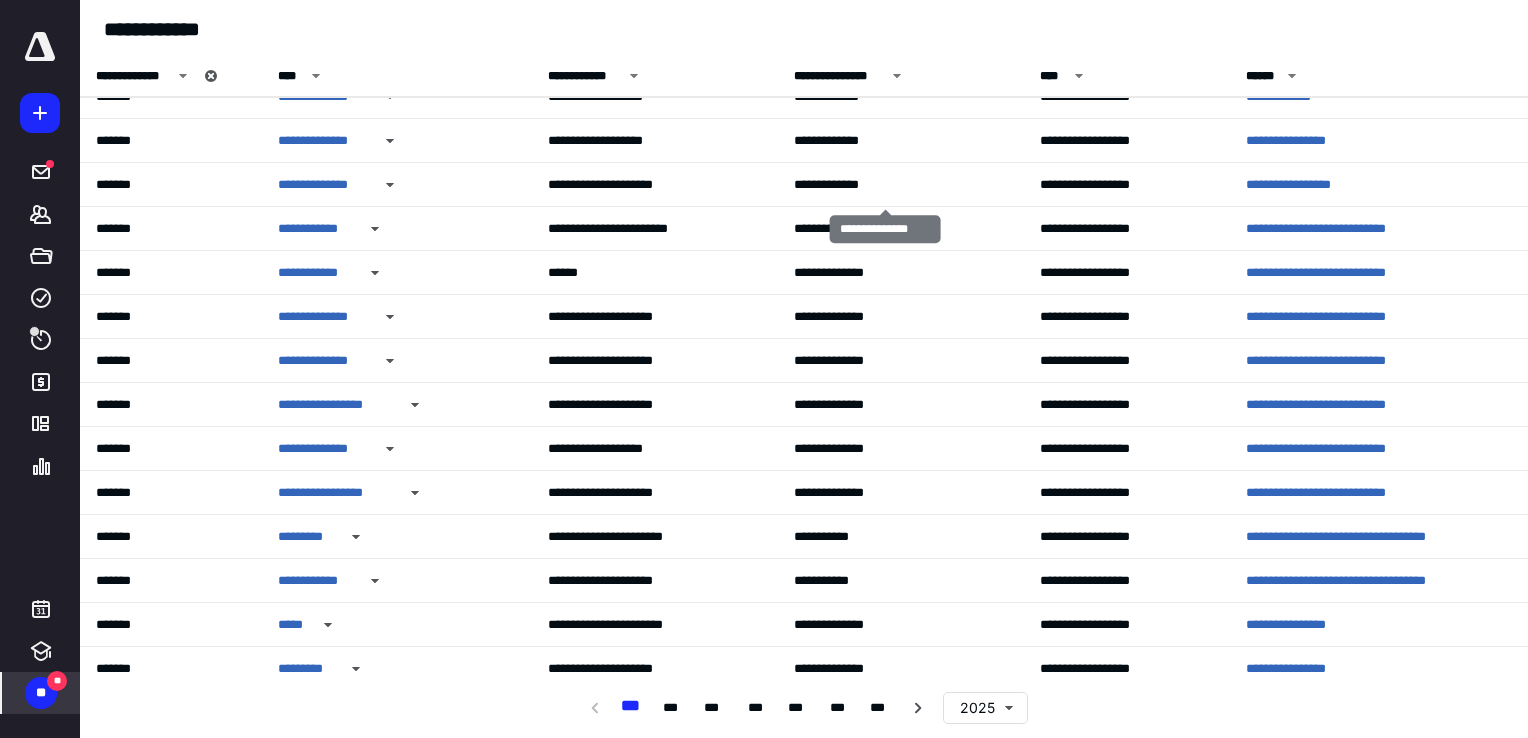 scroll, scrollTop: 6976, scrollLeft: 0, axis: vertical 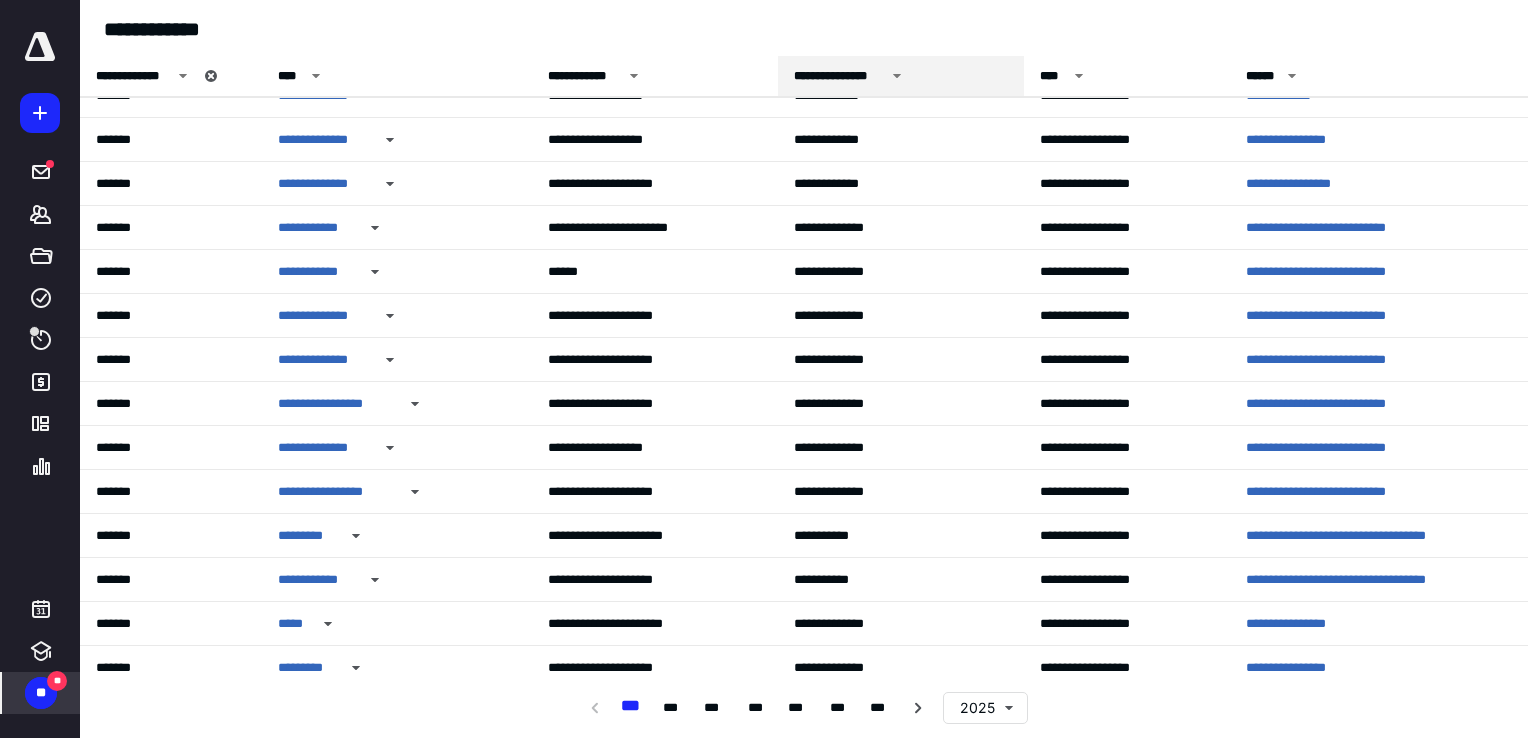 click 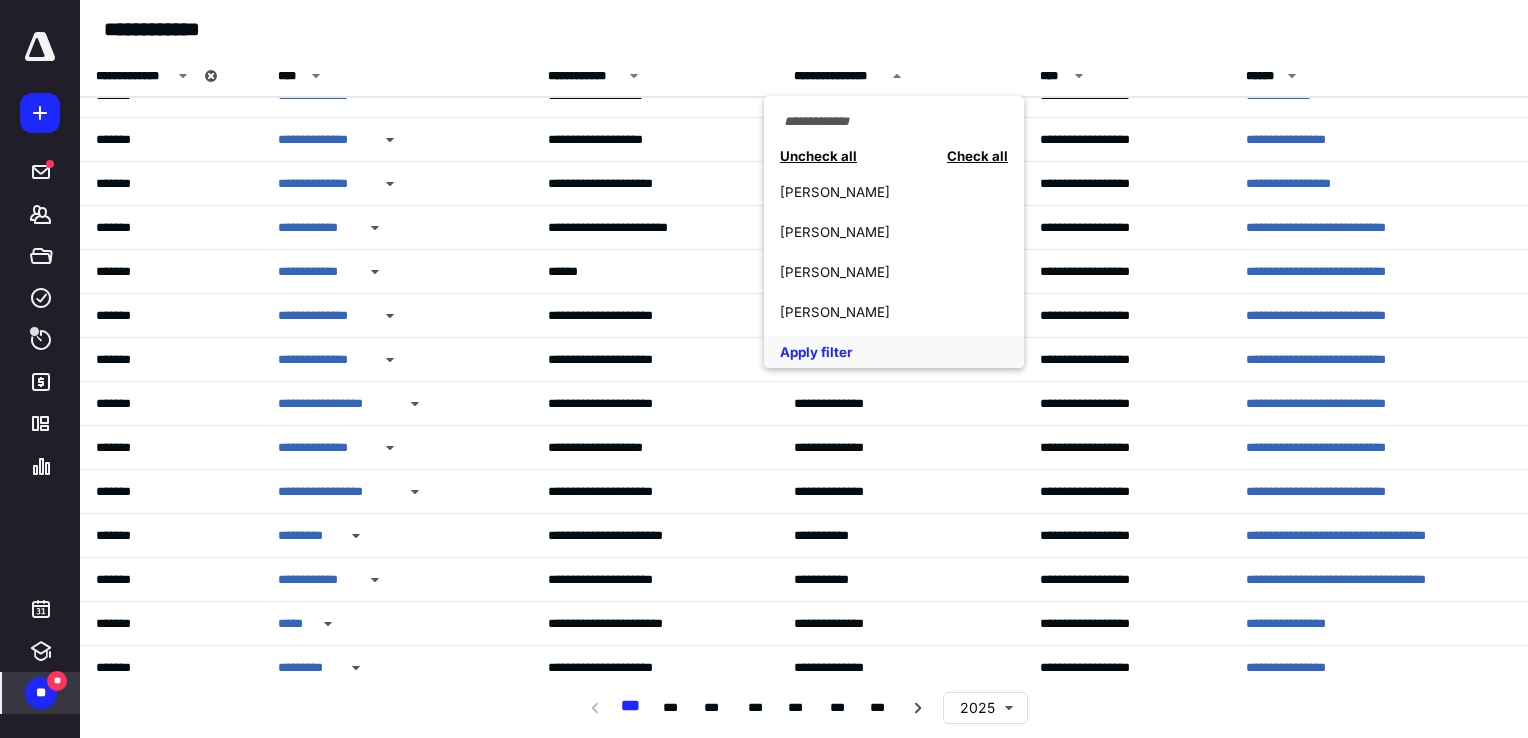 scroll, scrollTop: 495, scrollLeft: 0, axis: vertical 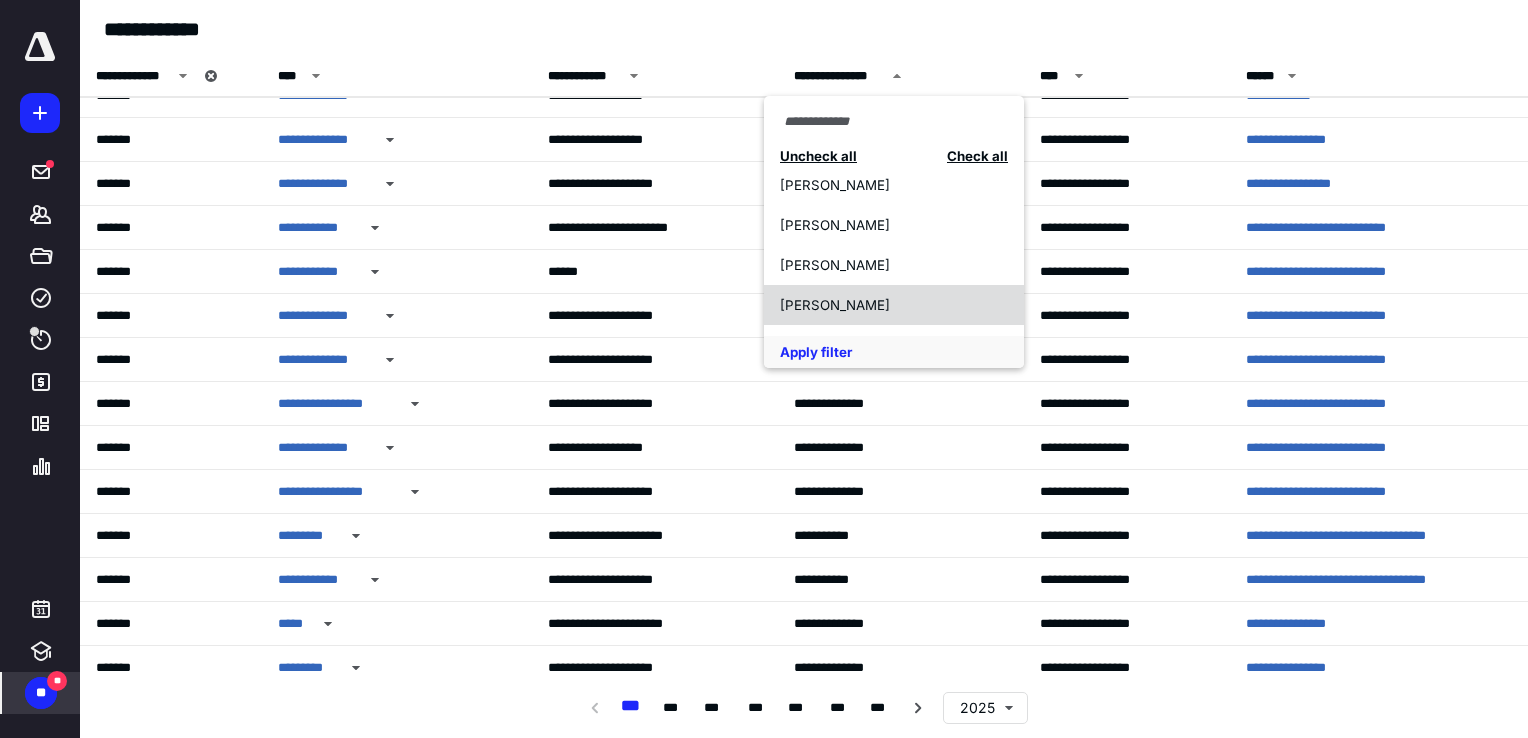 click on "[PERSON_NAME]" at bounding box center [883, 305] 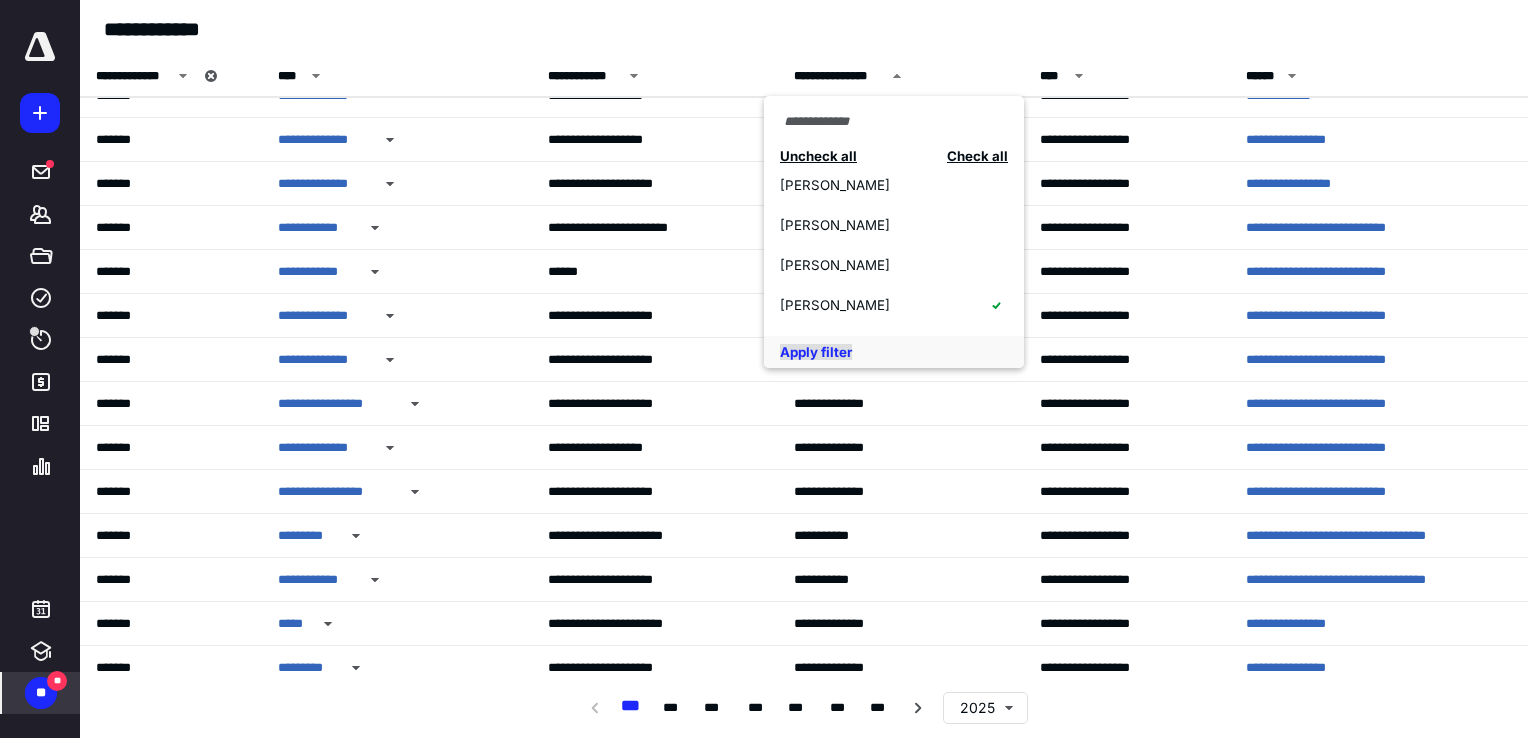 click on "Apply filter" at bounding box center [816, 352] 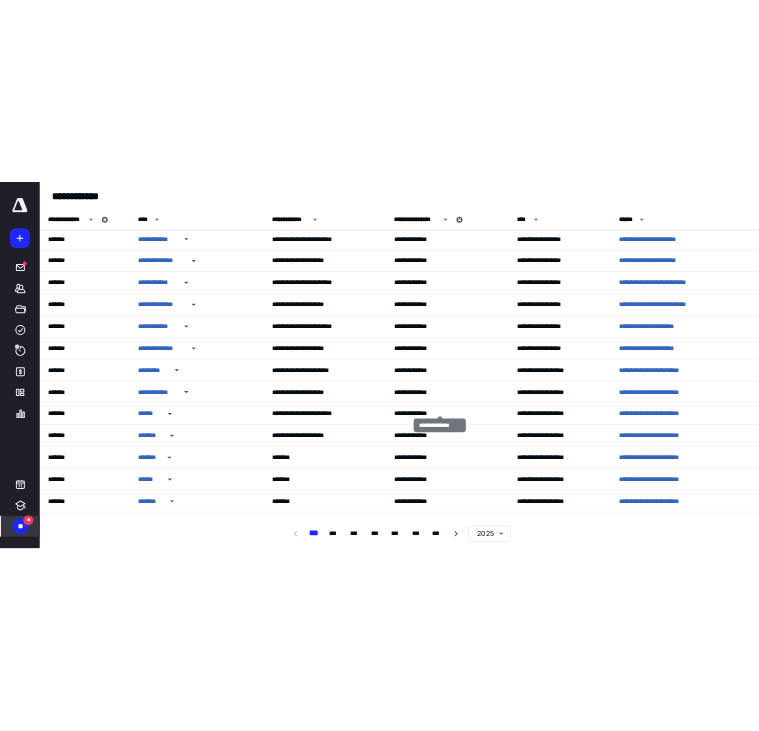 scroll, scrollTop: 1722, scrollLeft: 0, axis: vertical 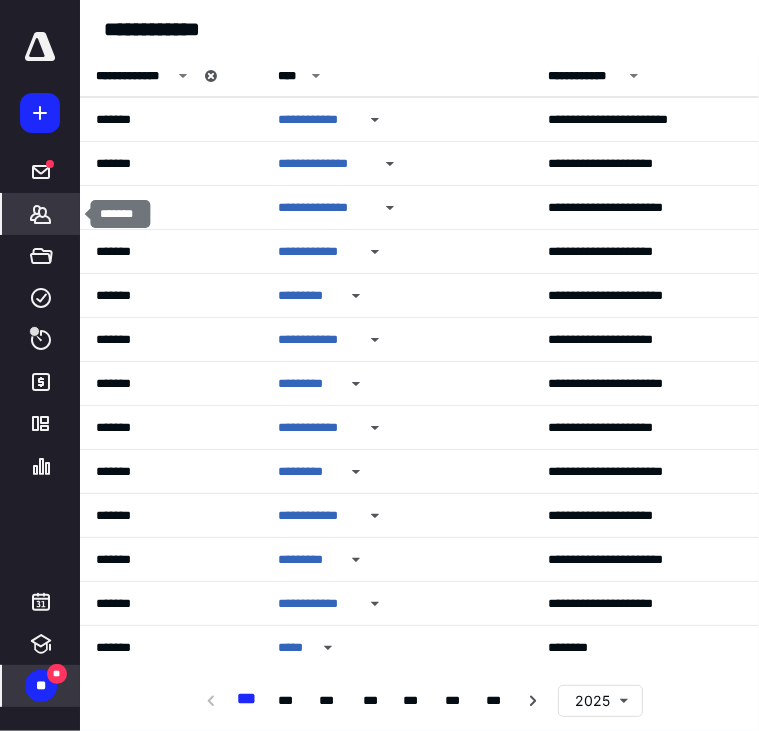 drag, startPoint x: 16, startPoint y: 206, endPoint x: 29, endPoint y: 205, distance: 13.038404 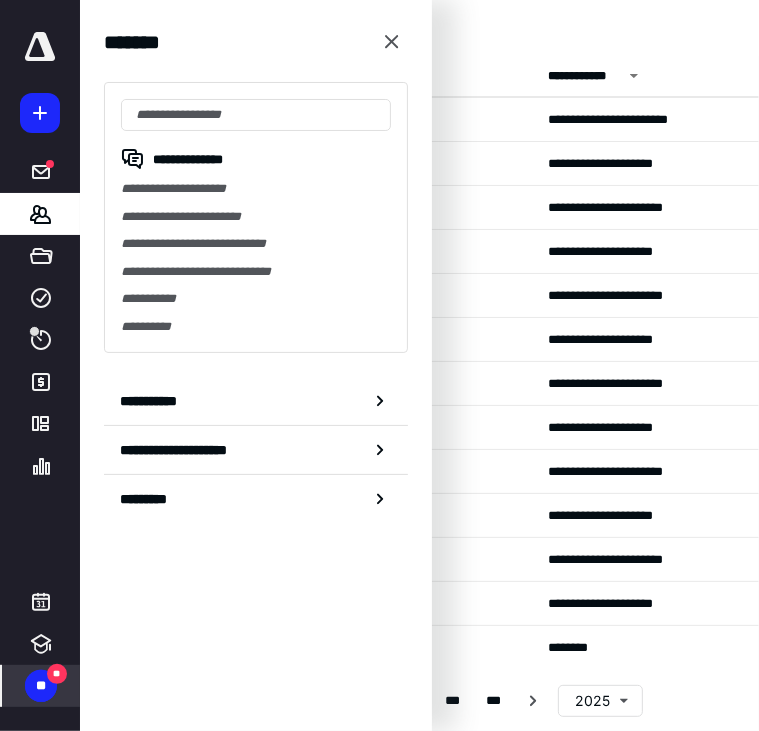 click on "**********" at bounding box center [592, 29] 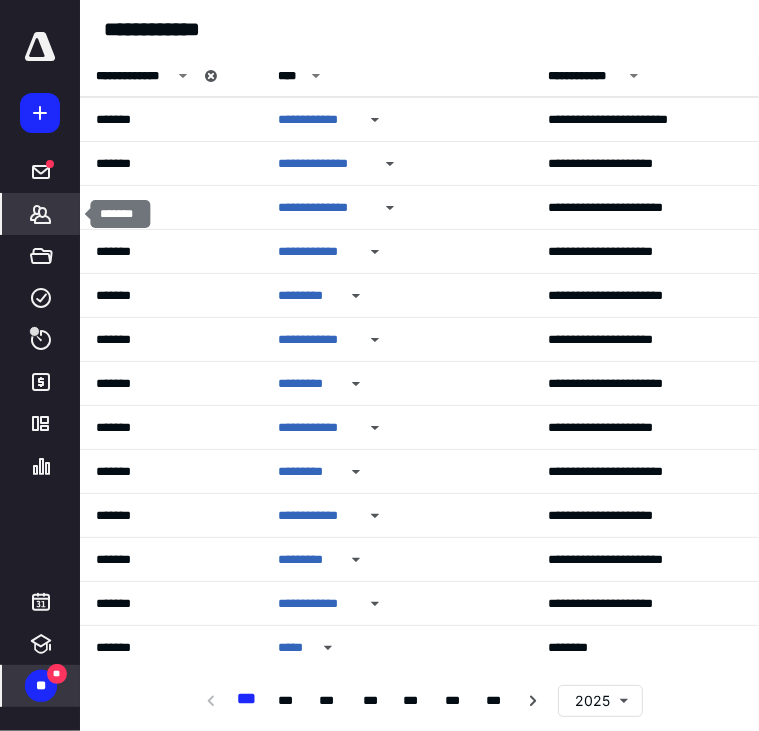 click on "*******" at bounding box center (41, 214) 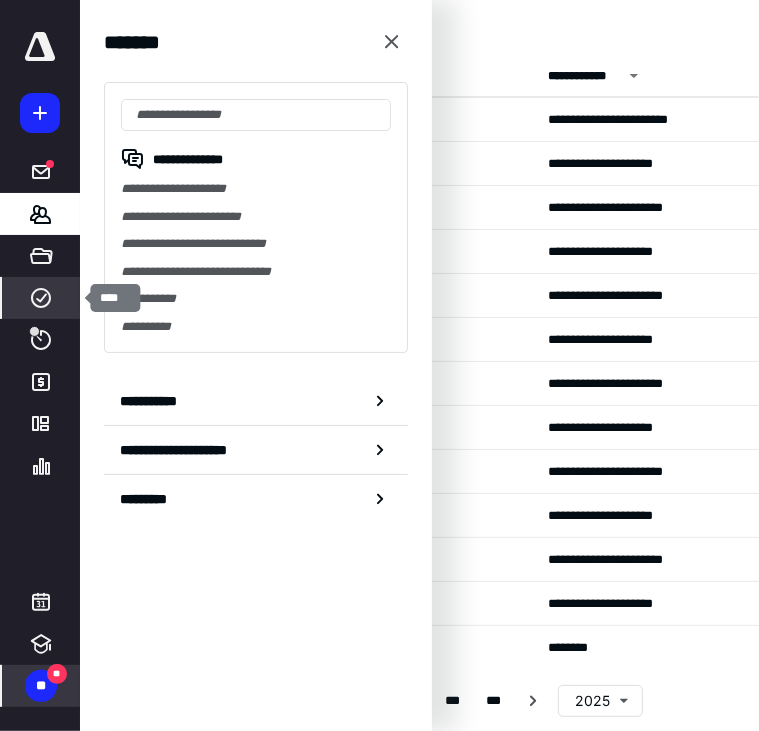 click 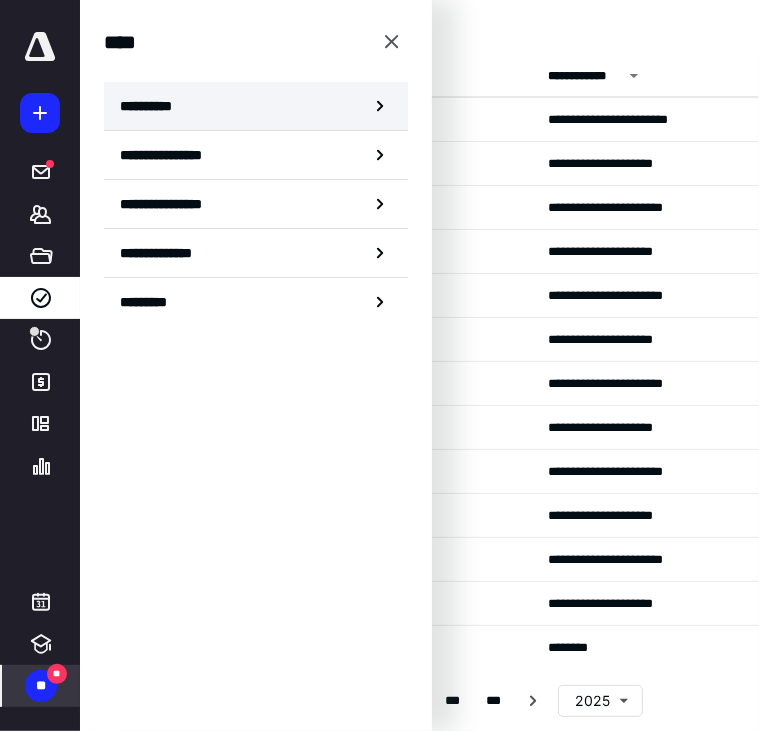 click on "**********" at bounding box center (153, 106) 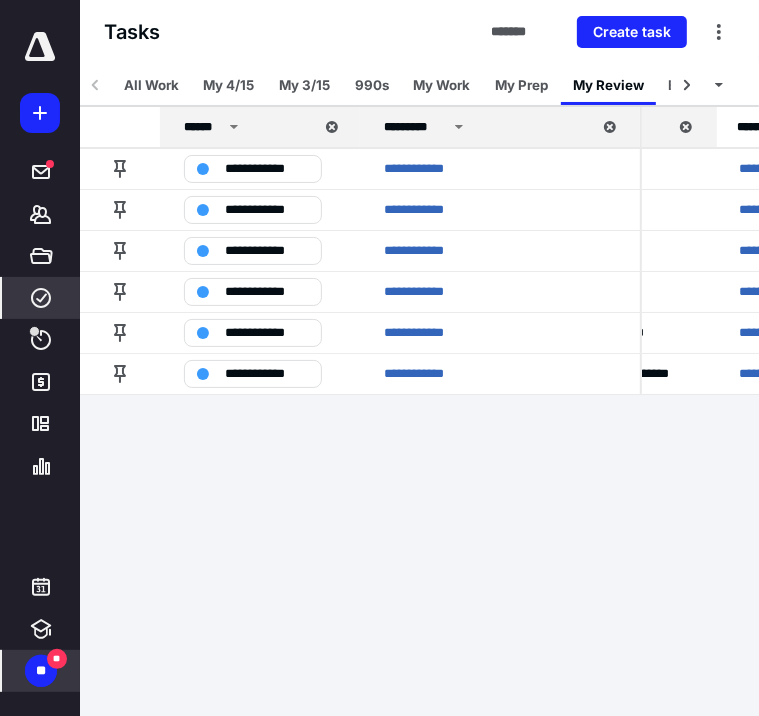 scroll, scrollTop: 0, scrollLeft: 126, axis: horizontal 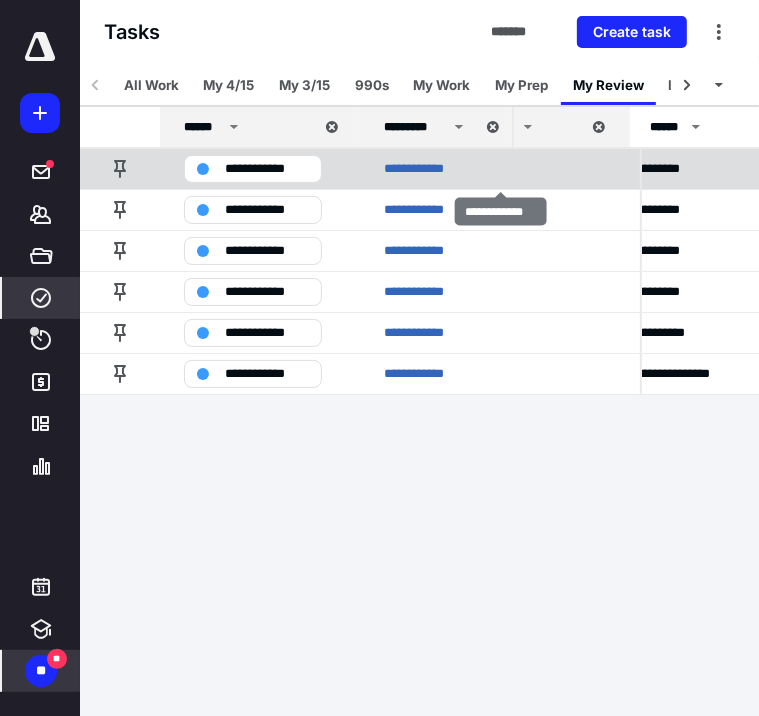 drag, startPoint x: 639, startPoint y: 131, endPoint x: 511, endPoint y: 178, distance: 136.35616 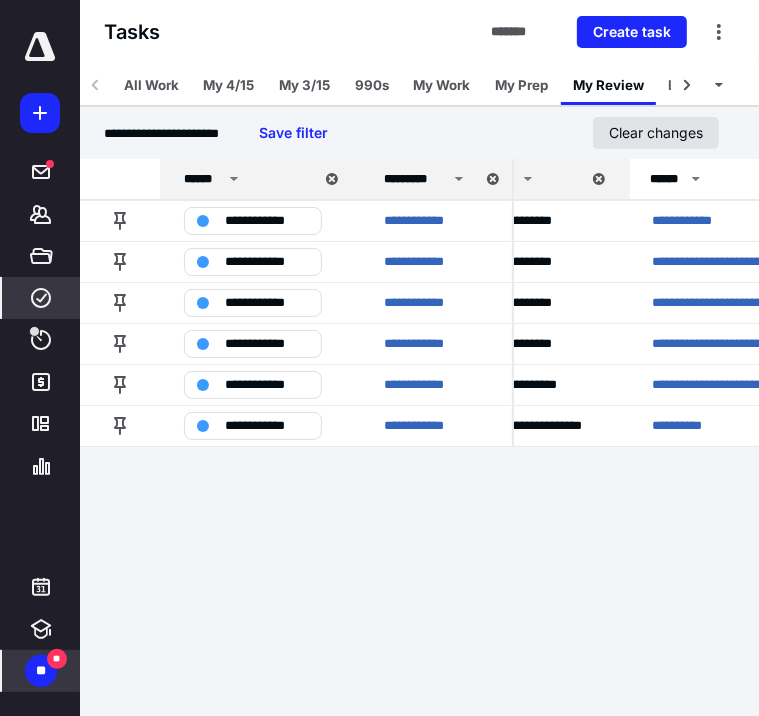 click on "Clear changes" at bounding box center [656, 133] 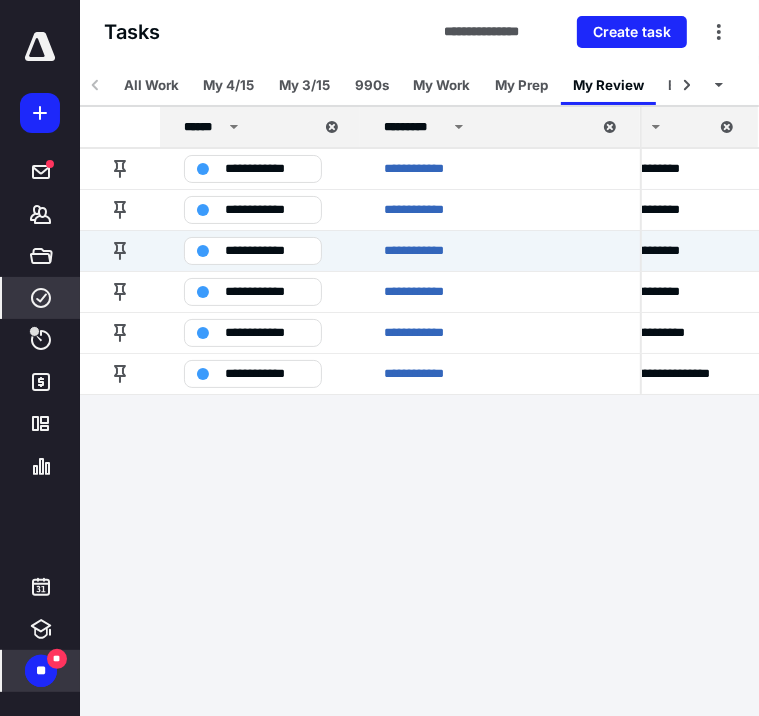drag, startPoint x: 559, startPoint y: 242, endPoint x: 500, endPoint y: 413, distance: 180.89223 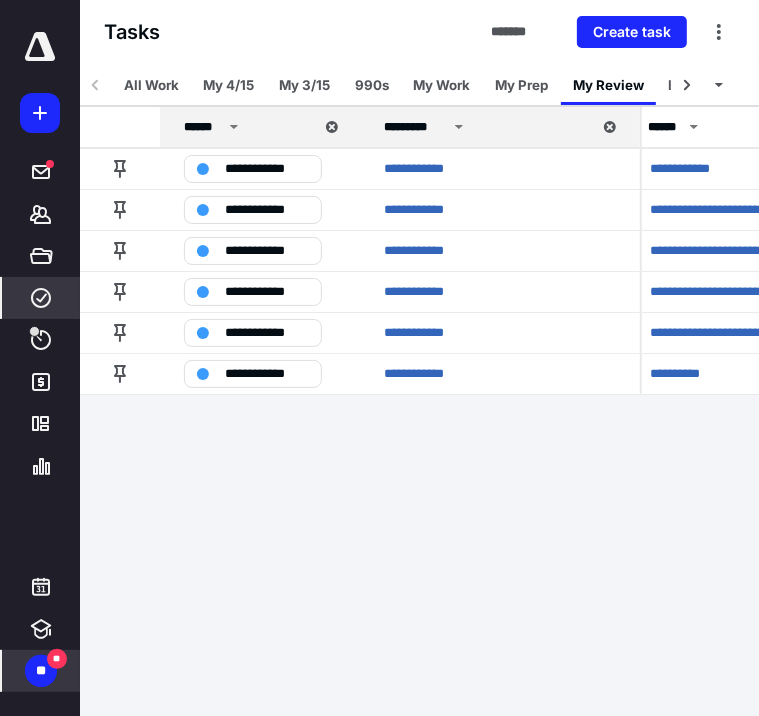scroll, scrollTop: 0, scrollLeft: 217, axis: horizontal 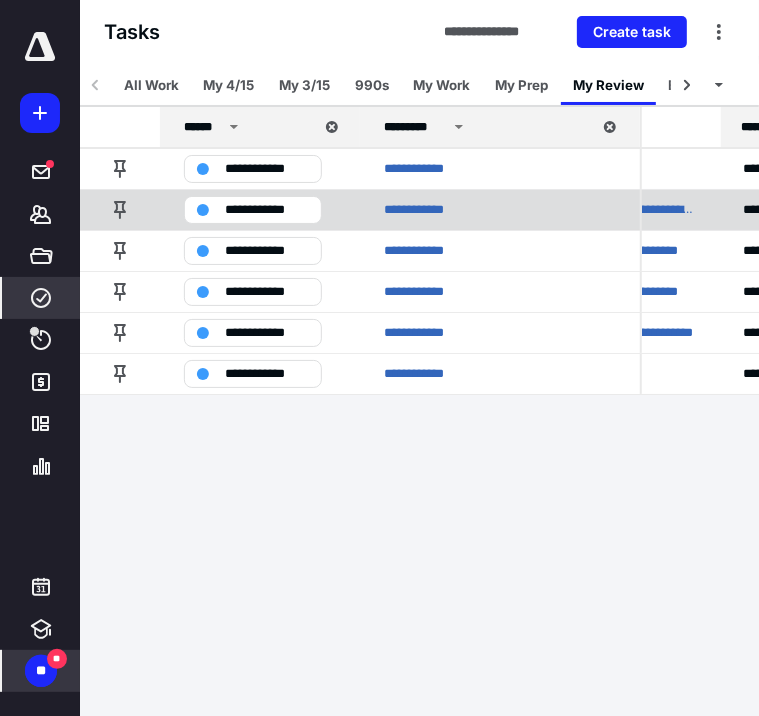 click on "**********" at bounding box center [619, 210] 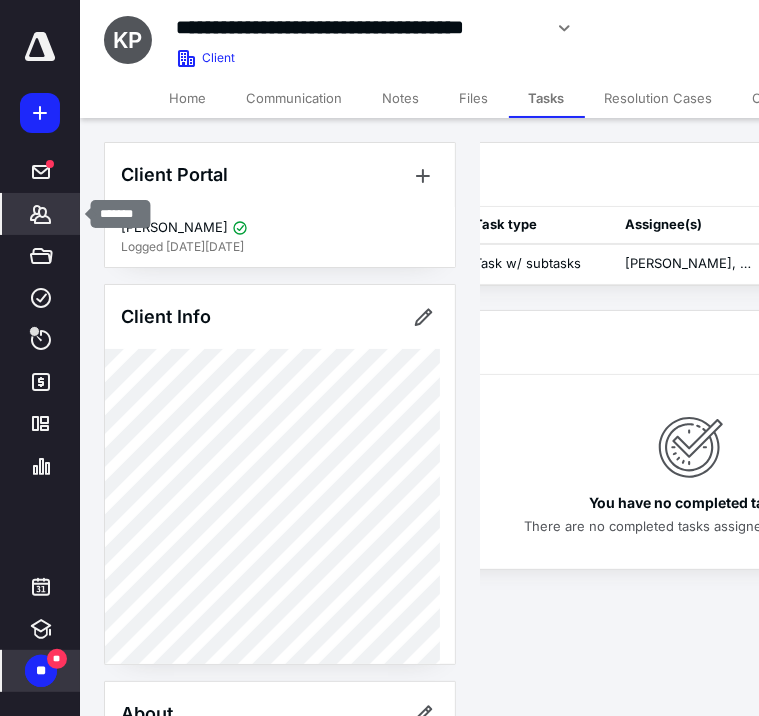 click on "*******" at bounding box center (41, 214) 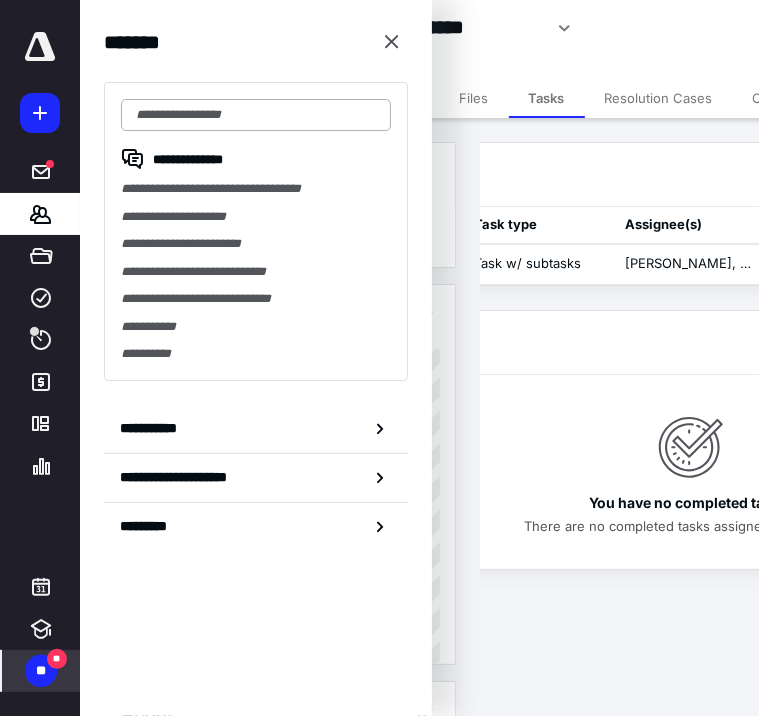 click at bounding box center [256, 115] 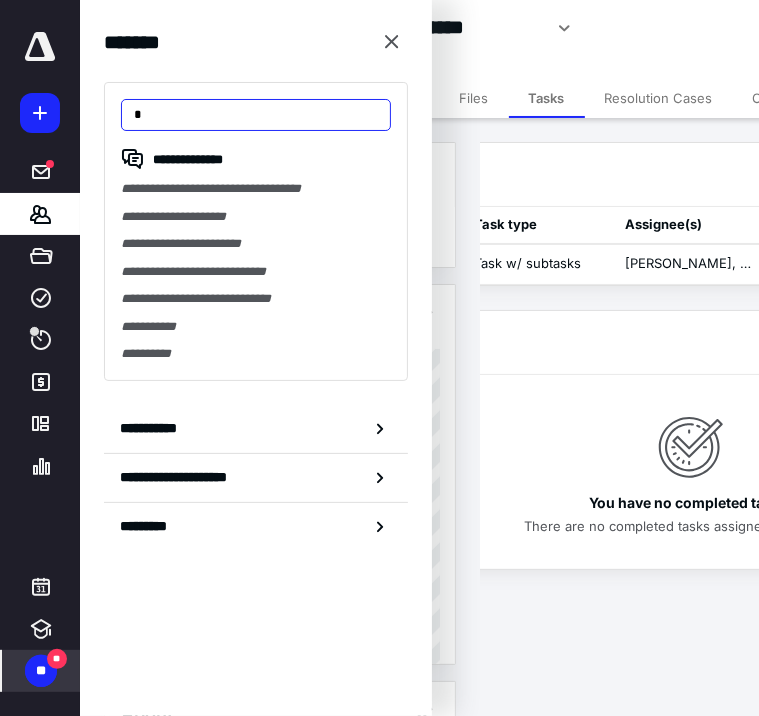 click on "*" at bounding box center [256, 115] 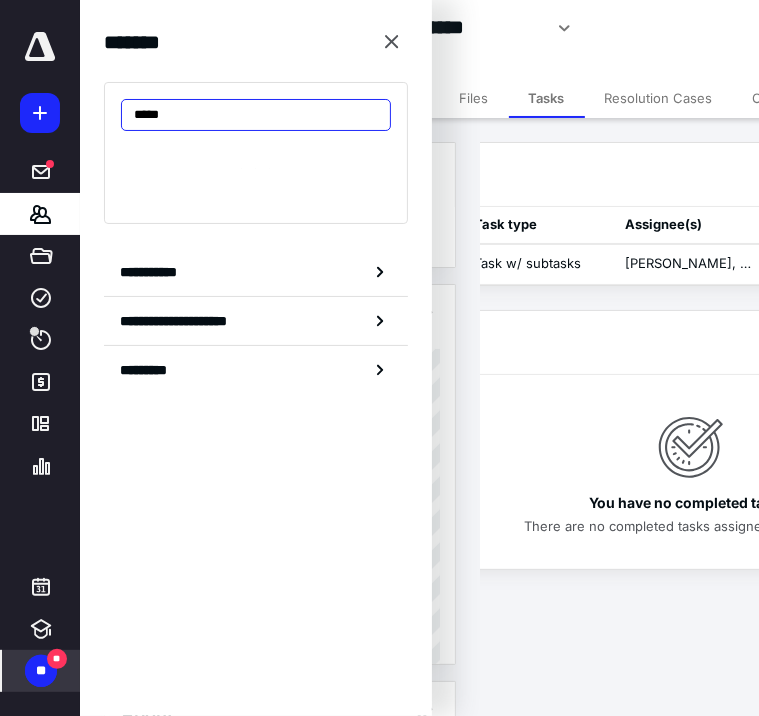 type on "*****" 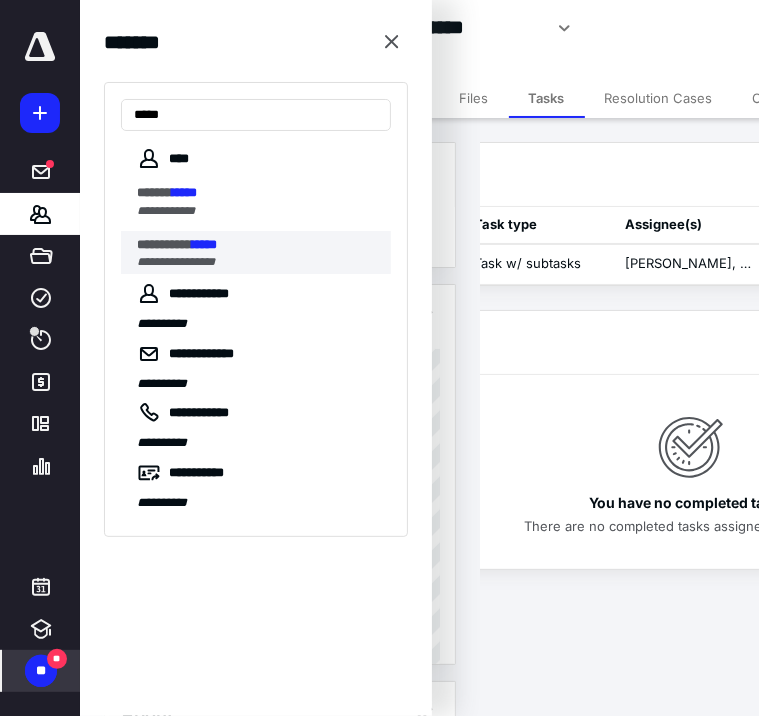 click on "**********" at bounding box center [164, 244] 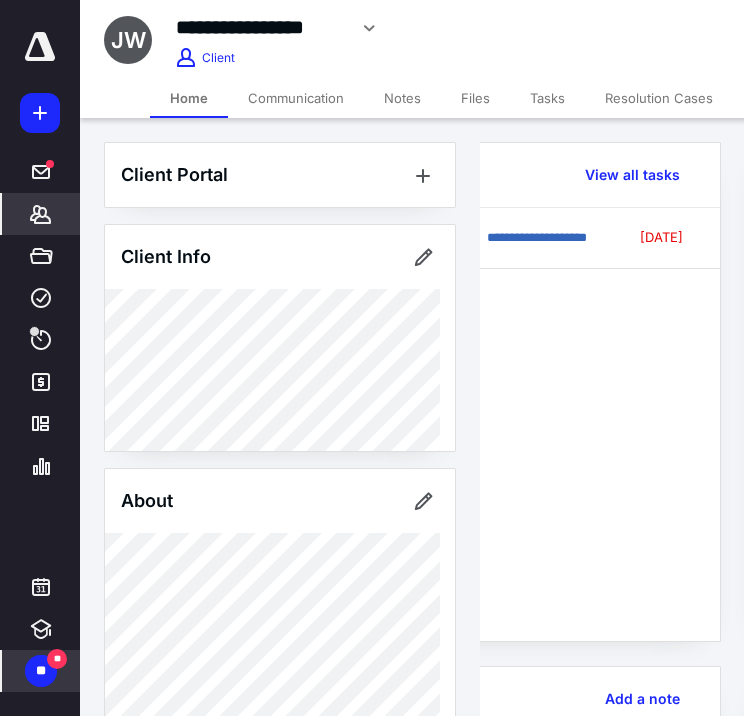 scroll, scrollTop: 0, scrollLeft: 0, axis: both 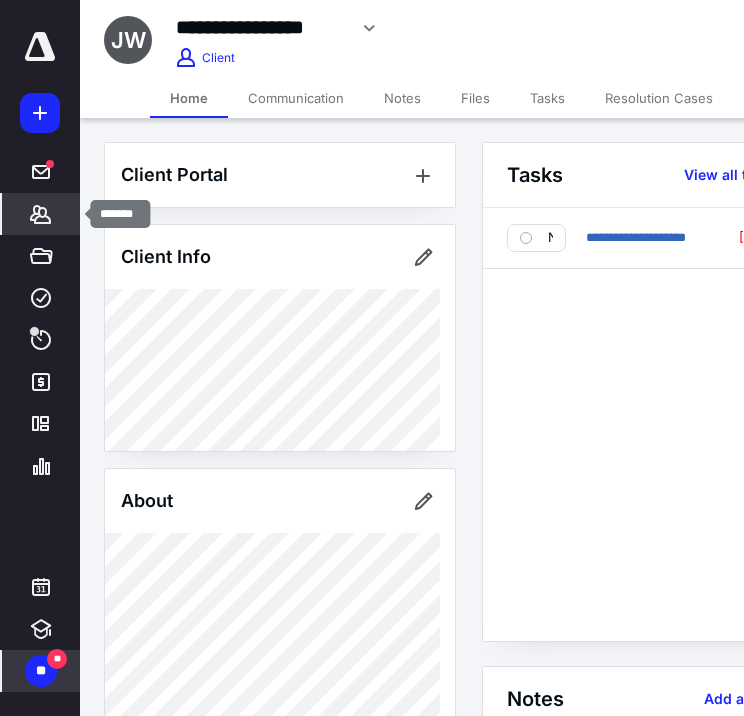 drag, startPoint x: 36, startPoint y: 216, endPoint x: 55, endPoint y: 212, distance: 19.416489 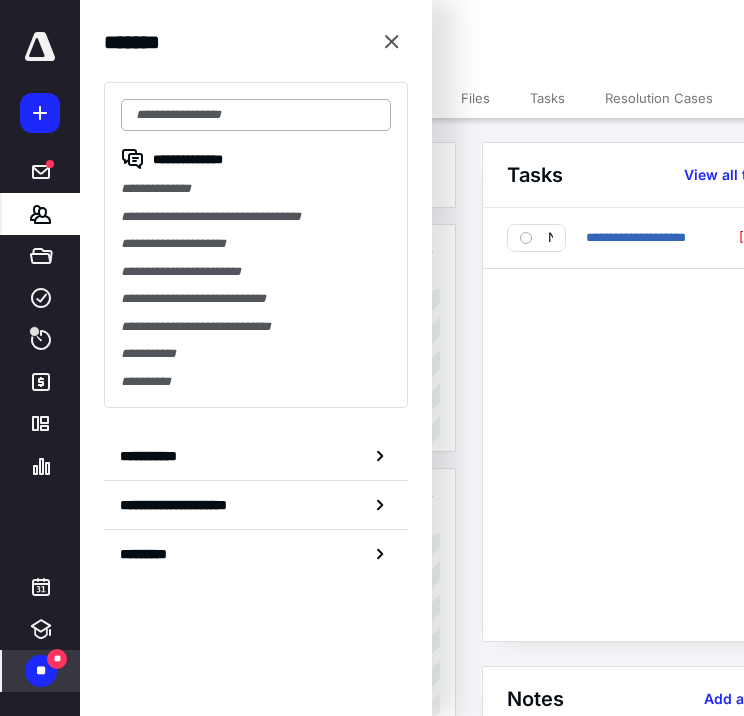 type on "*" 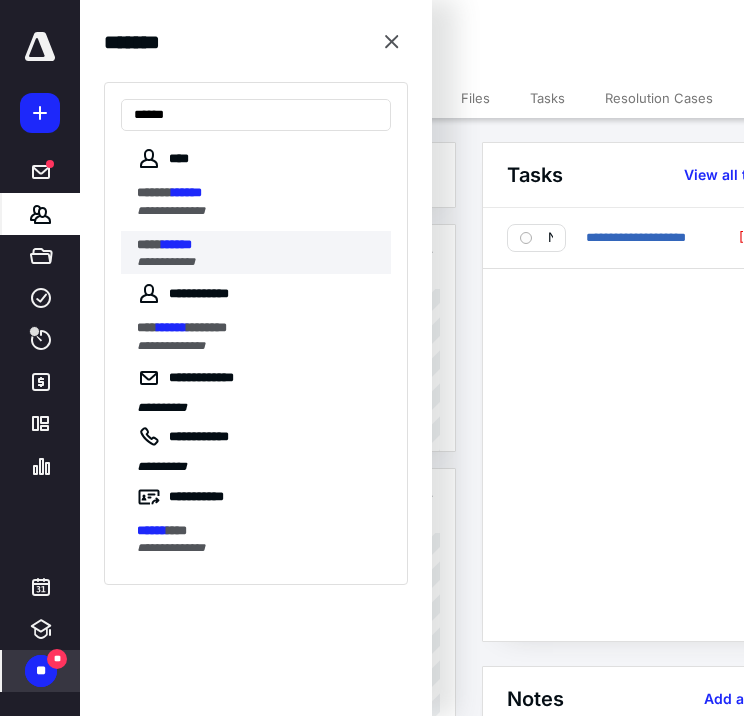 type on "******" 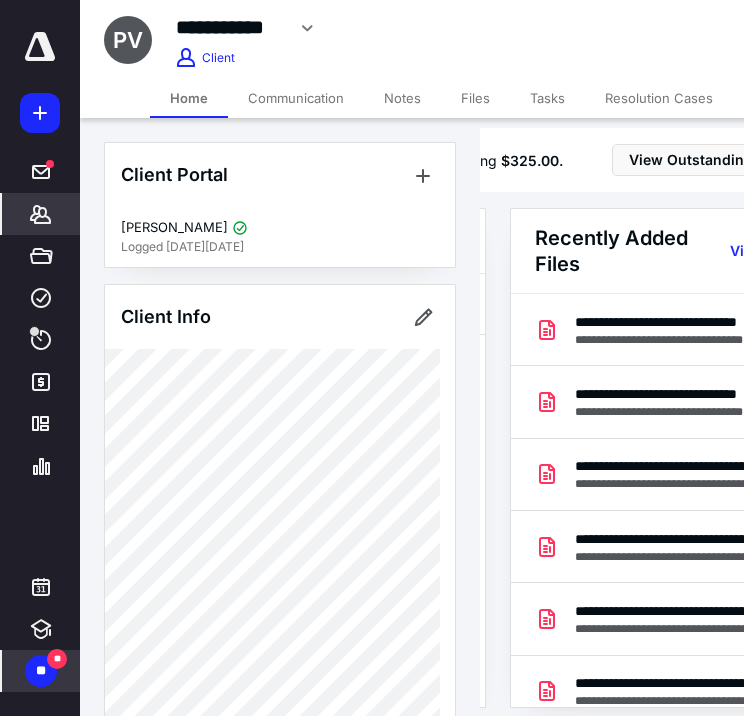 scroll, scrollTop: 15, scrollLeft: 335, axis: both 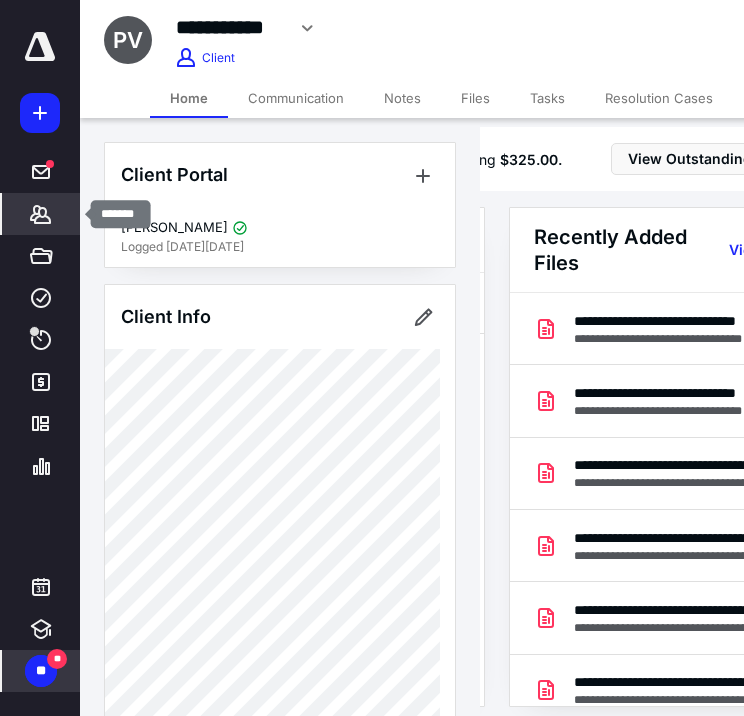 click 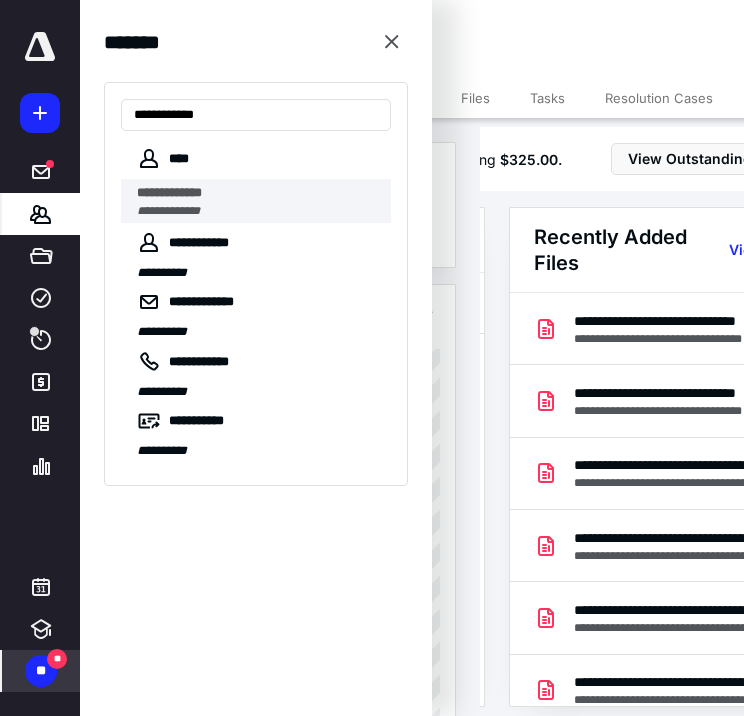 type on "**********" 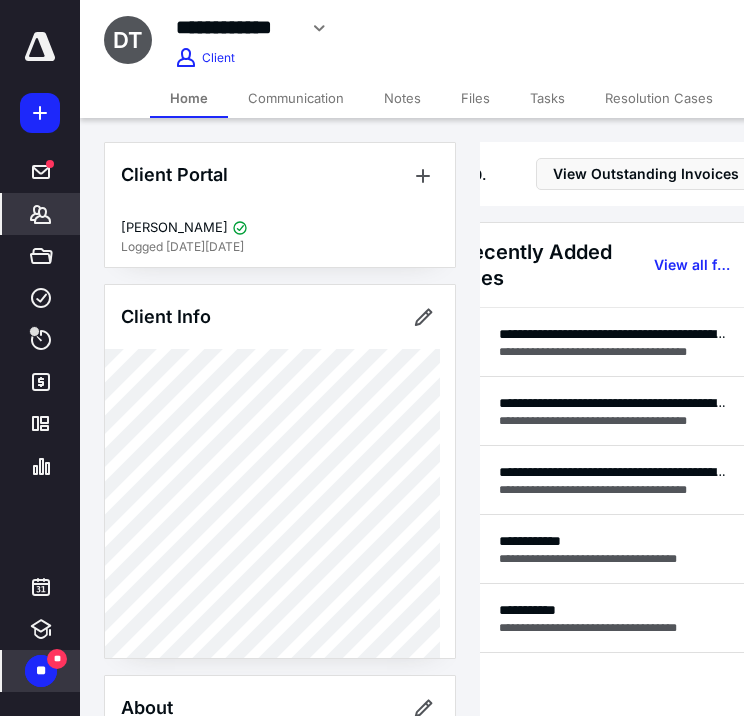 scroll, scrollTop: 0, scrollLeft: 408, axis: horizontal 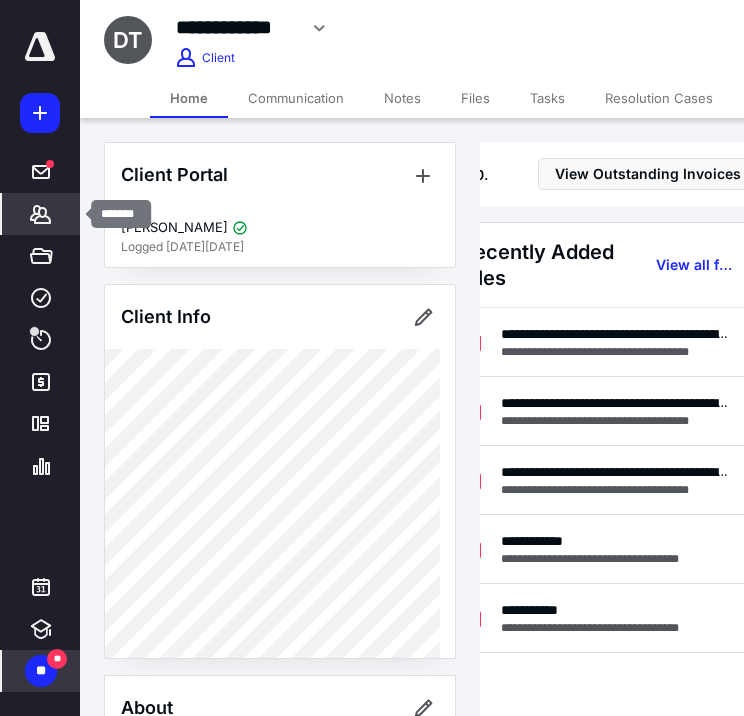 click 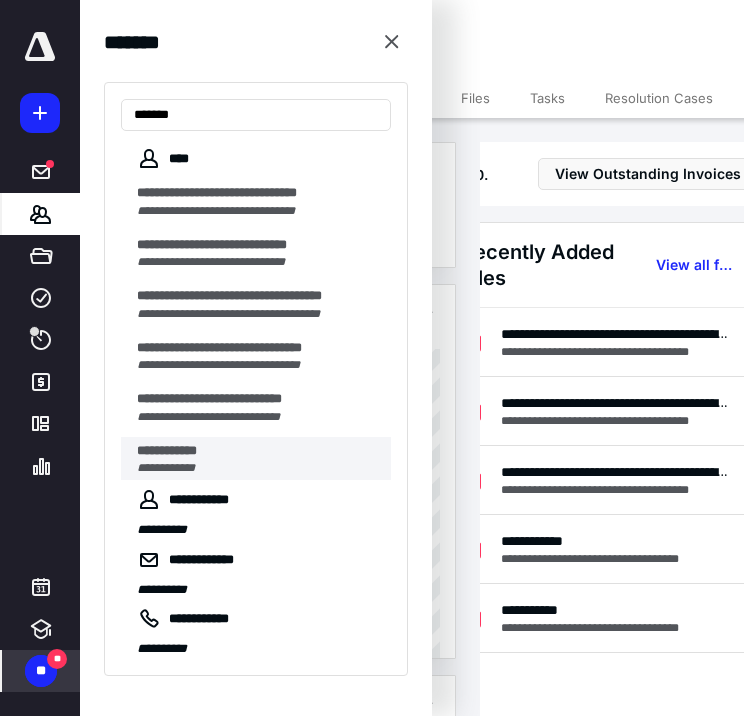 type on "*******" 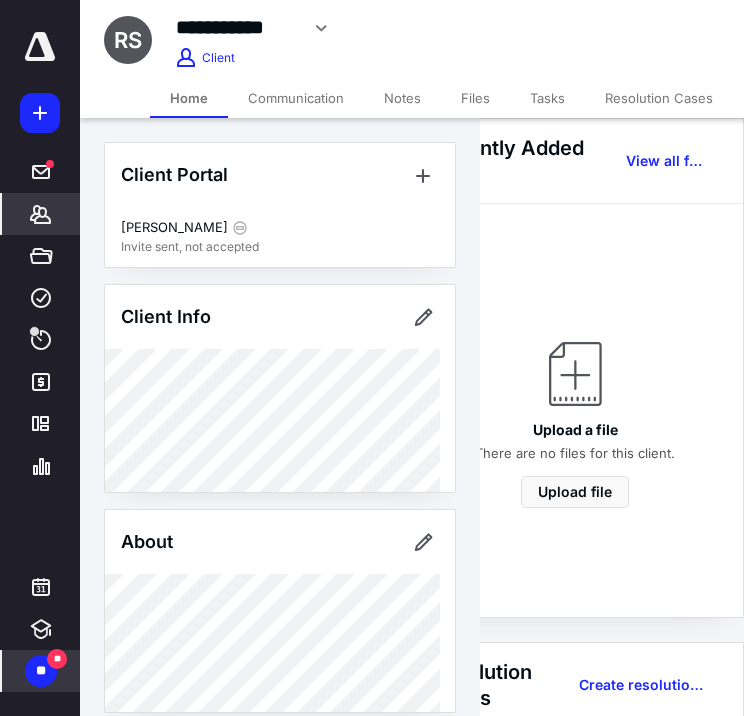 scroll, scrollTop: 24, scrollLeft: 438, axis: both 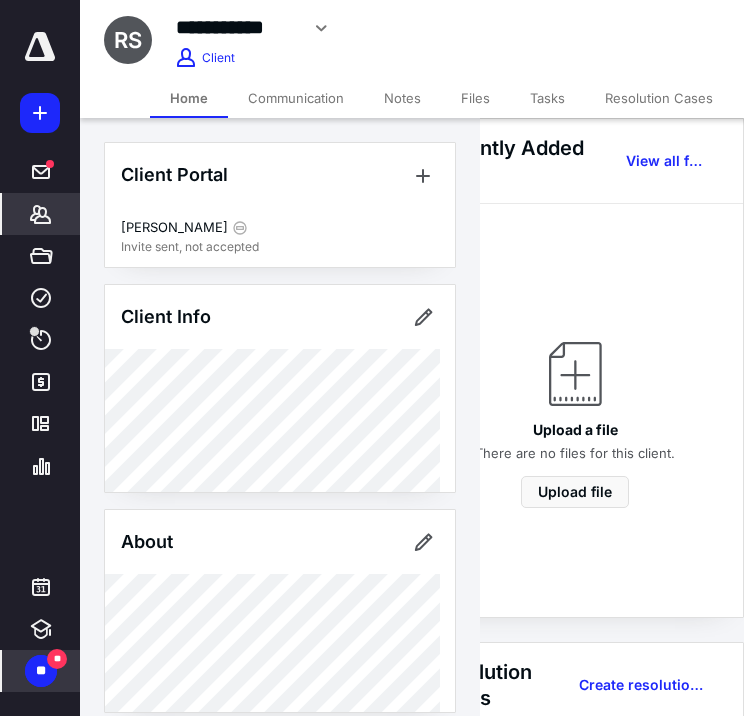 click on "Files" at bounding box center [475, 98] 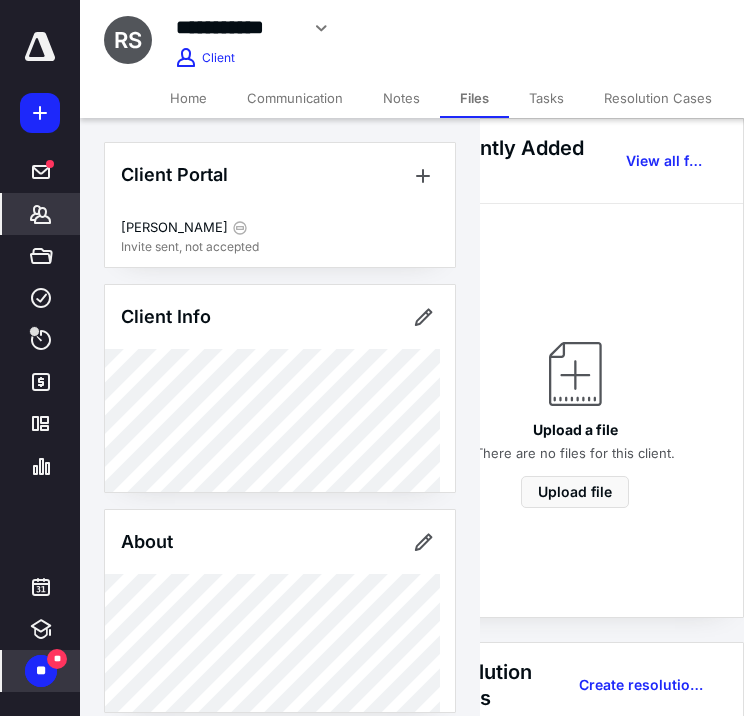 scroll, scrollTop: 0, scrollLeft: 0, axis: both 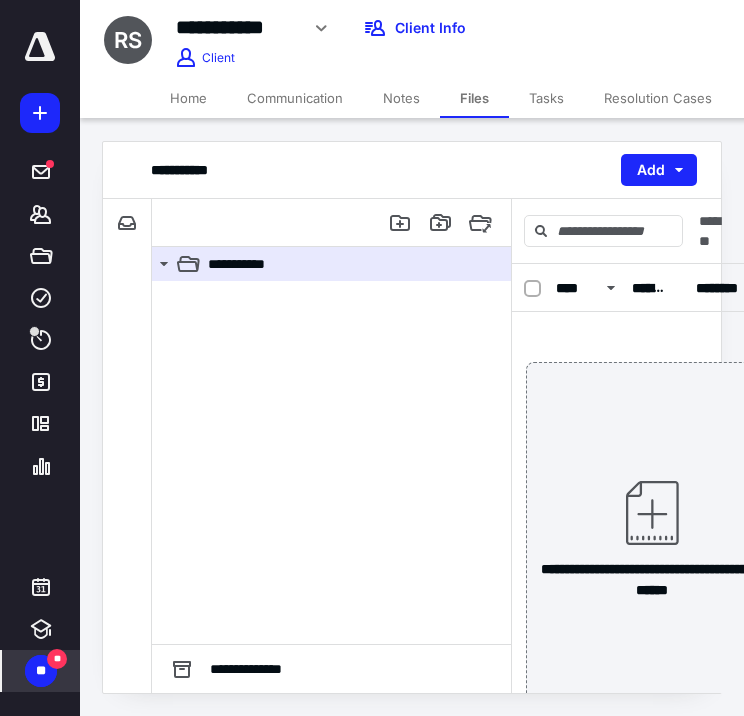 click at bounding box center (331, 462) 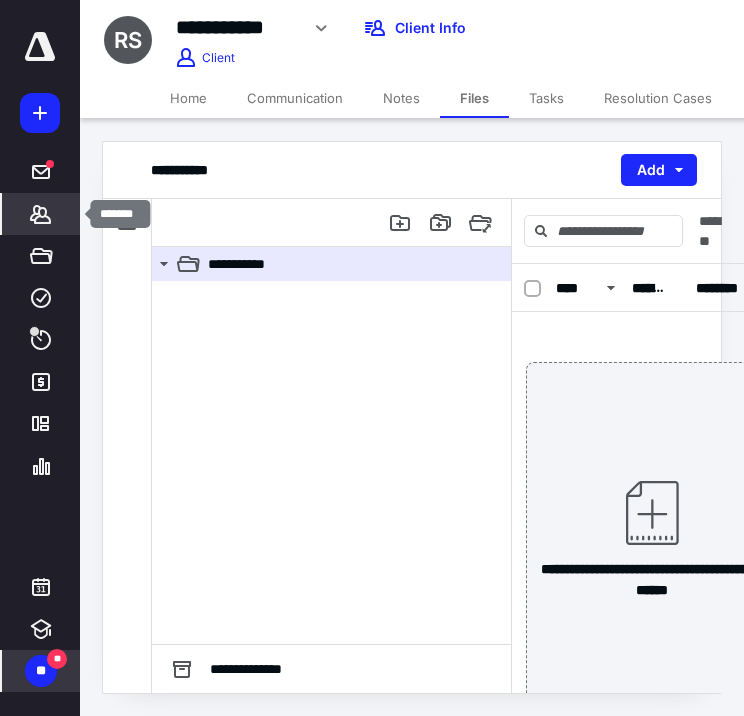 click 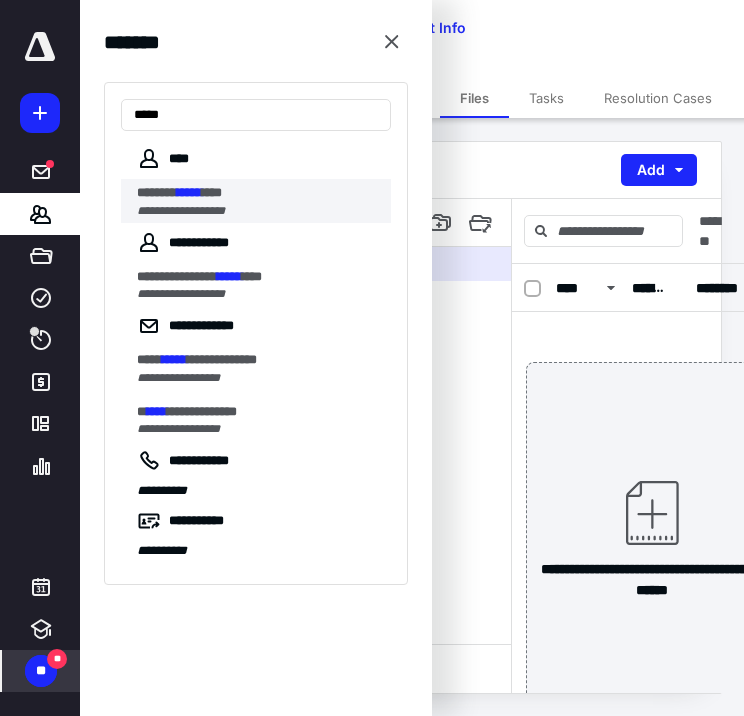 type on "*****" 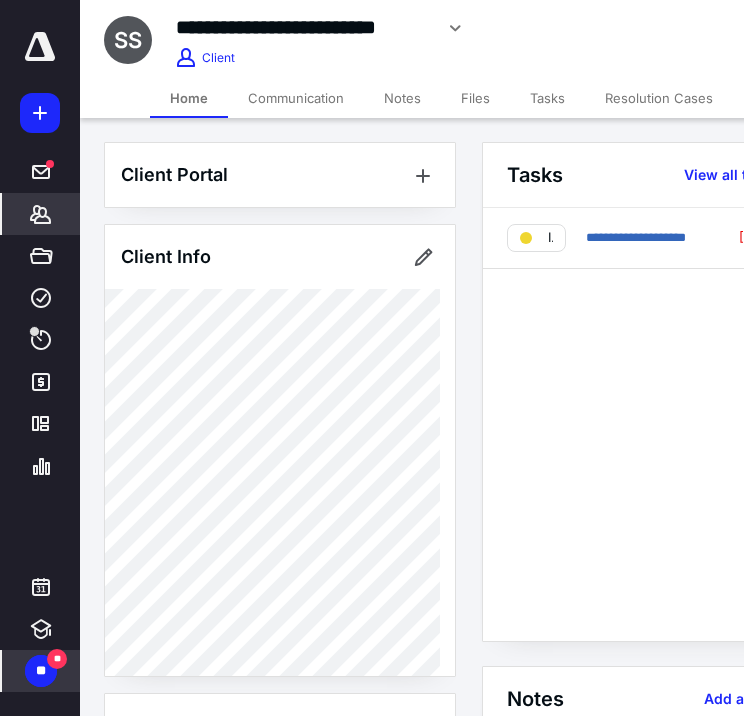scroll, scrollTop: 0, scrollLeft: 16, axis: horizontal 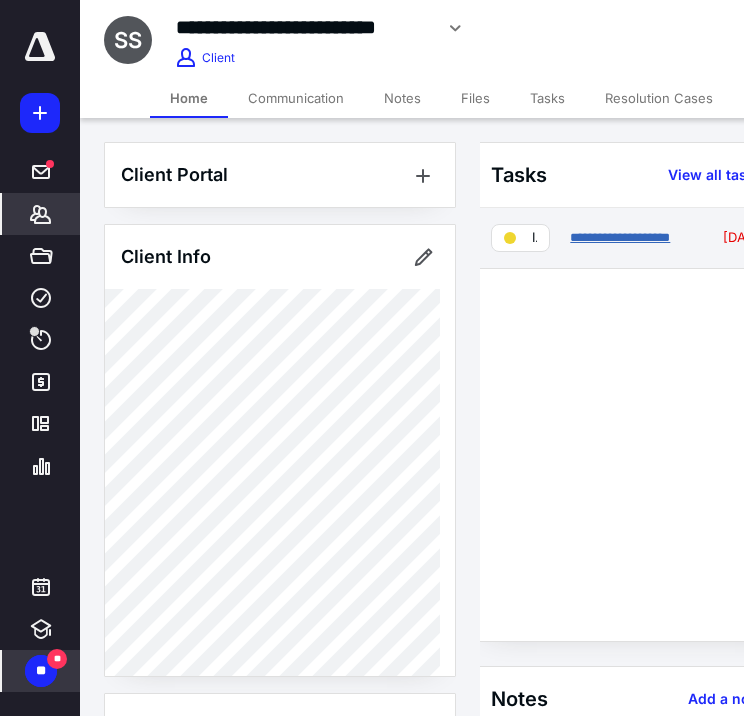 click on "**********" at bounding box center [620, 237] 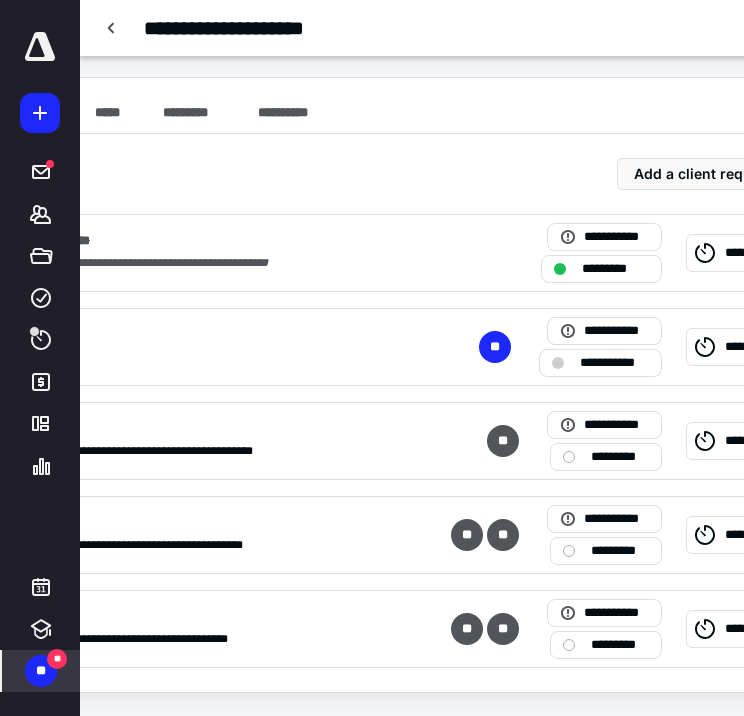scroll, scrollTop: 364, scrollLeft: 184, axis: both 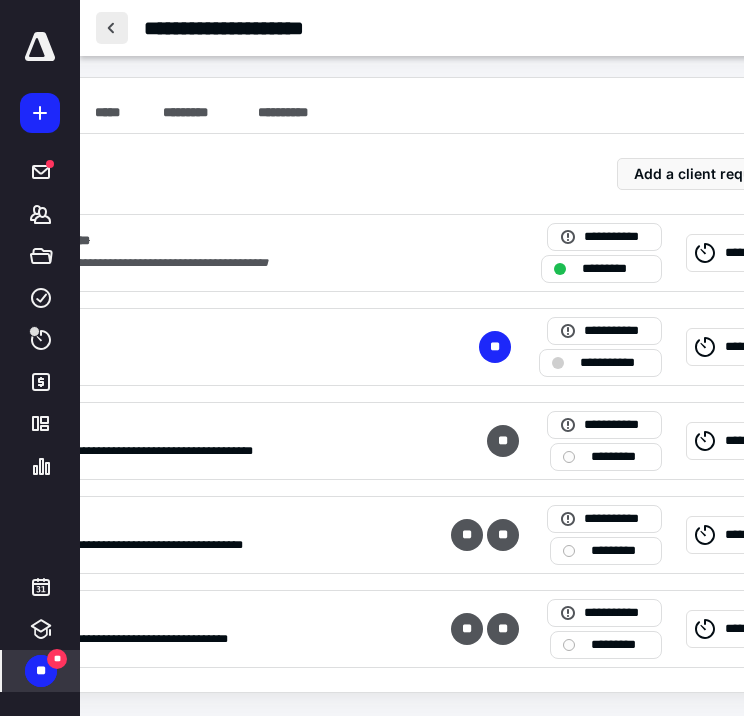 click at bounding box center (112, 28) 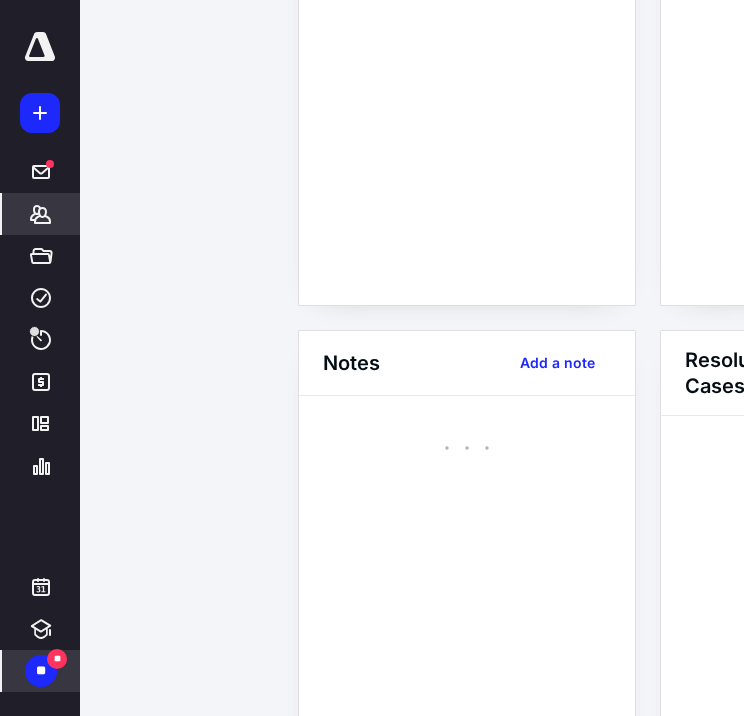 scroll, scrollTop: 0, scrollLeft: 0, axis: both 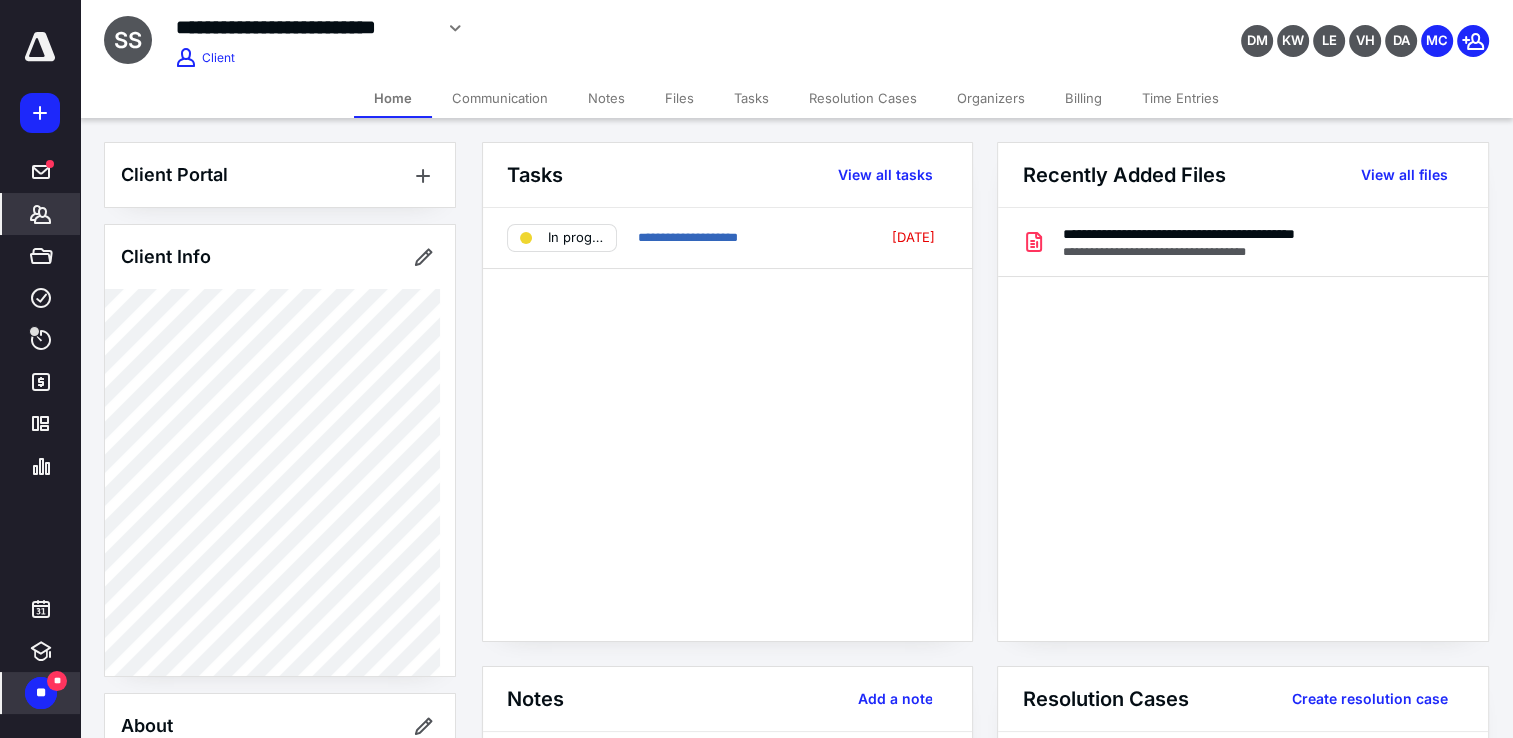click on "Files" at bounding box center (679, 98) 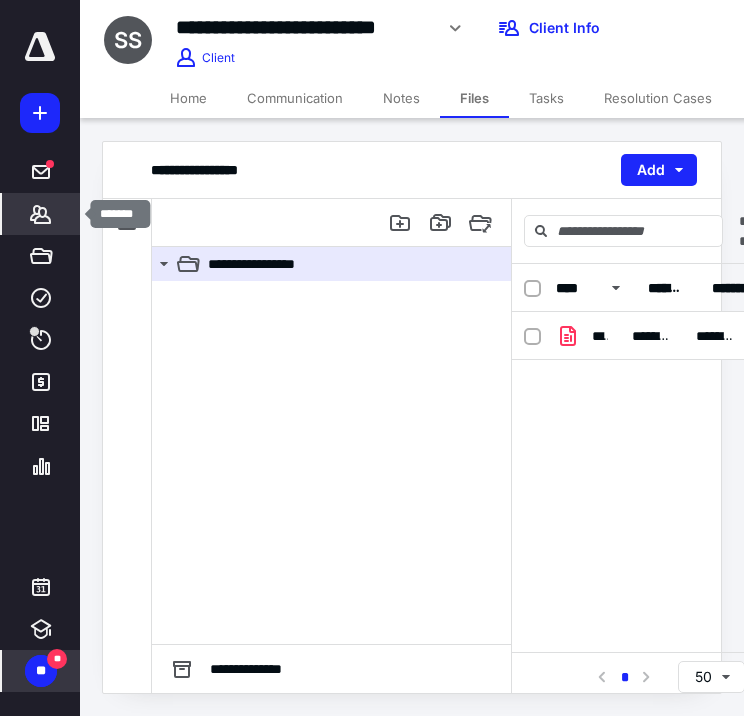 click on "*******" at bounding box center [41, 214] 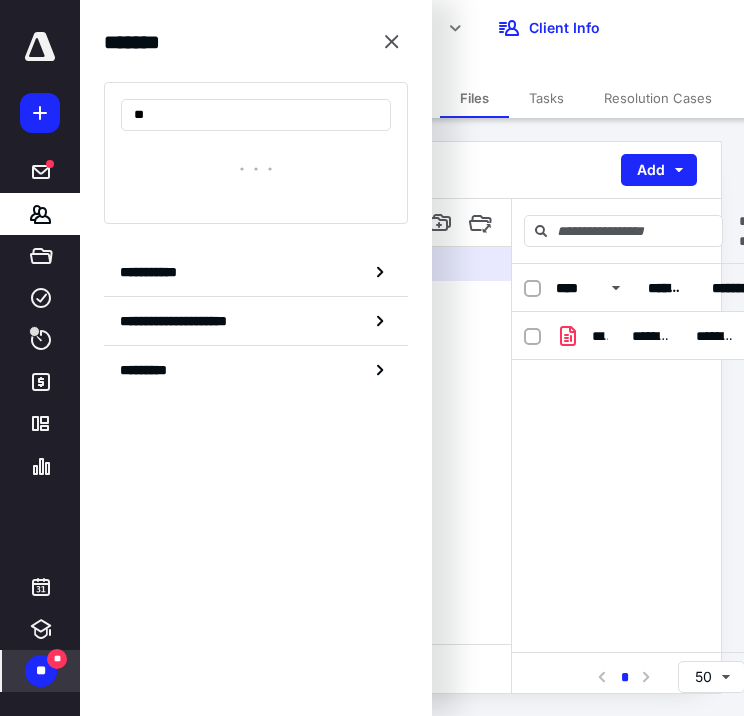 type on "*" 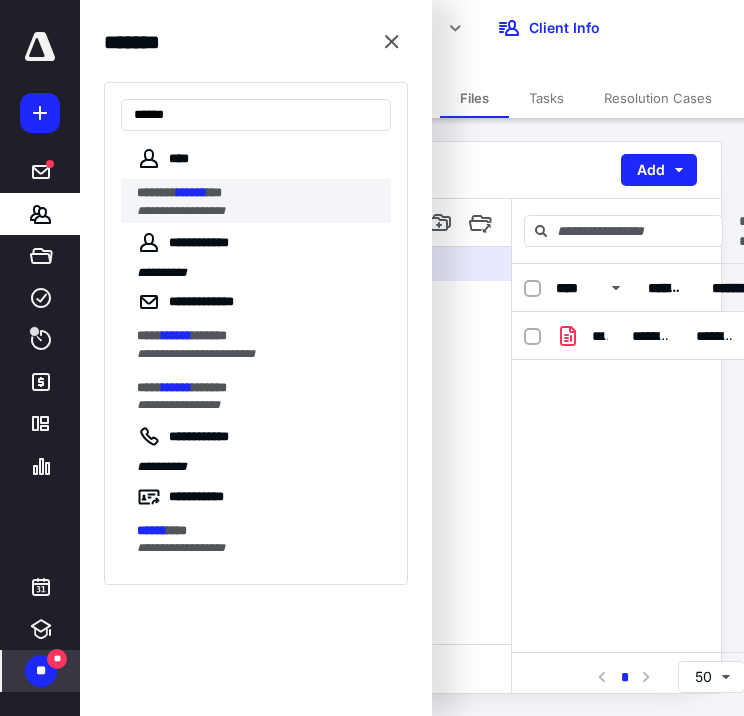 type on "******" 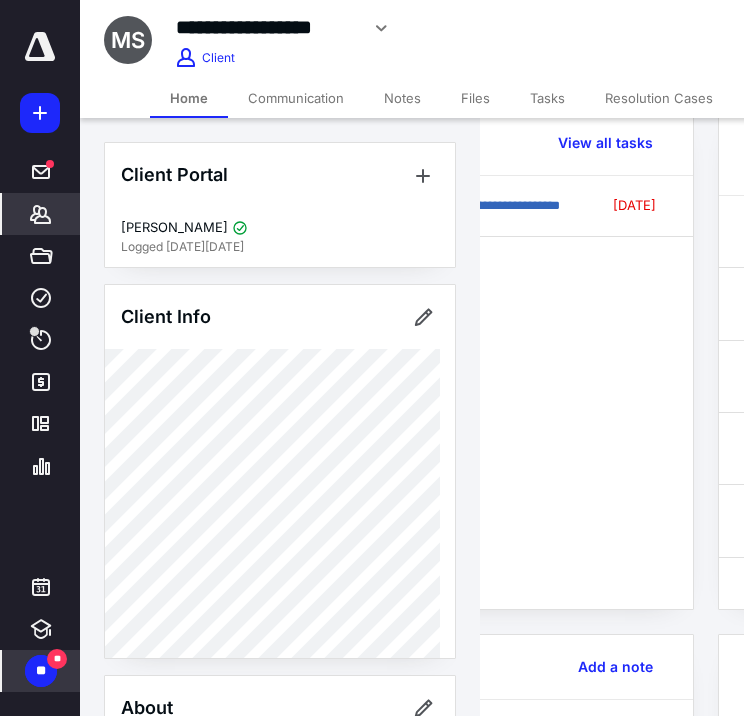 scroll, scrollTop: 32, scrollLeft: 126, axis: both 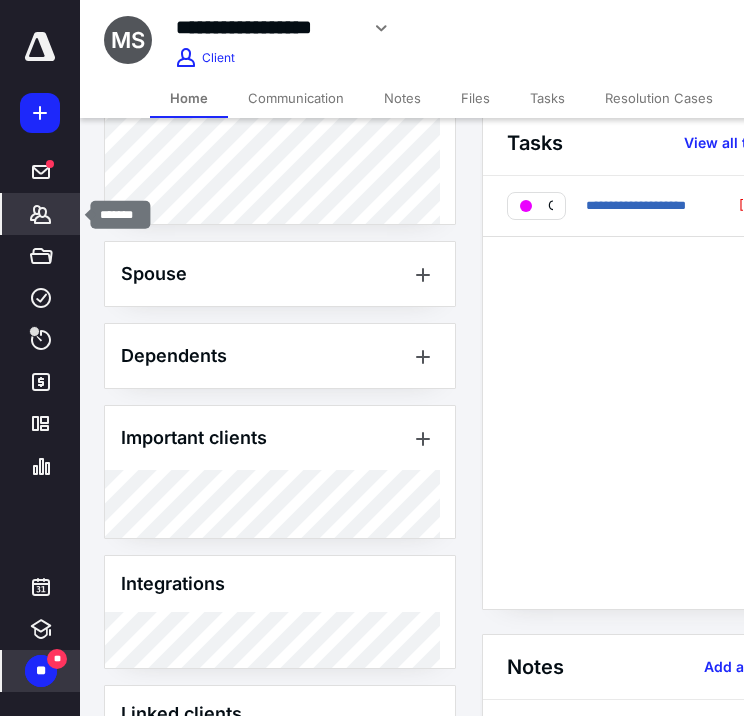 click on "*******" at bounding box center (41, 214) 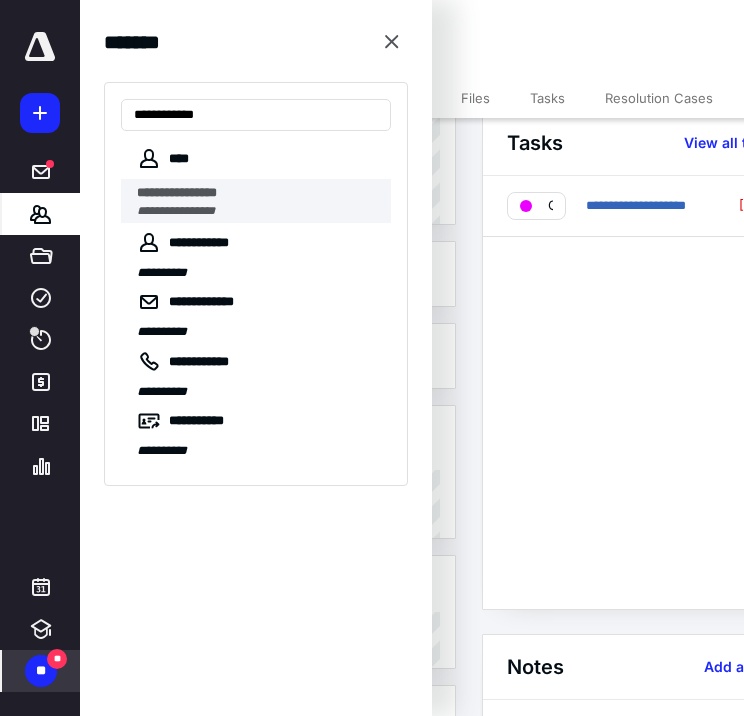 type on "**********" 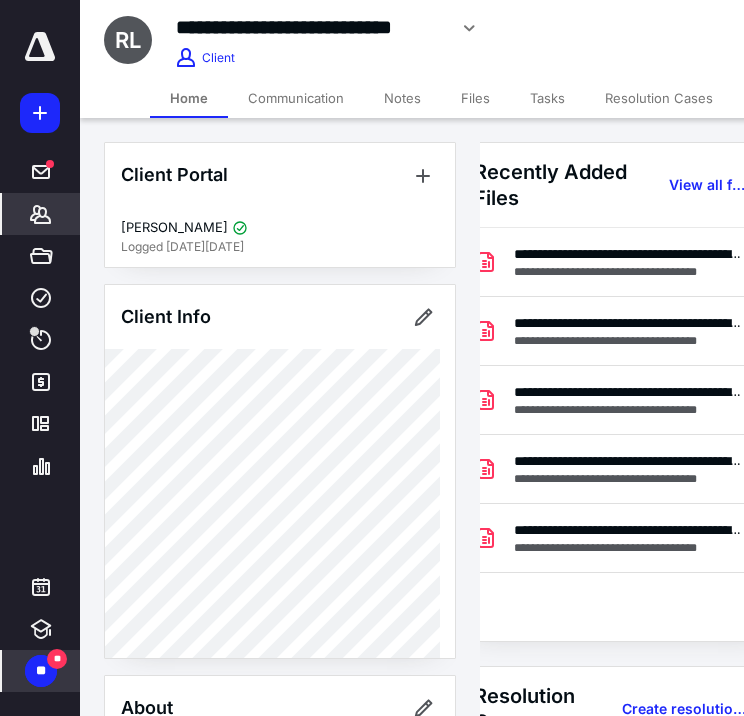 scroll, scrollTop: 0, scrollLeft: 396, axis: horizontal 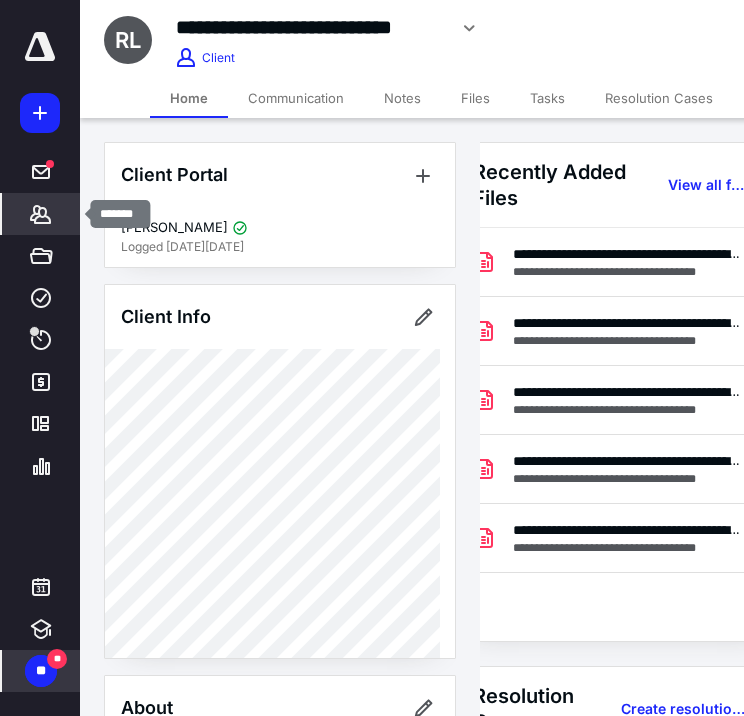 click 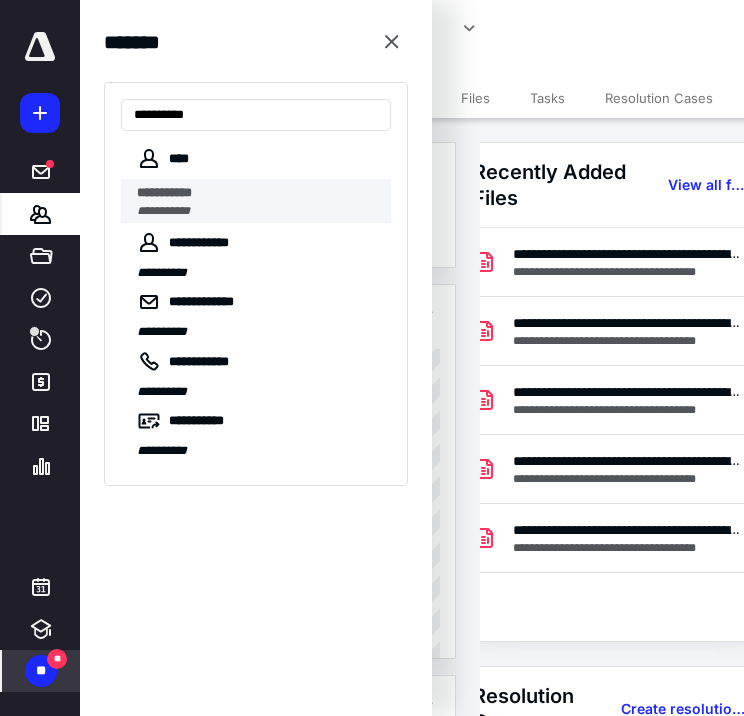type on "**********" 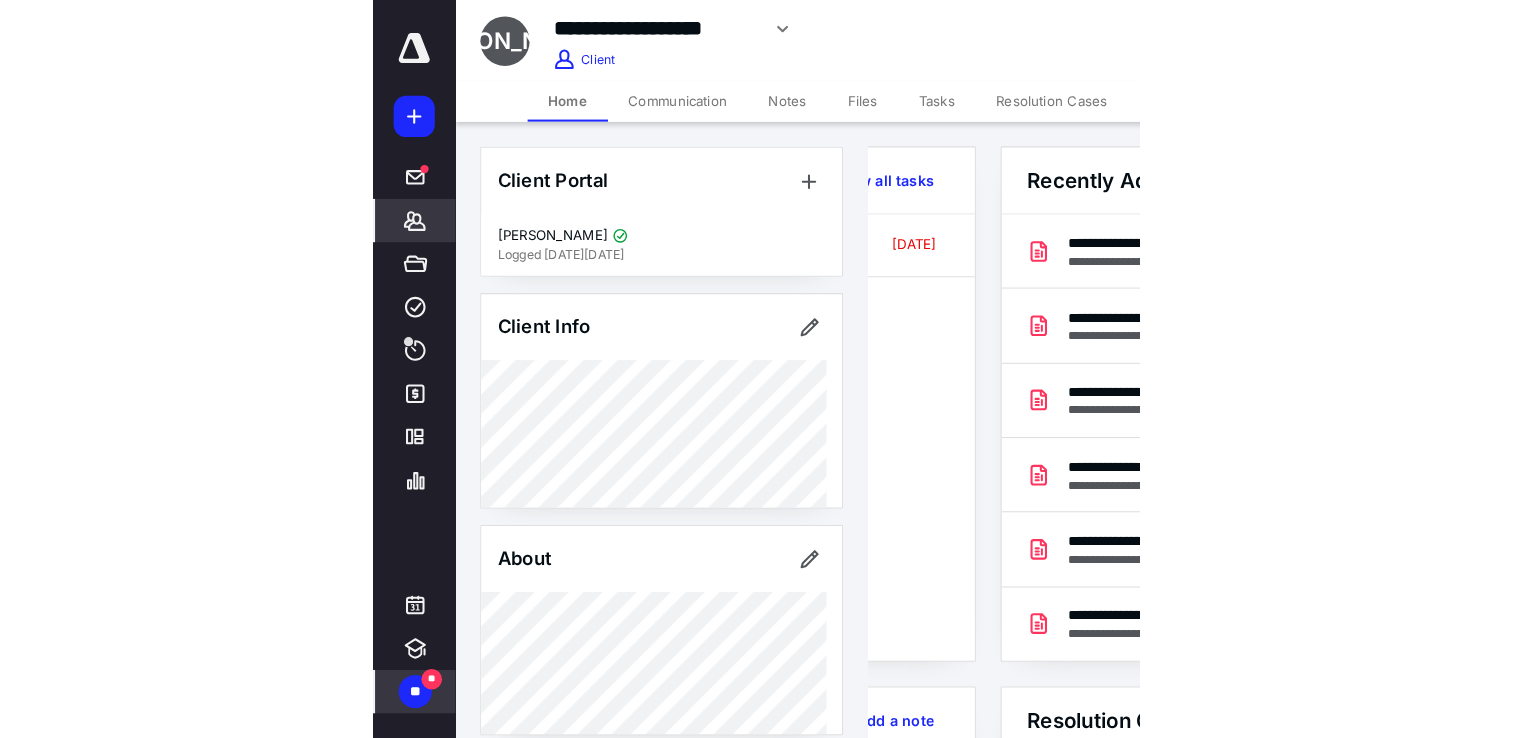 scroll, scrollTop: 0, scrollLeft: 0, axis: both 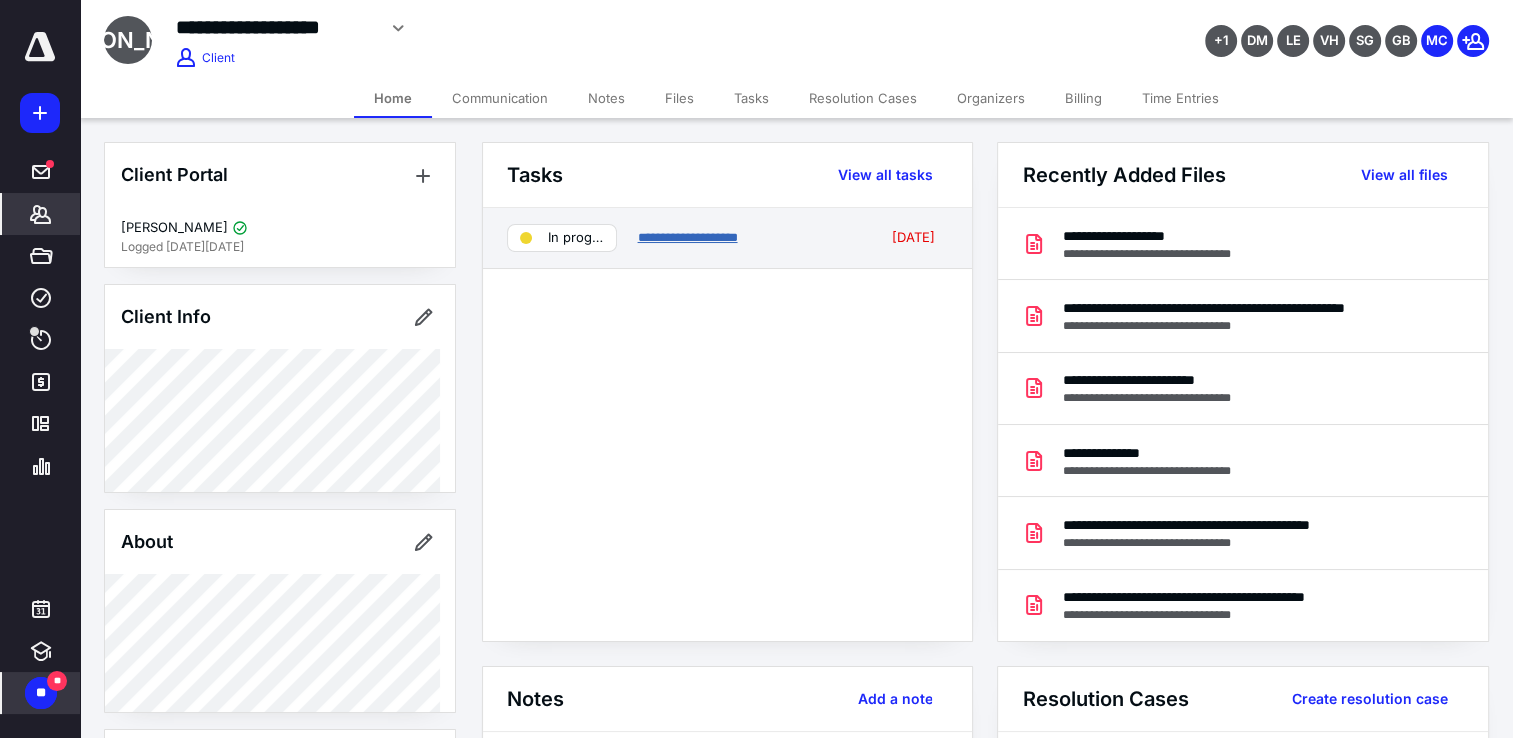 click on "**********" at bounding box center [687, 237] 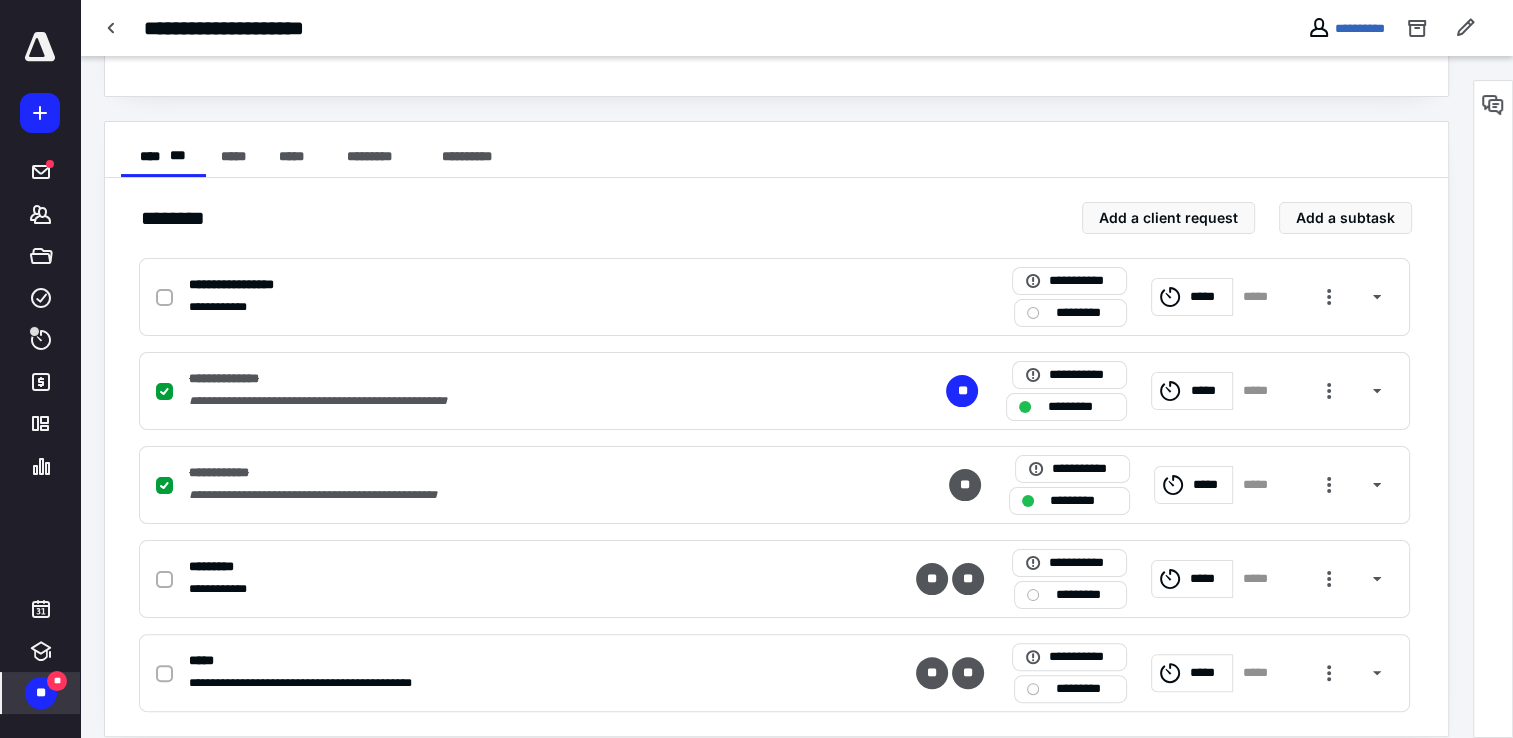 scroll, scrollTop: 320, scrollLeft: 0, axis: vertical 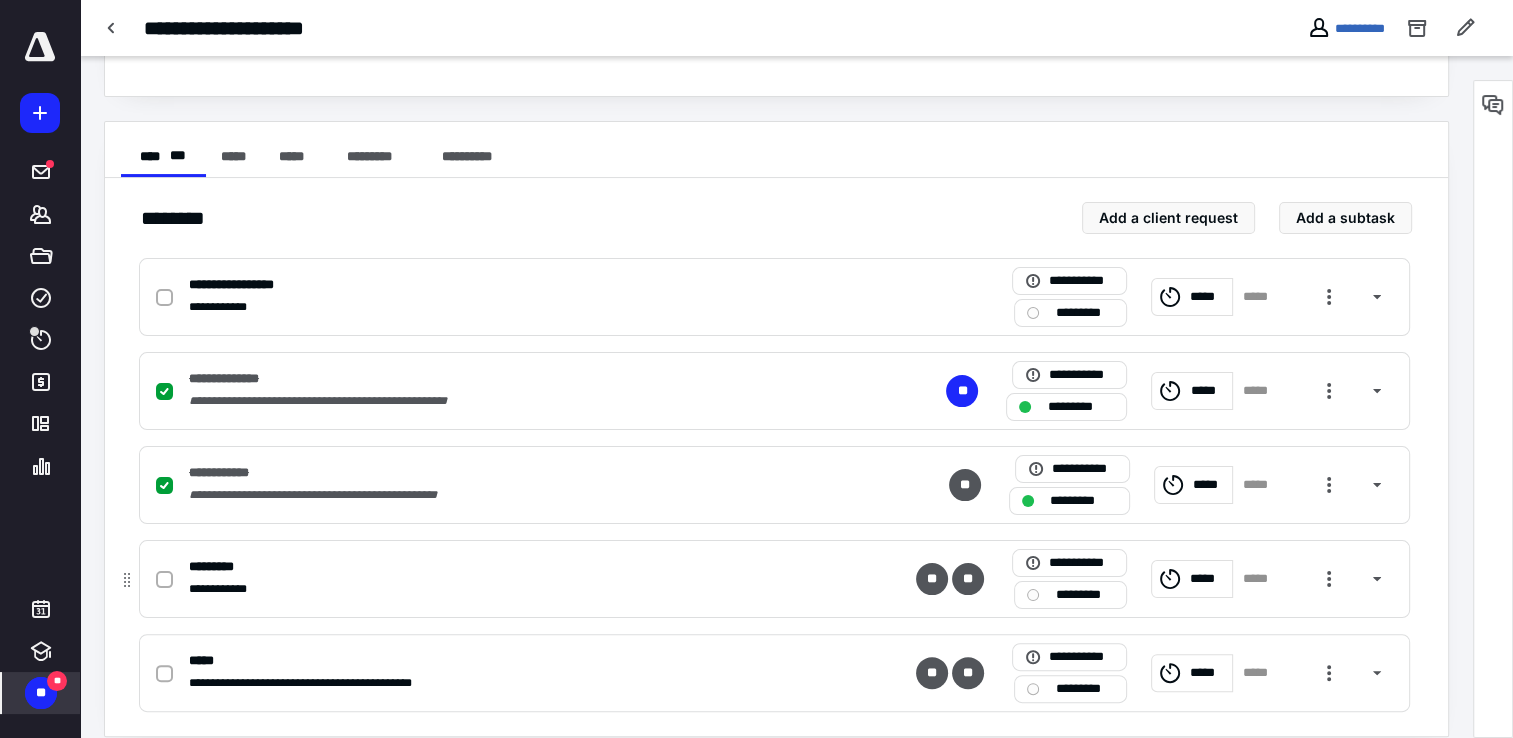 click on "*********" at bounding box center [1084, 595] 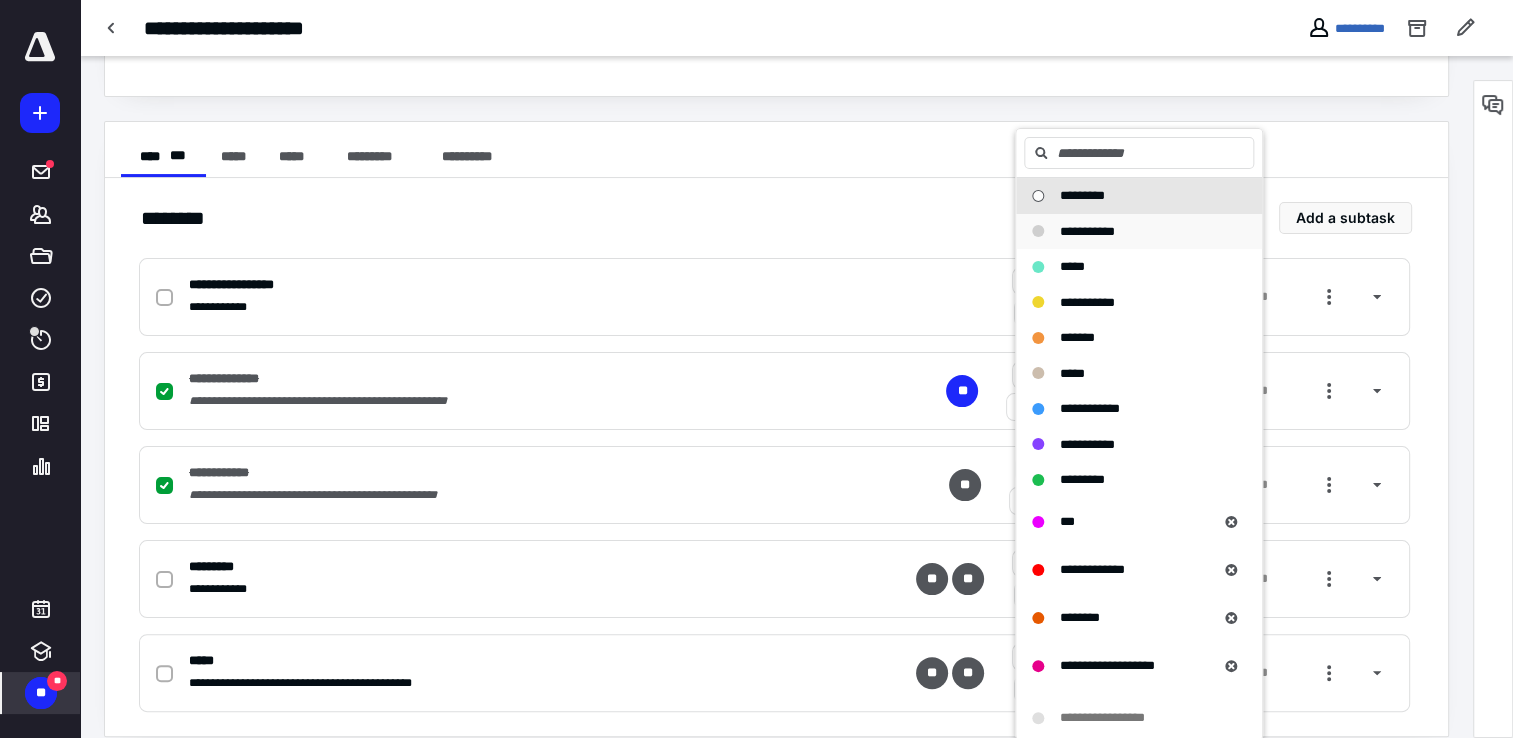 click on "**********" at bounding box center [1139, 232] 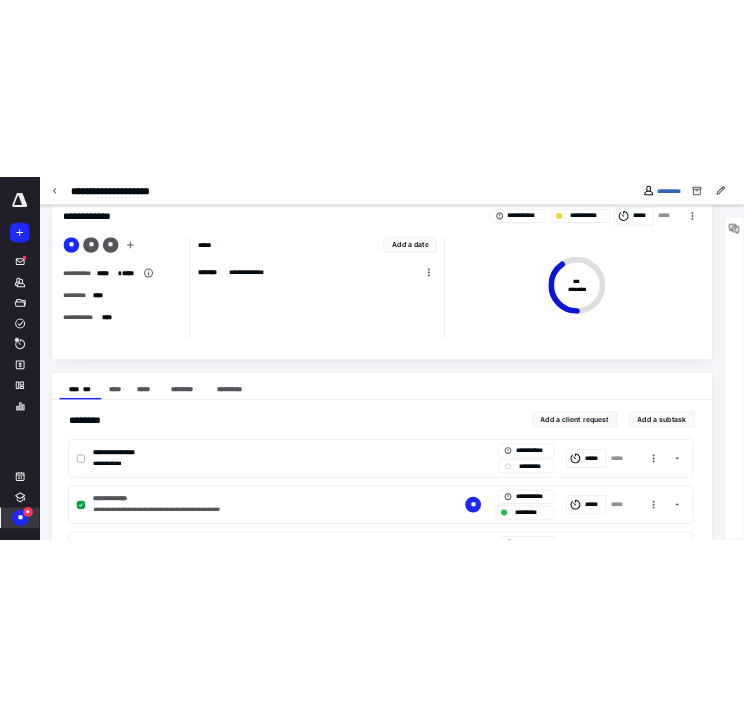scroll, scrollTop: 0, scrollLeft: 0, axis: both 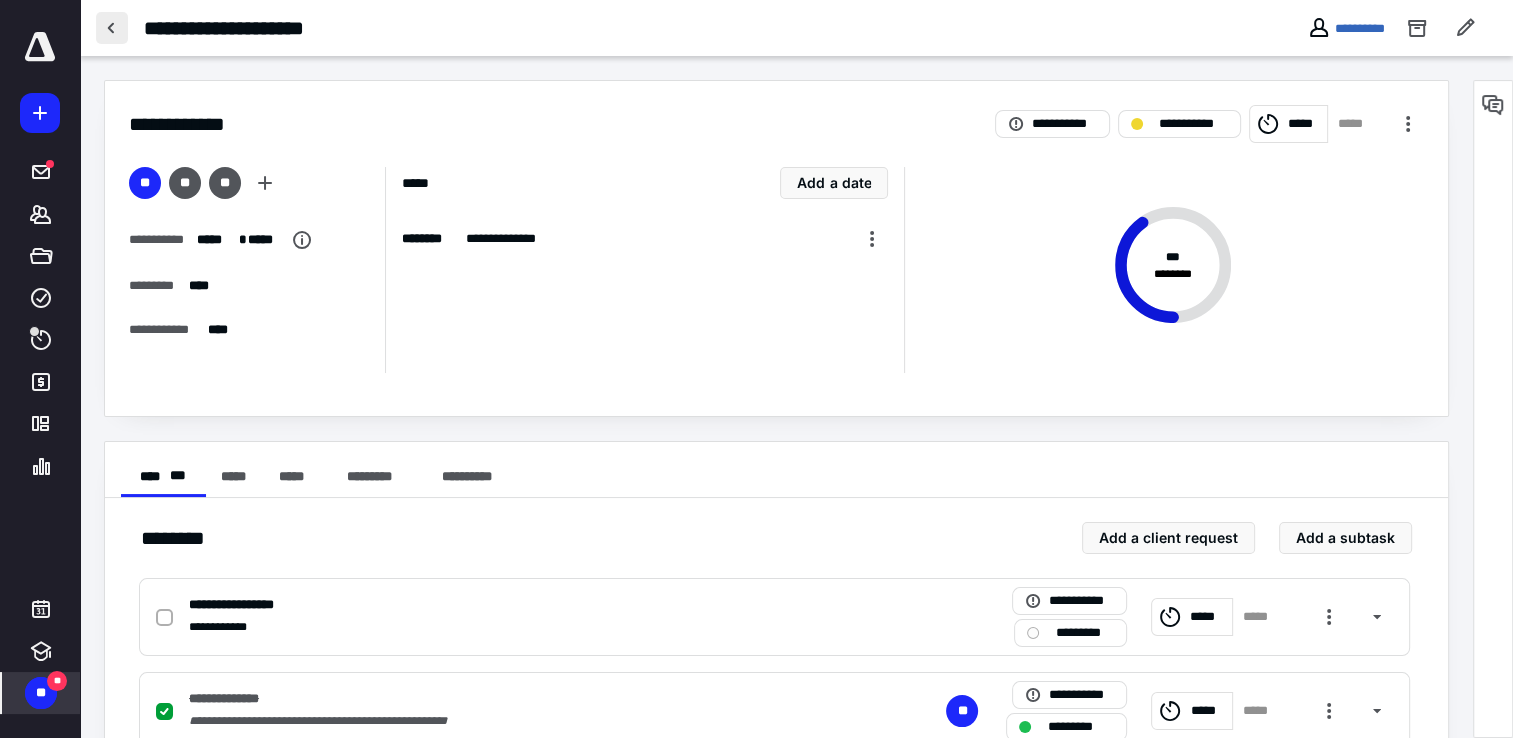 click at bounding box center (112, 28) 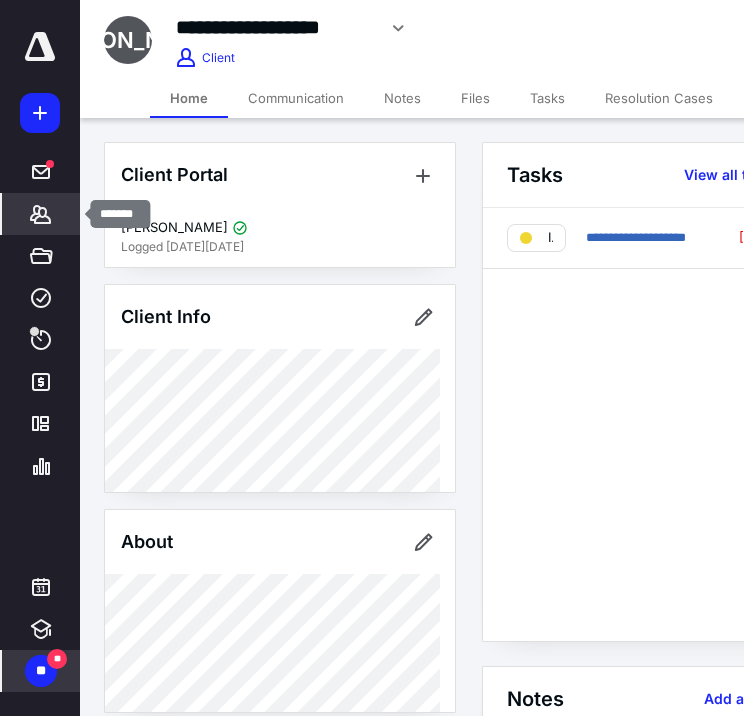 click 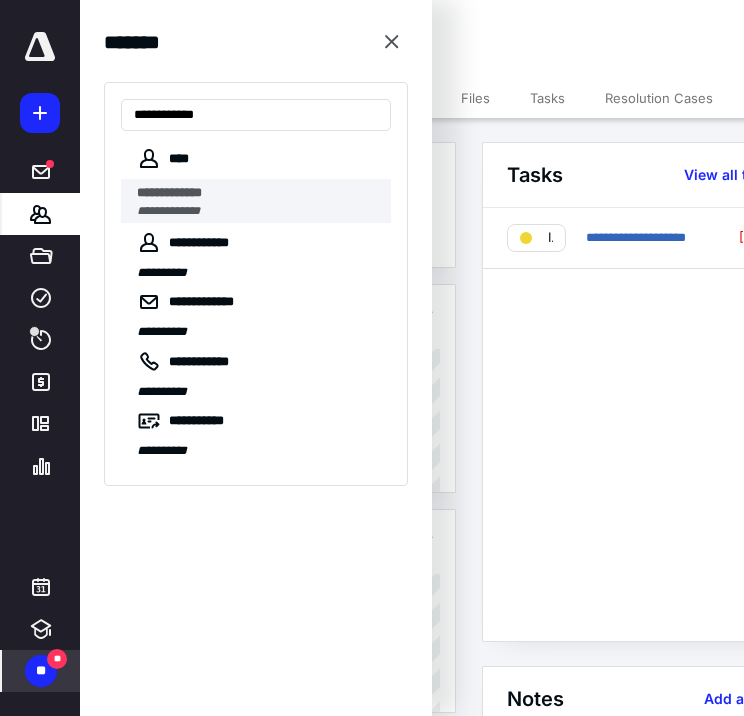 type on "**********" 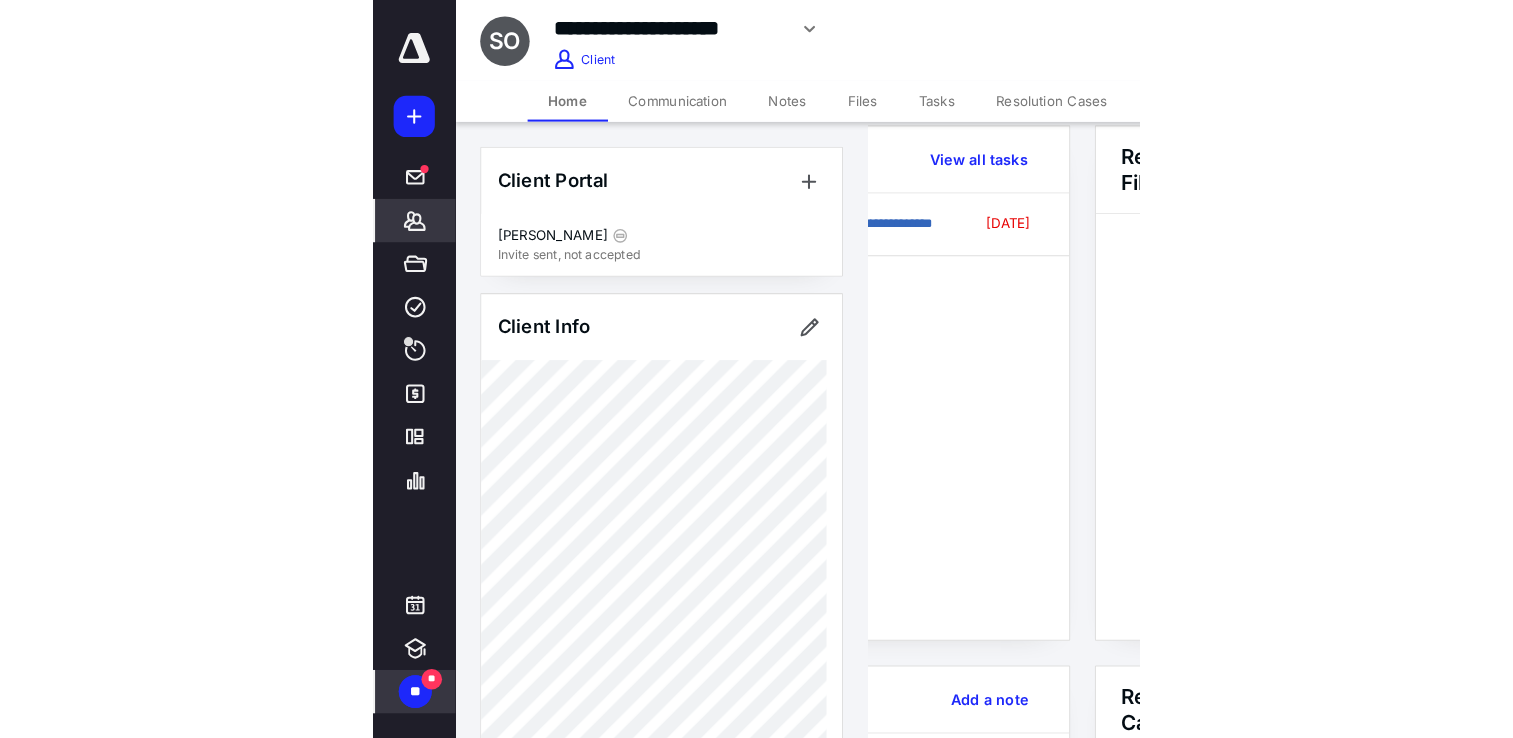 scroll, scrollTop: 20, scrollLeft: 0, axis: vertical 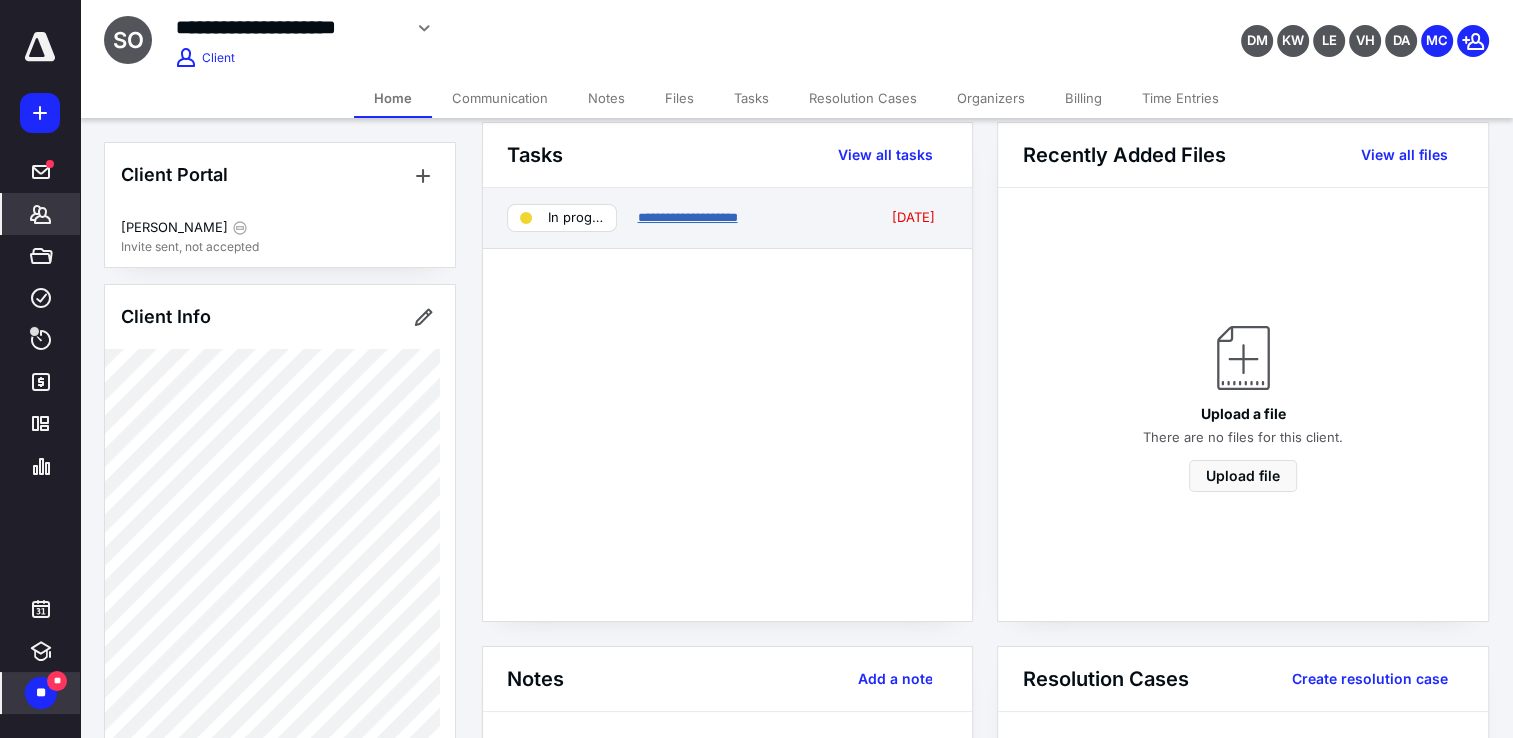 click on "**********" at bounding box center [687, 217] 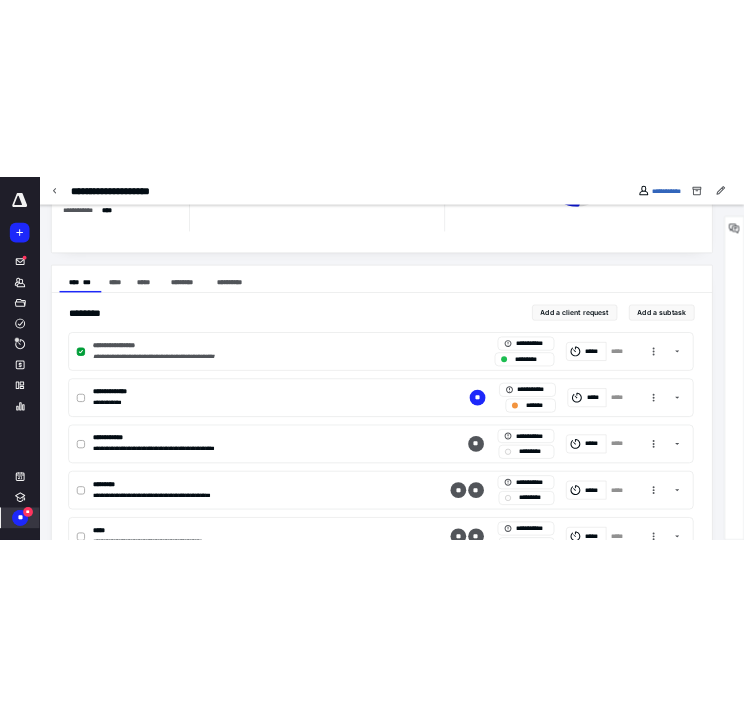 scroll, scrollTop: 264, scrollLeft: 0, axis: vertical 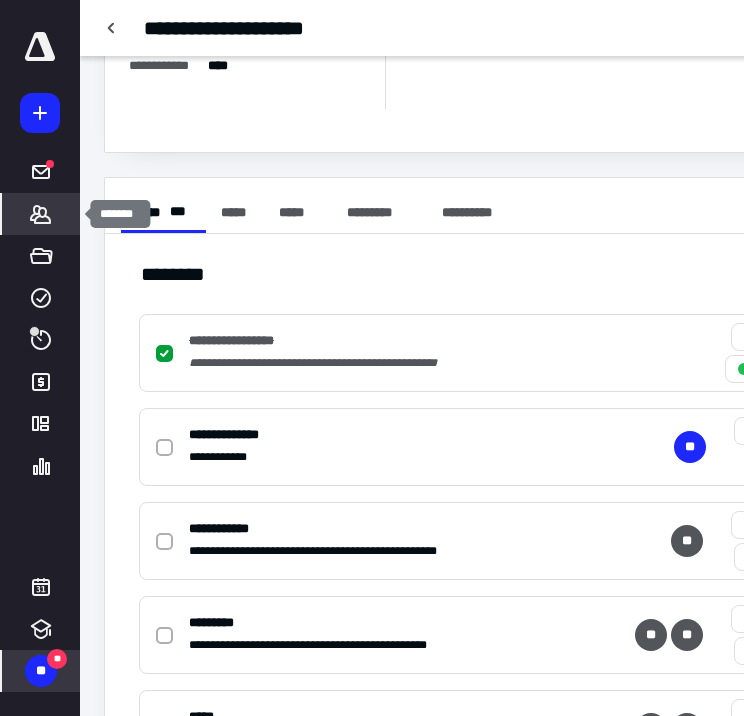 click 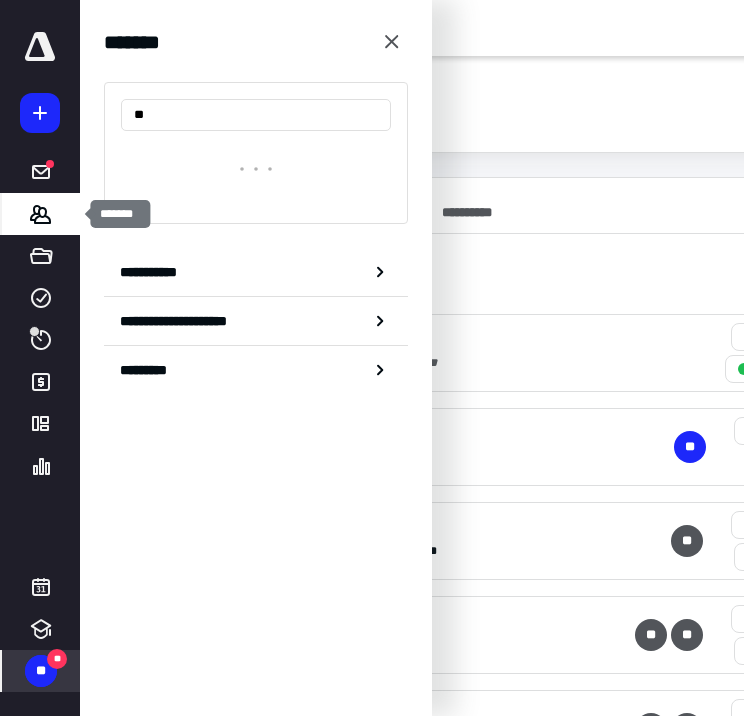 type on "*" 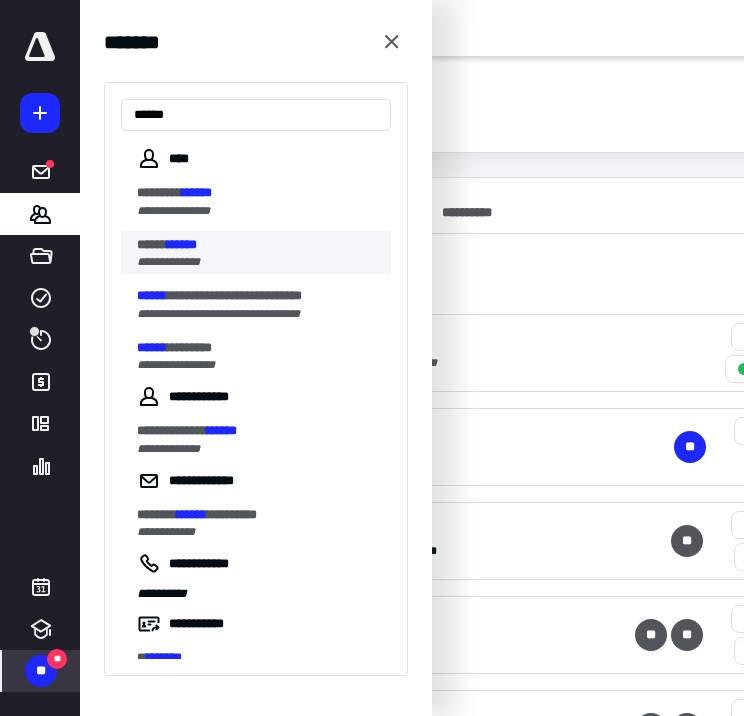 type on "******" 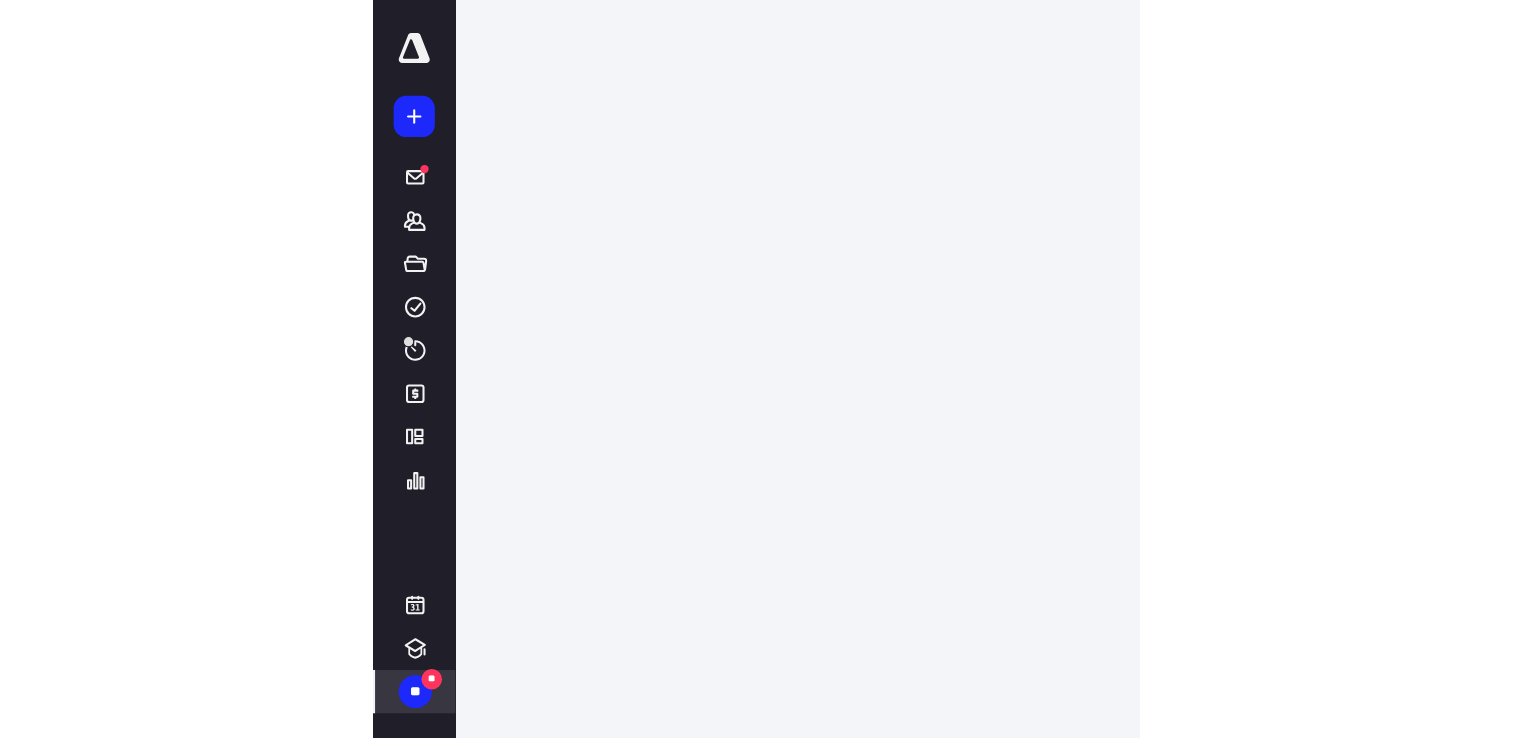 scroll, scrollTop: 0, scrollLeft: 0, axis: both 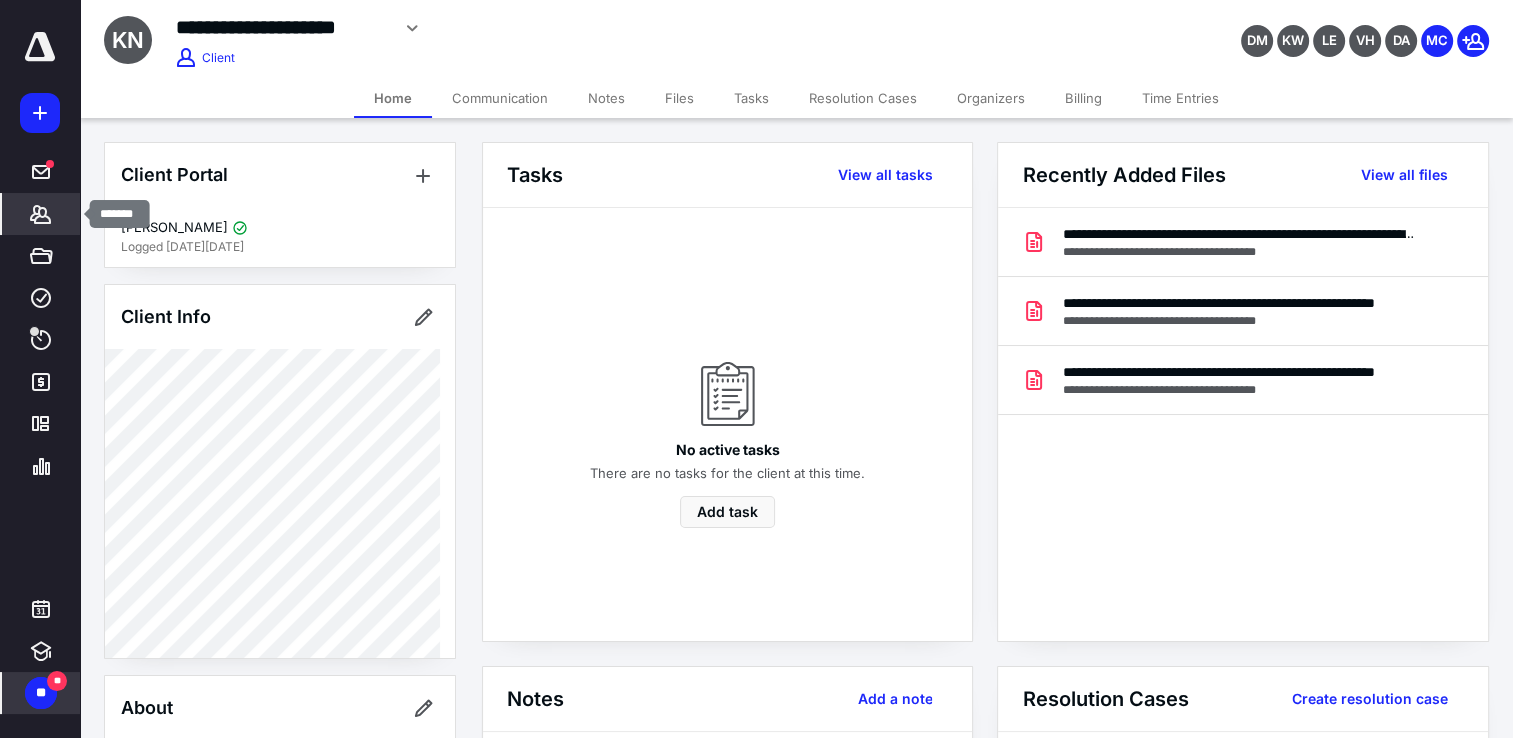 click on "*******" at bounding box center [41, 214] 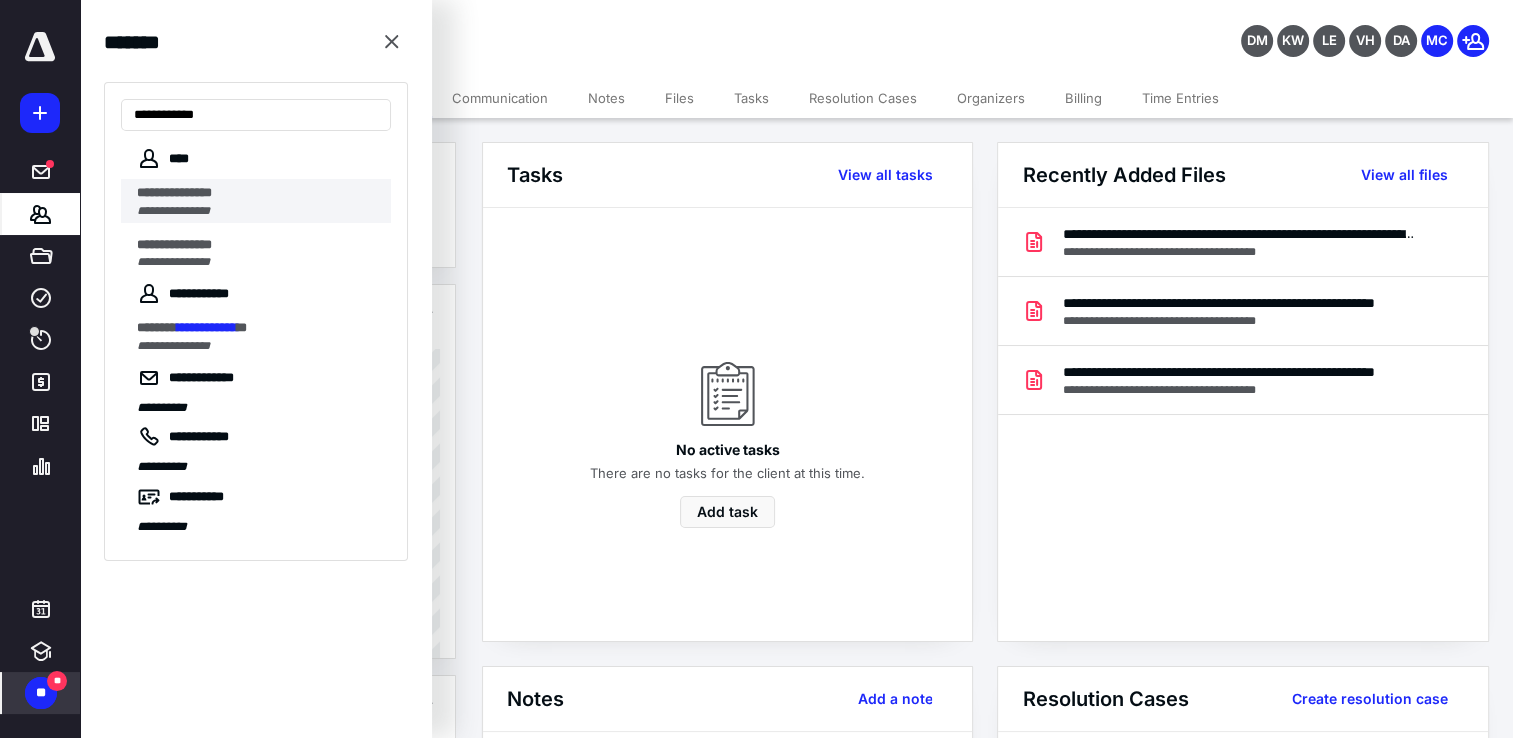type on "**********" 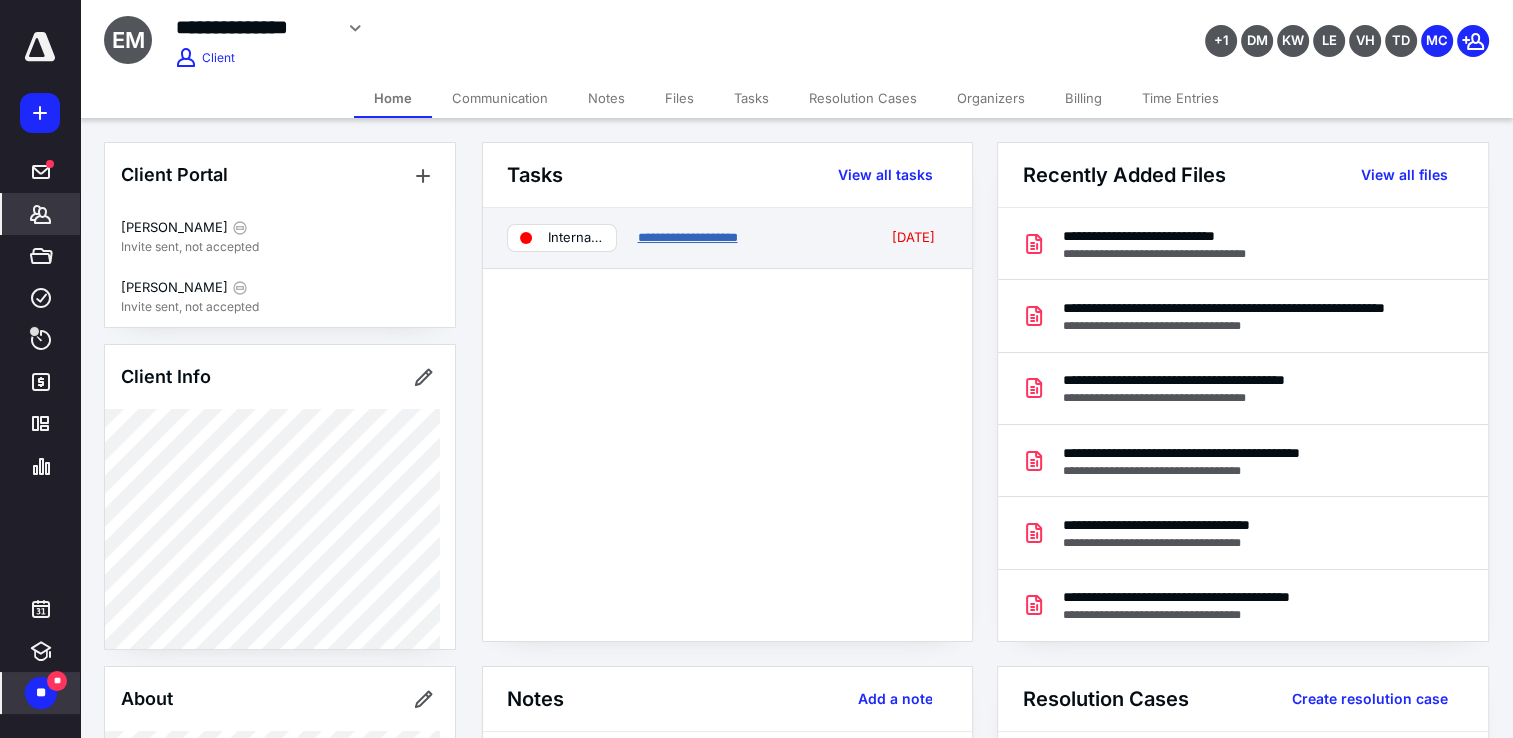 click on "**********" at bounding box center [687, 237] 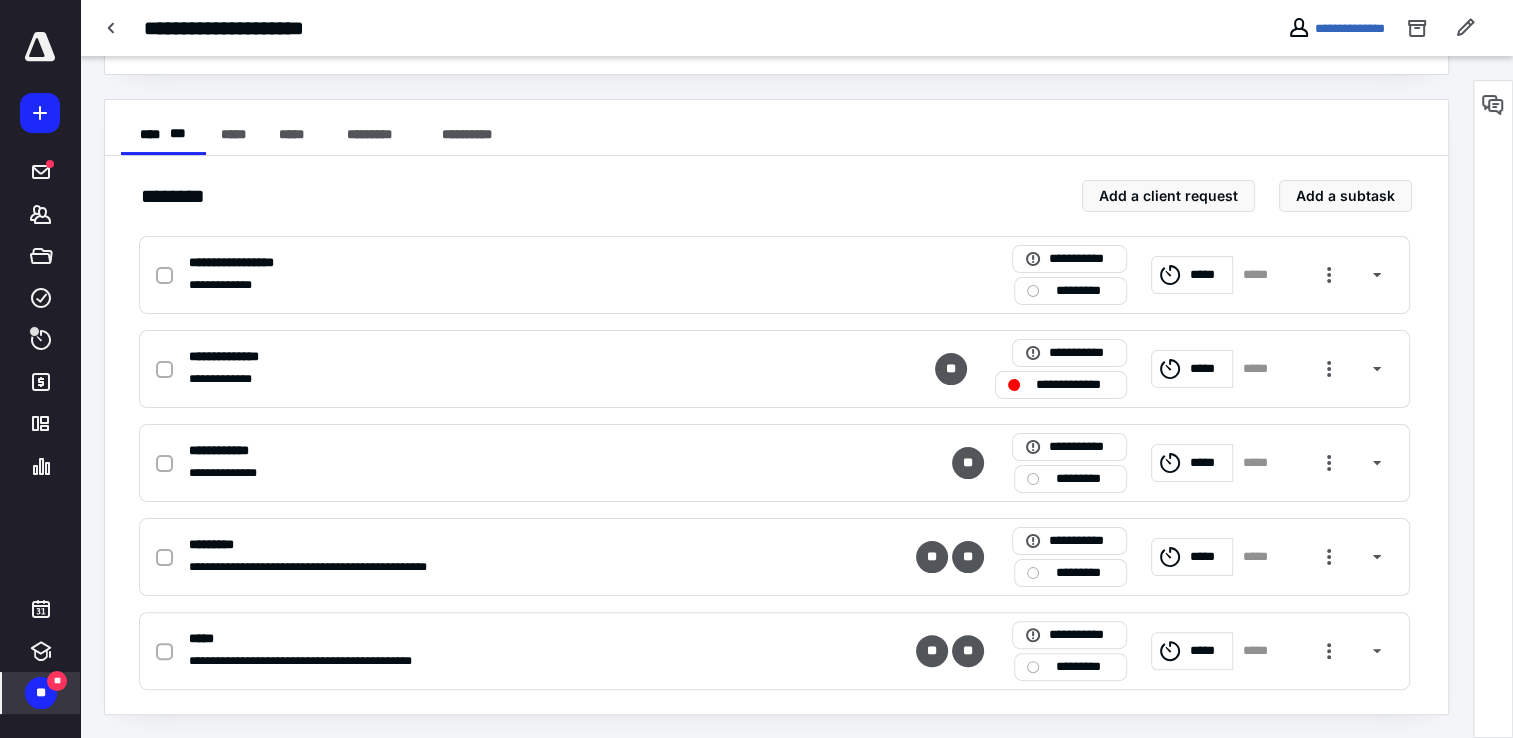 scroll, scrollTop: 0, scrollLeft: 0, axis: both 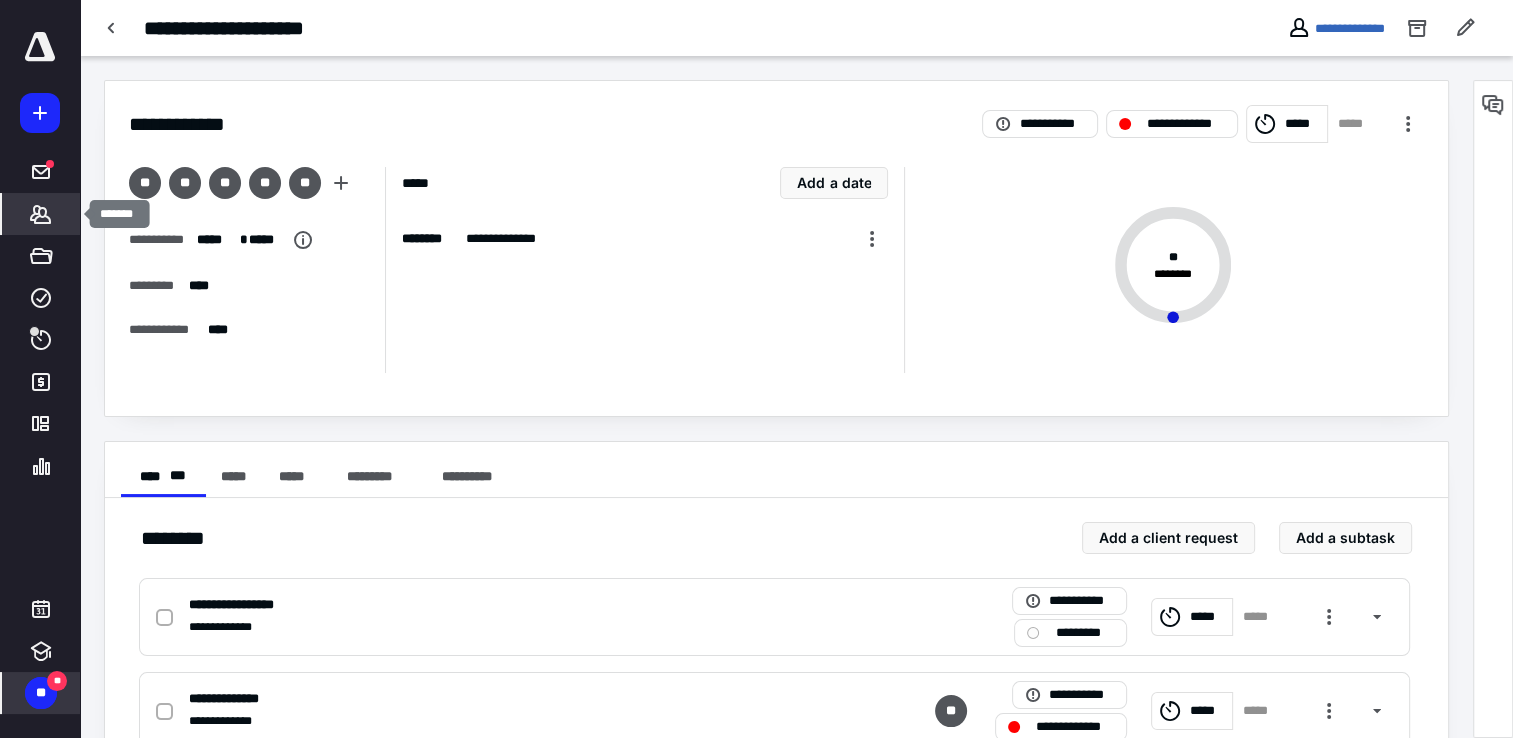 click on "*******" at bounding box center [41, 214] 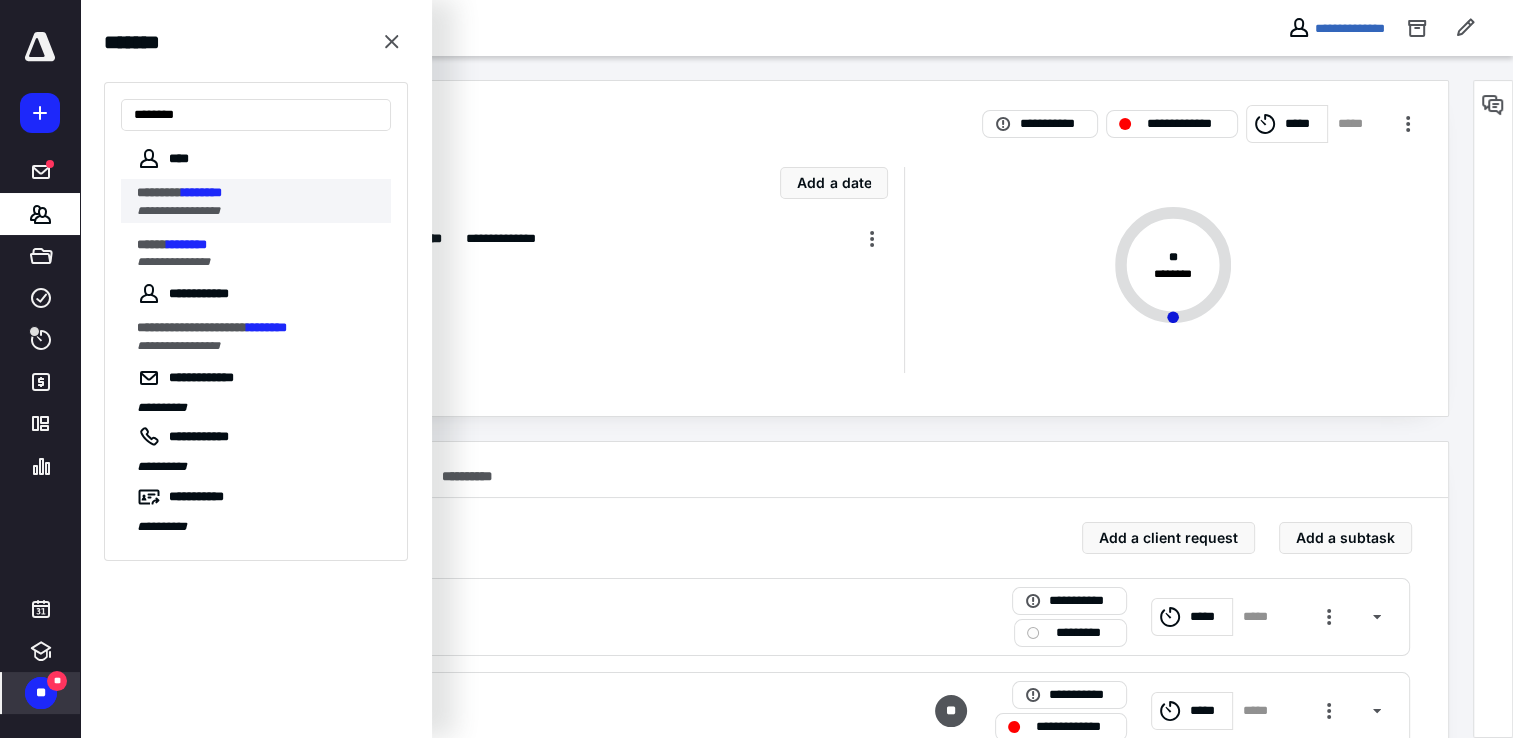 type on "********" 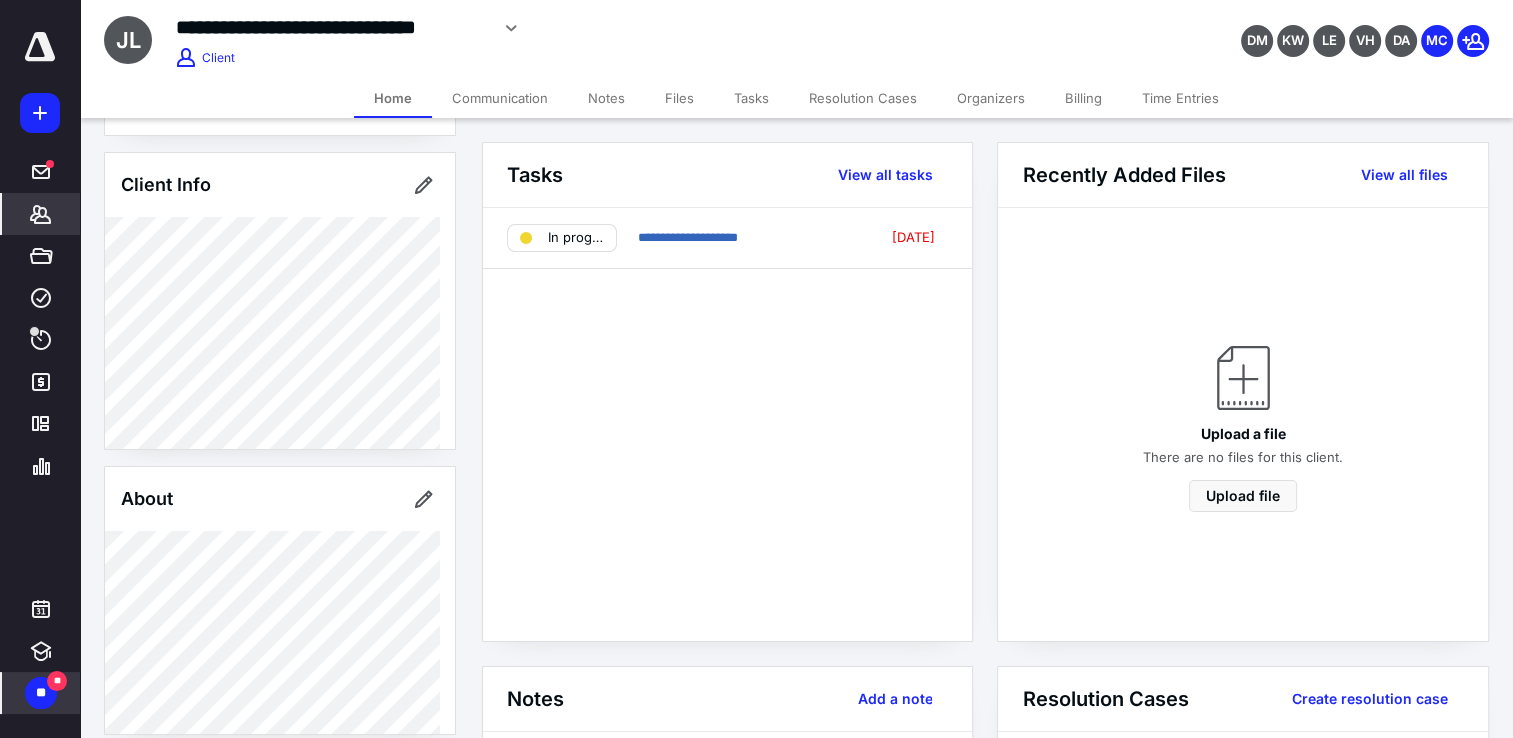 scroll, scrollTop: 4, scrollLeft: 0, axis: vertical 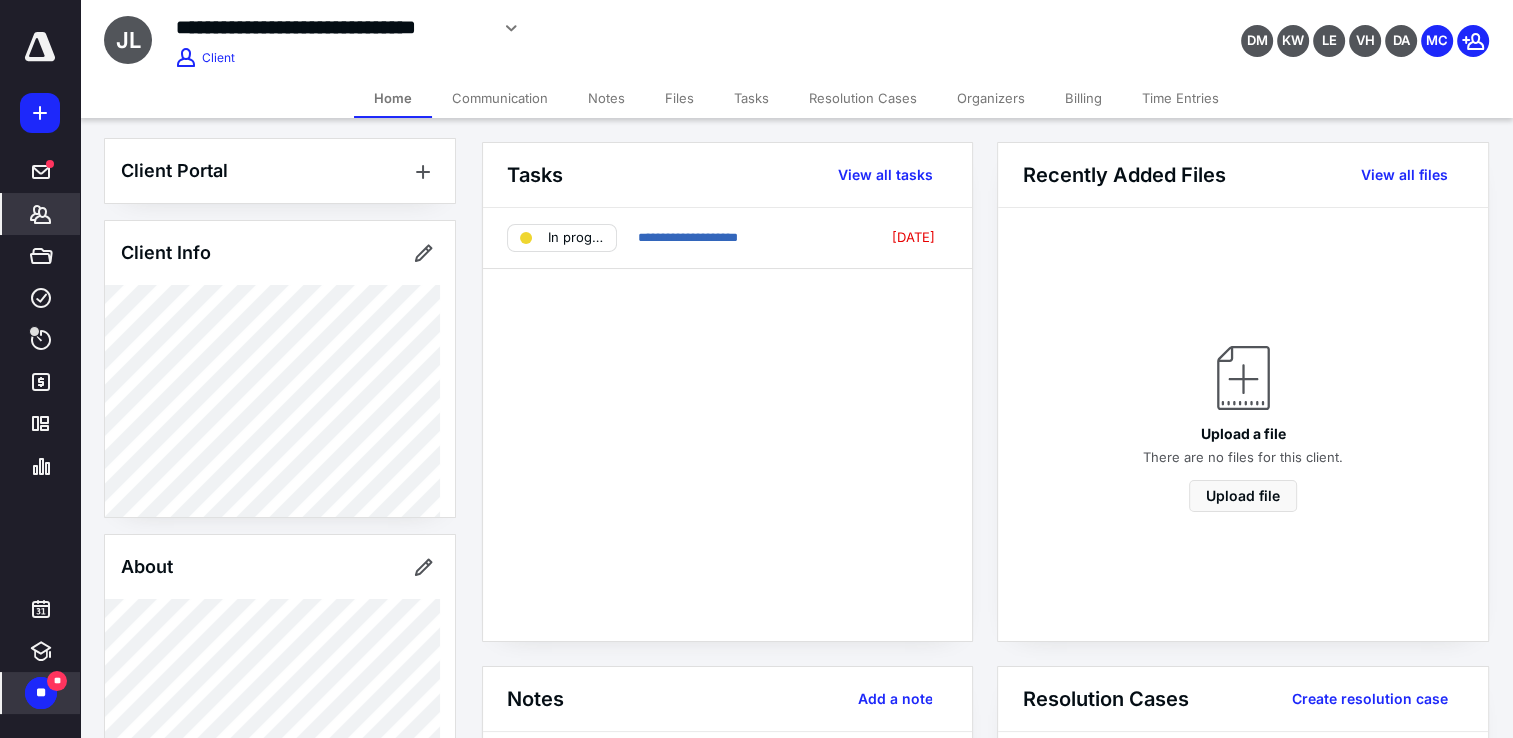 click on "Communication" at bounding box center (500, 98) 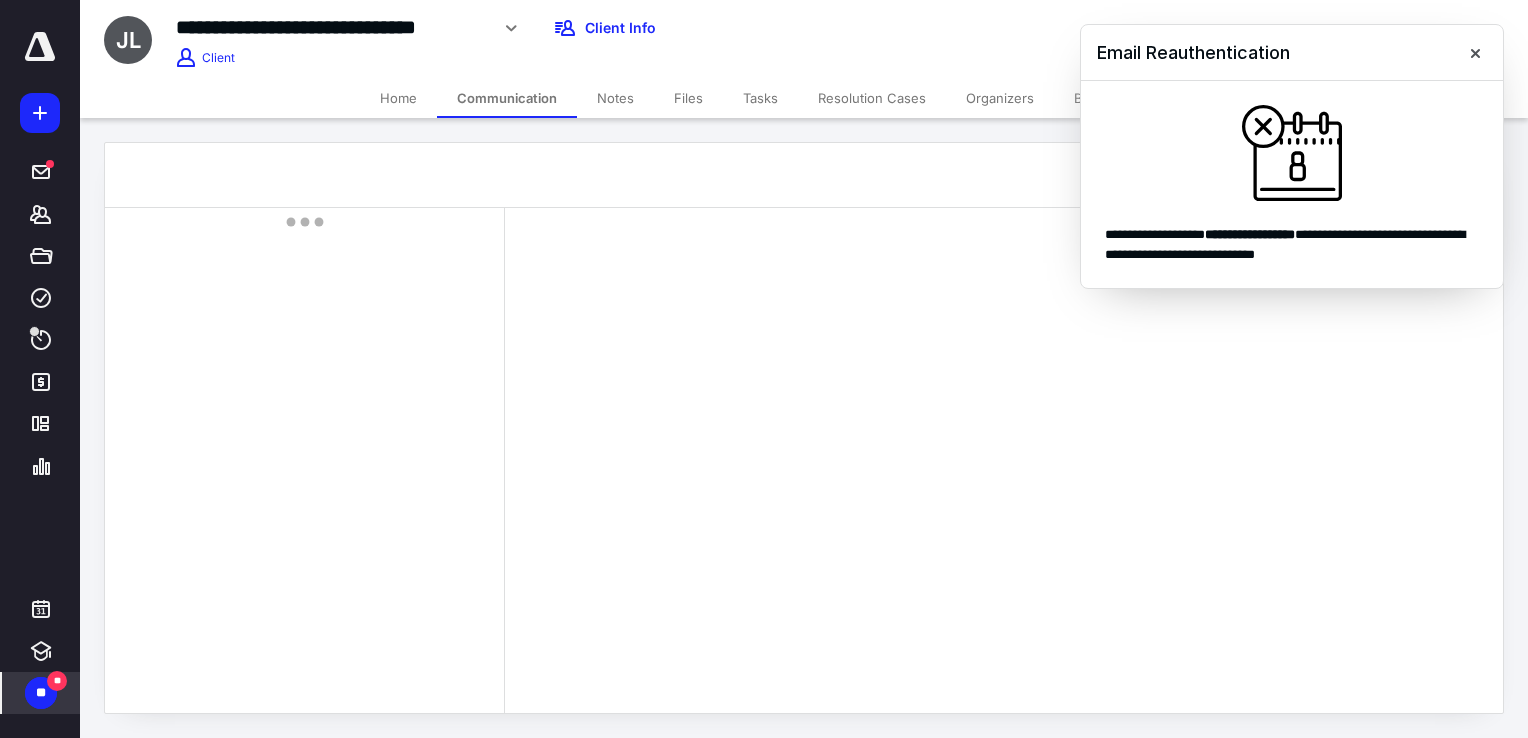 click on "Notes" at bounding box center (615, 98) 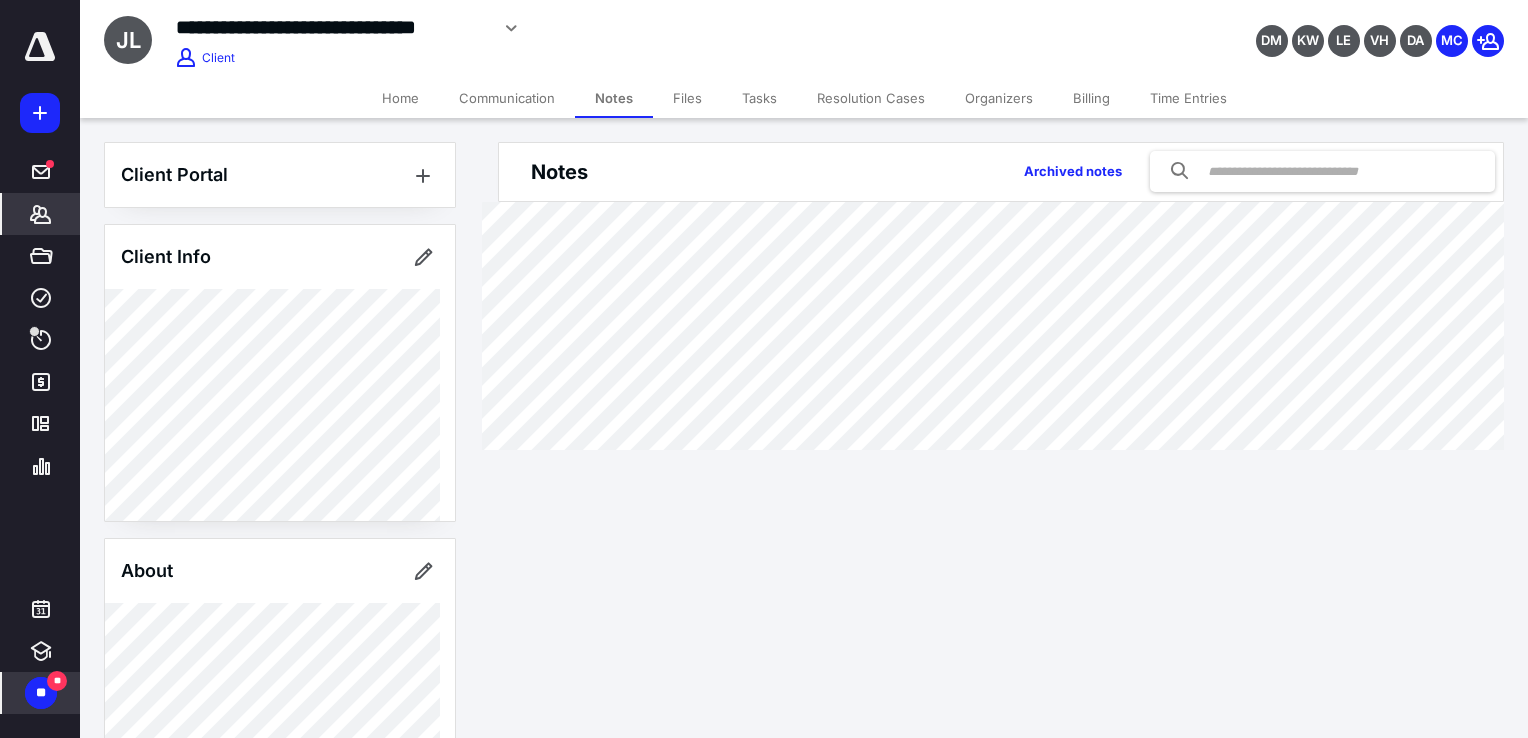 click on "Files" at bounding box center [687, 98] 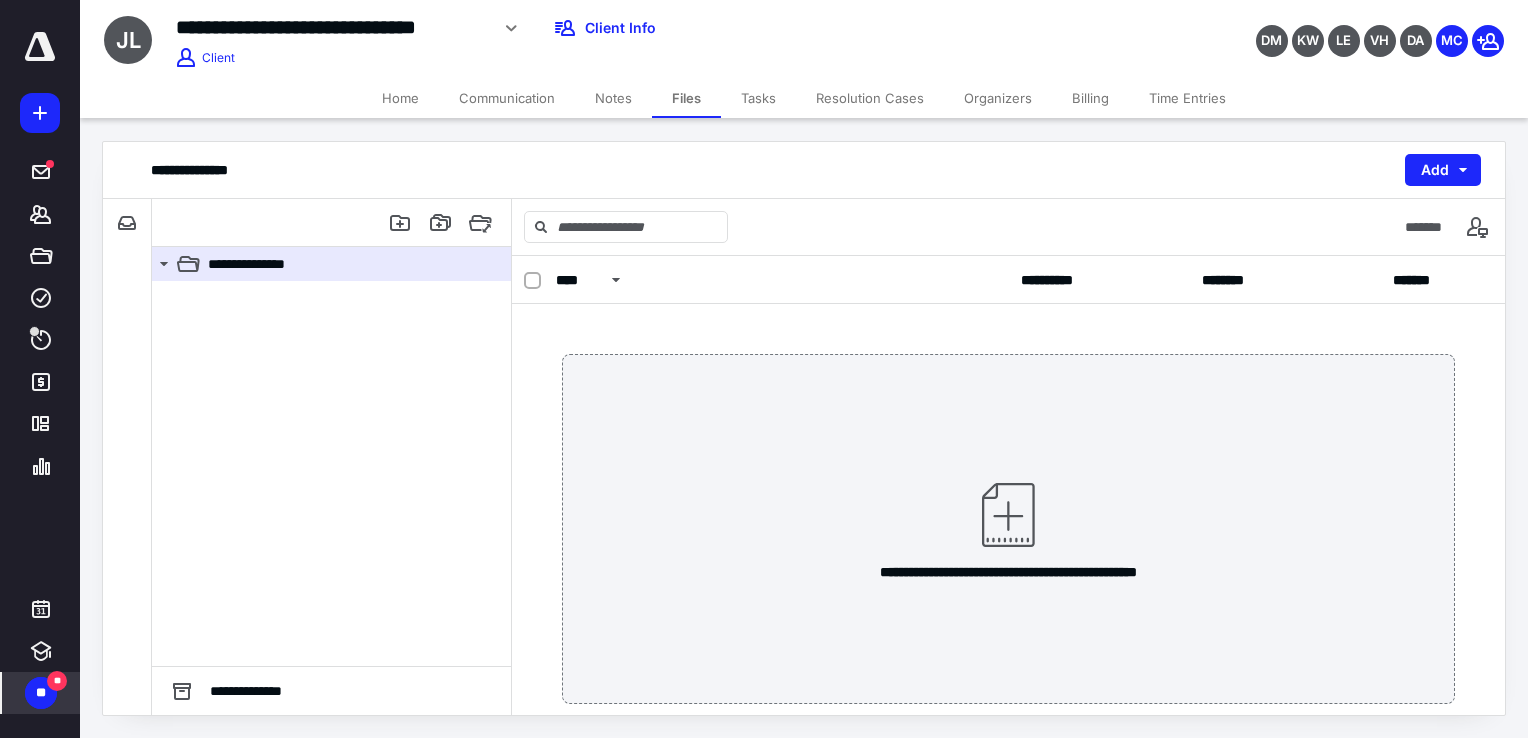 click on "Tasks" at bounding box center [758, 98] 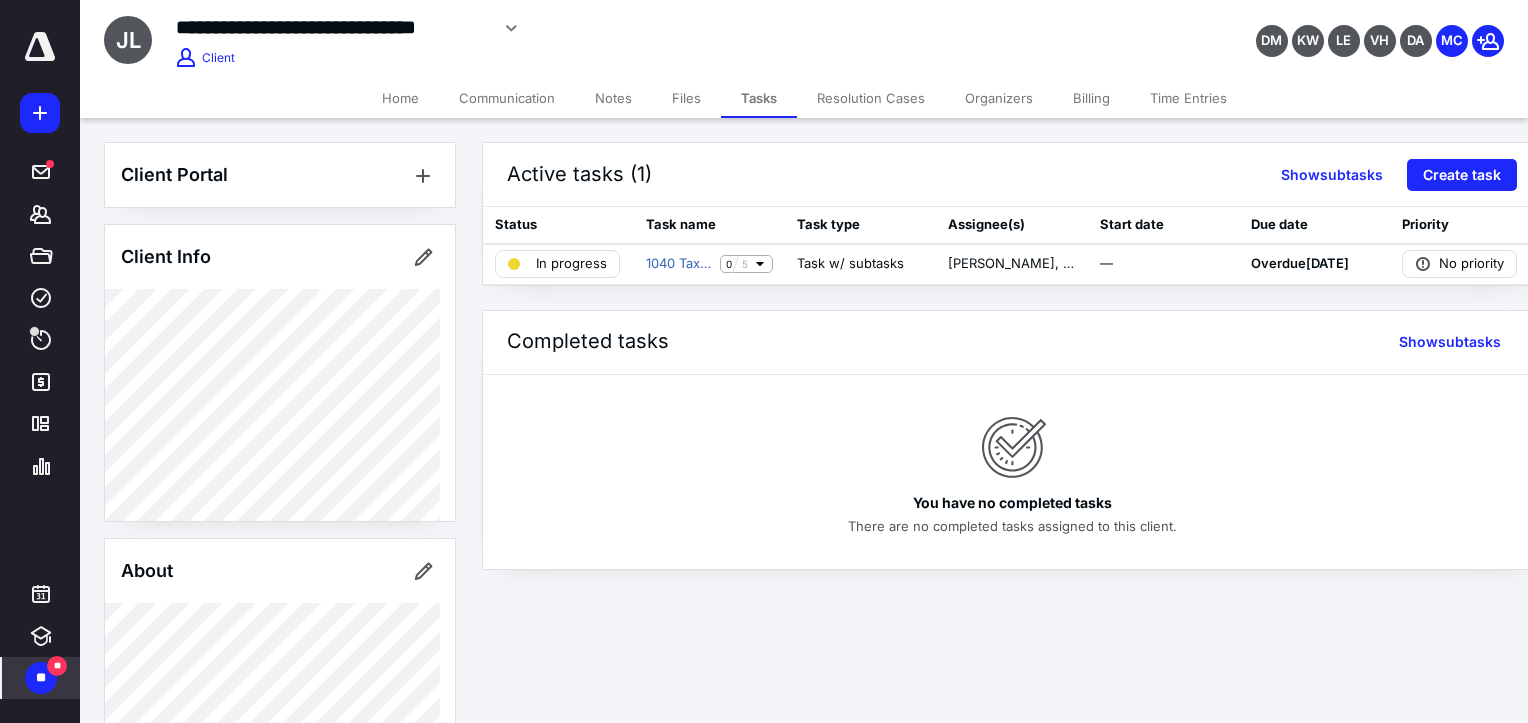 click on "Communication" at bounding box center [507, 98] 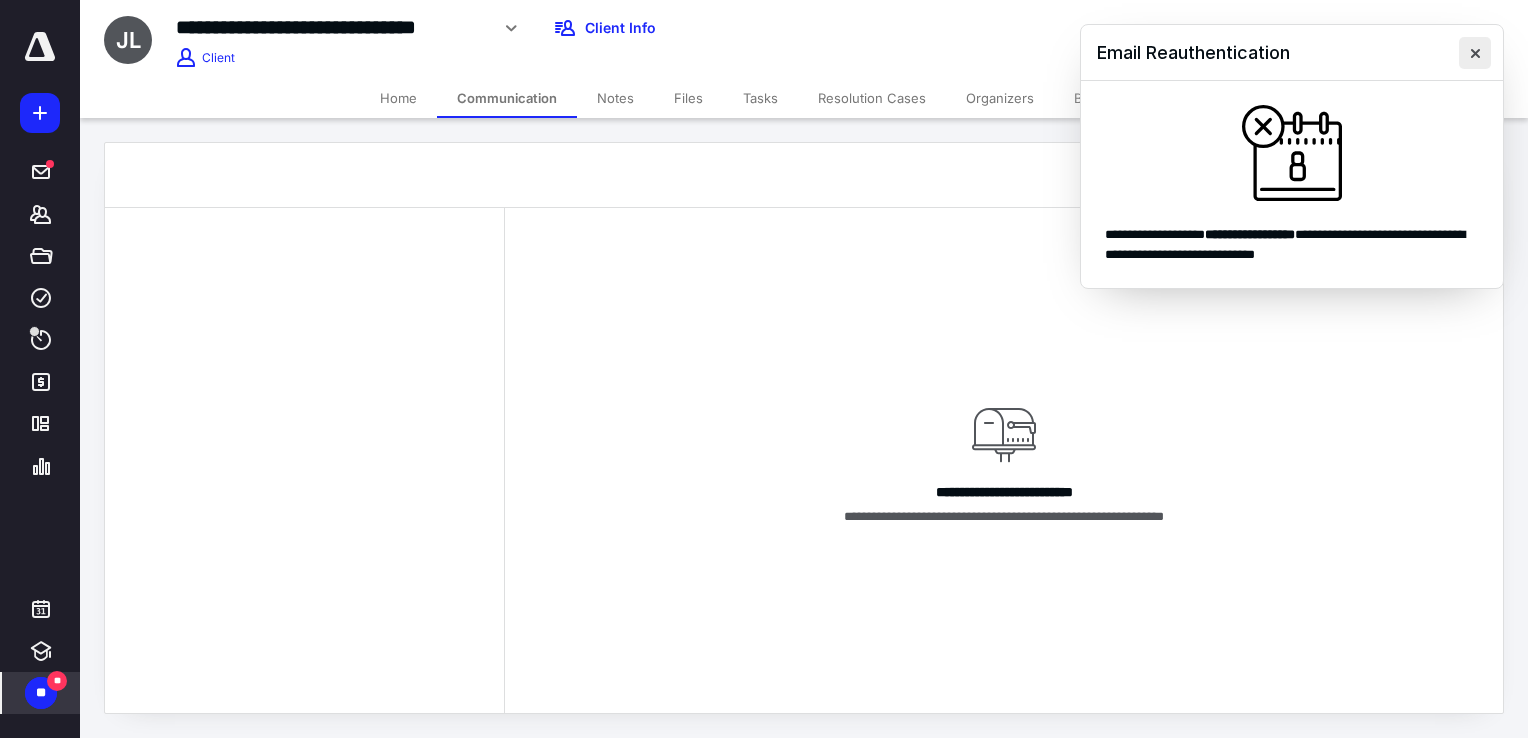 click at bounding box center [1475, 53] 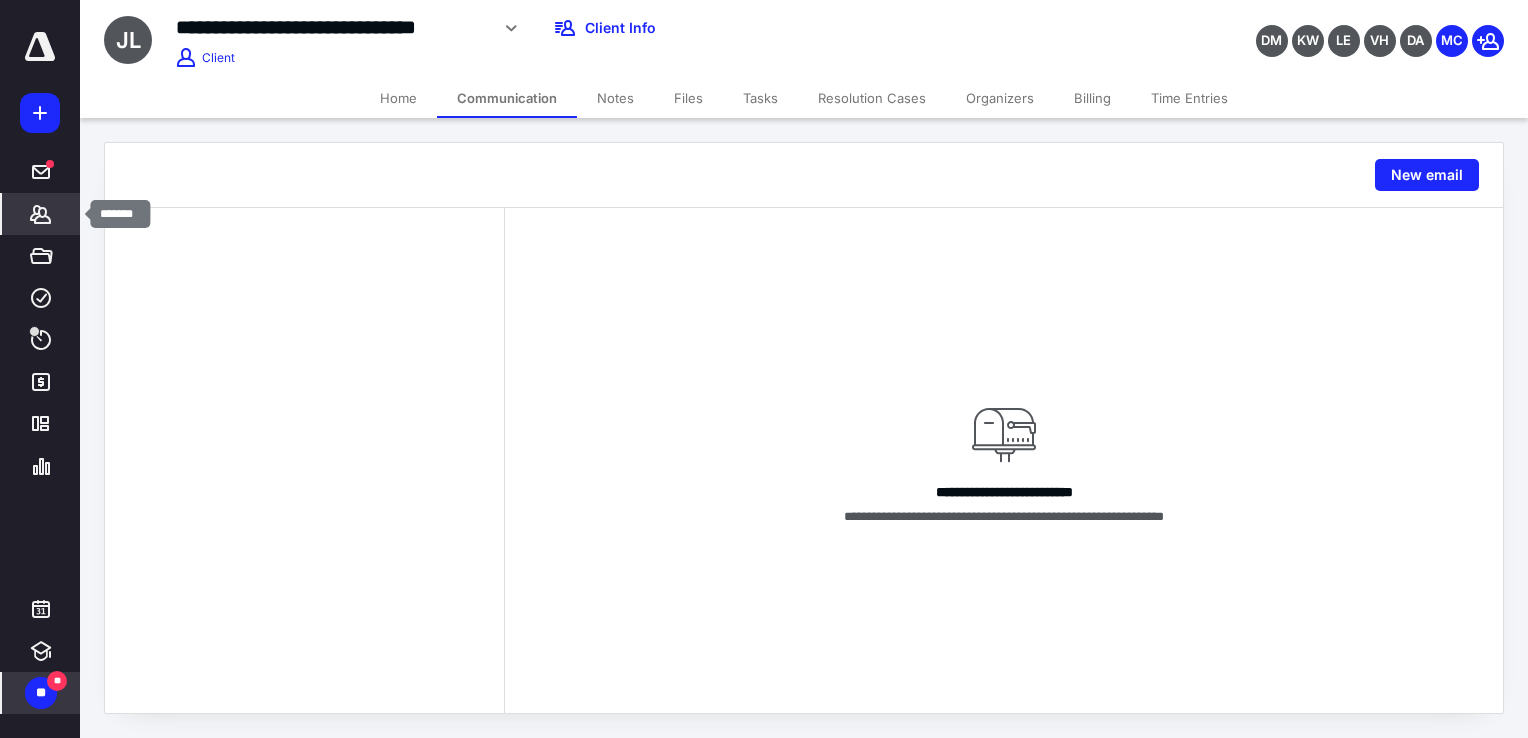 click on "*******" at bounding box center (41, 214) 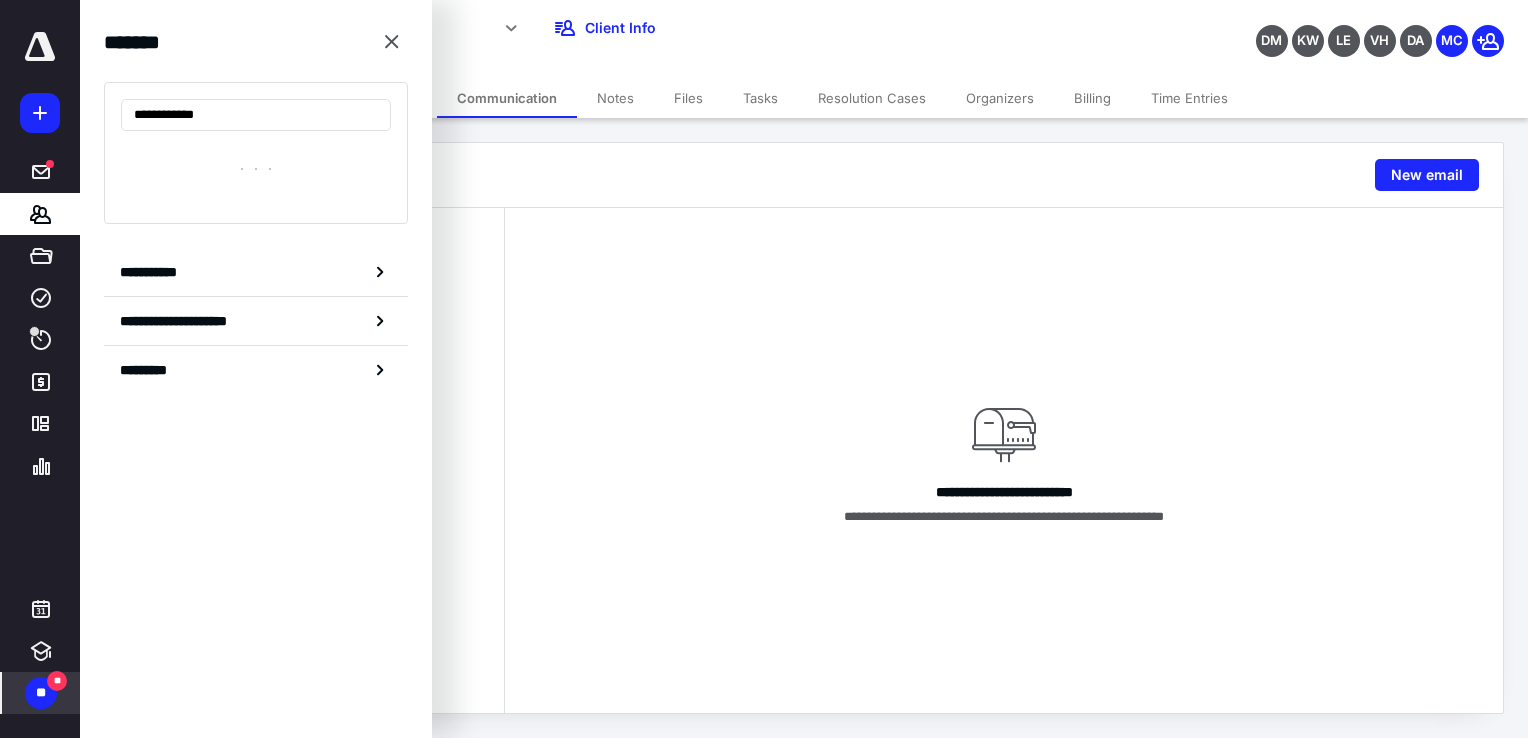 type on "**********" 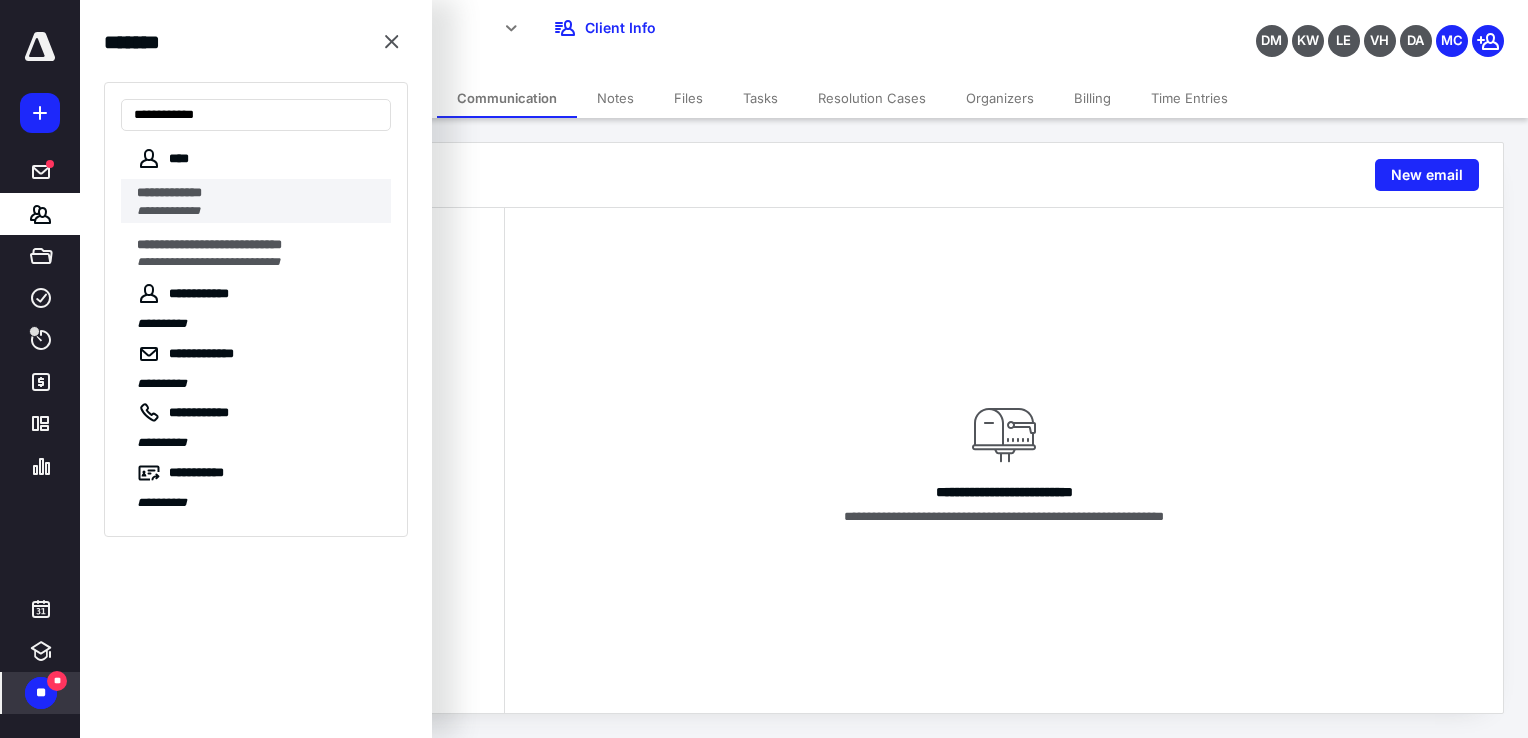 click on "**********" at bounding box center [168, 211] 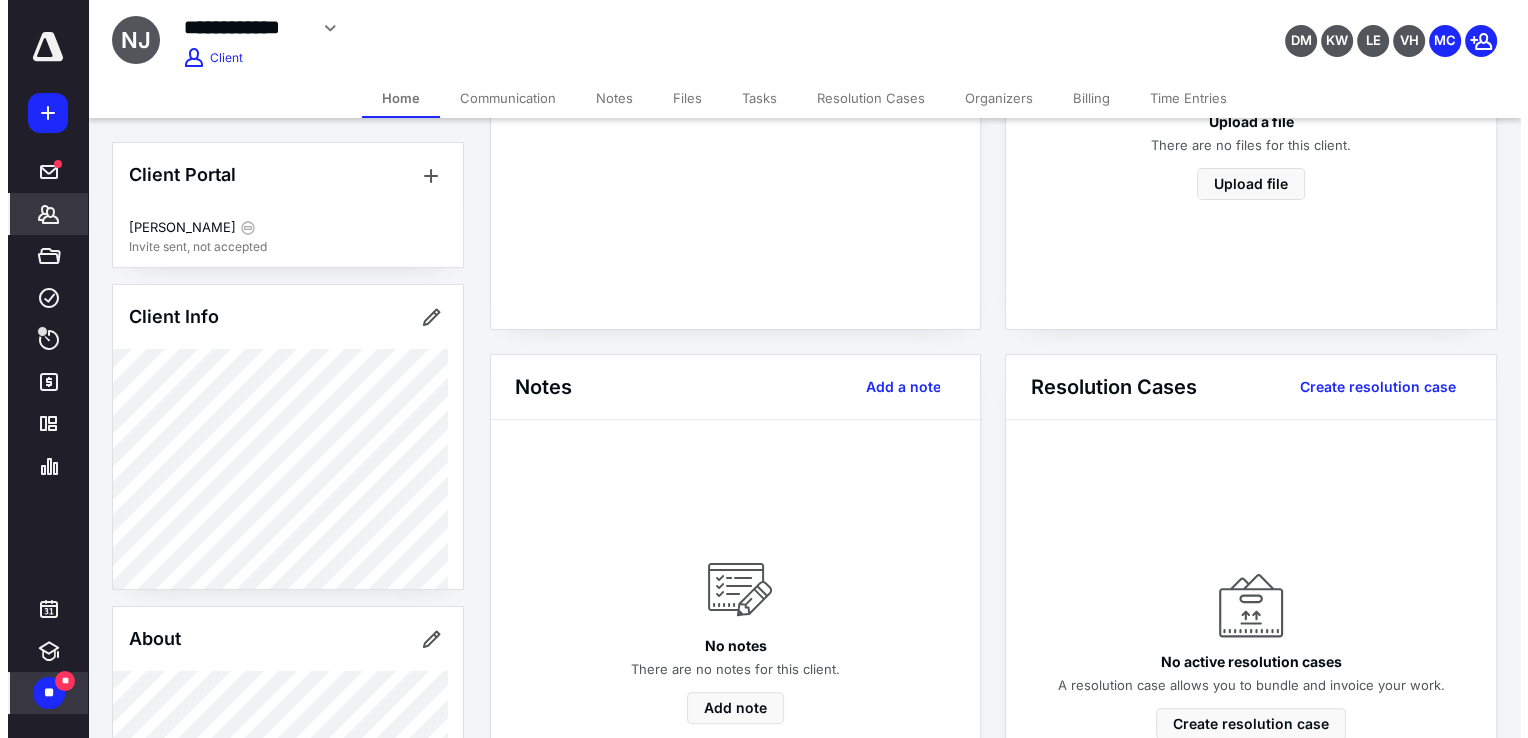 scroll, scrollTop: 0, scrollLeft: 0, axis: both 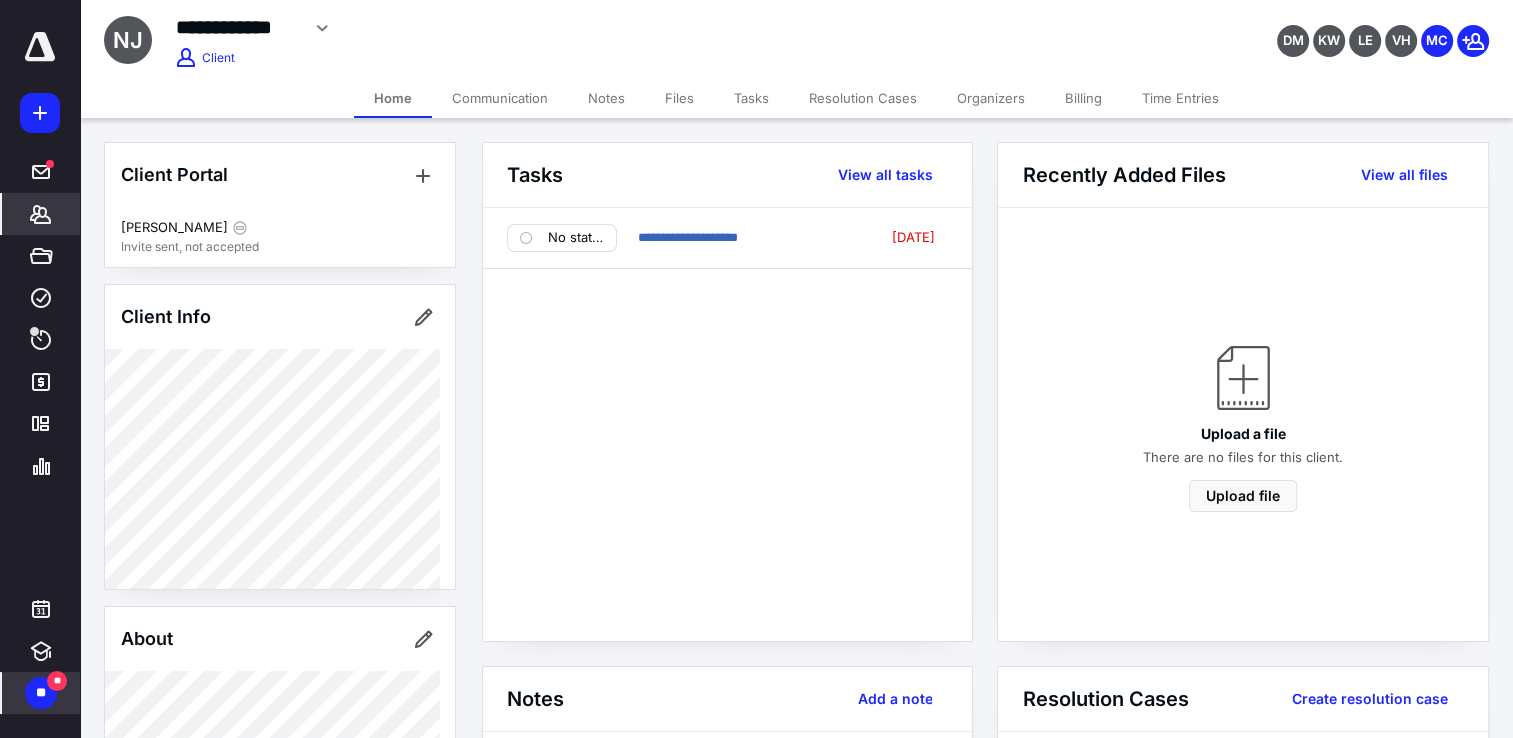 click on "Notes" at bounding box center (606, 98) 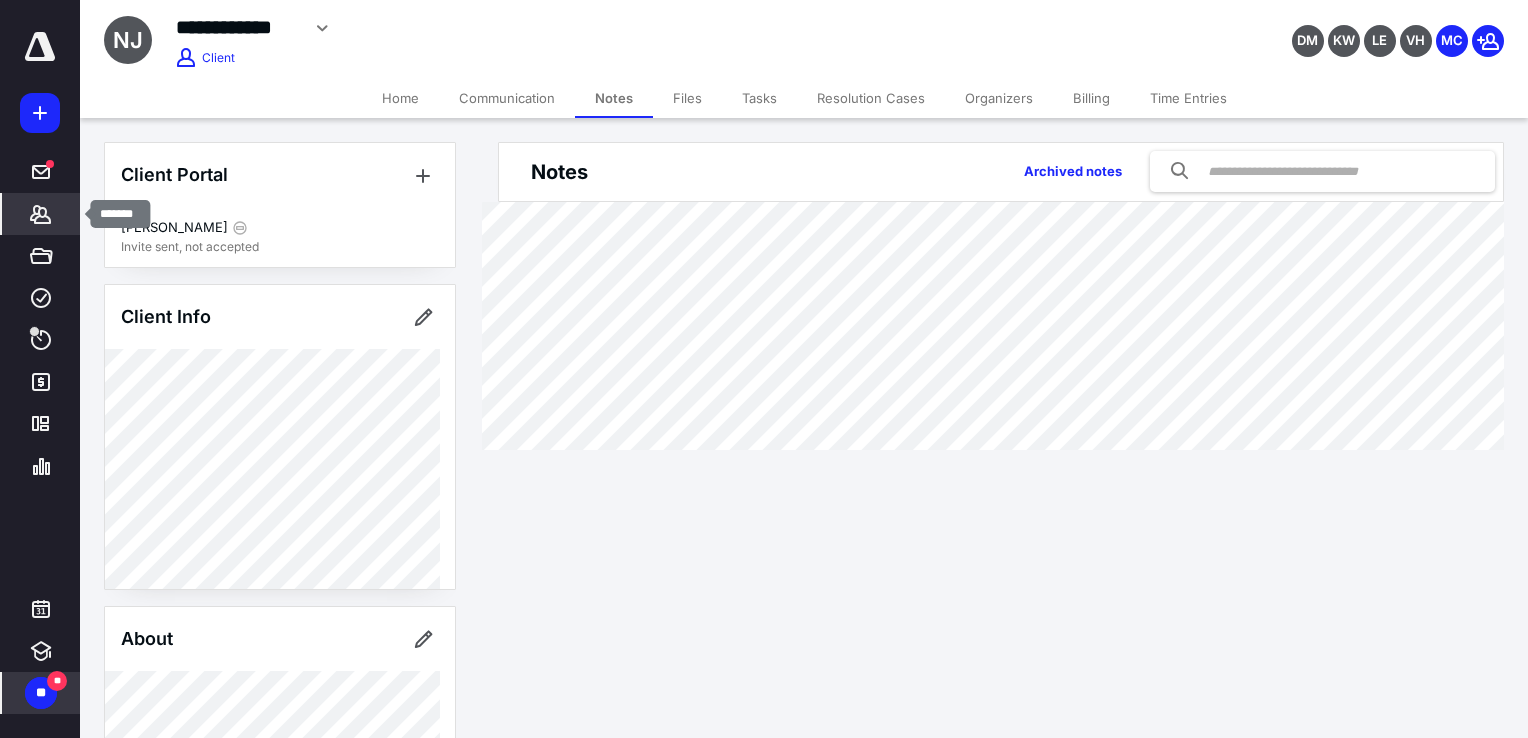 click on "*******" at bounding box center (41, 214) 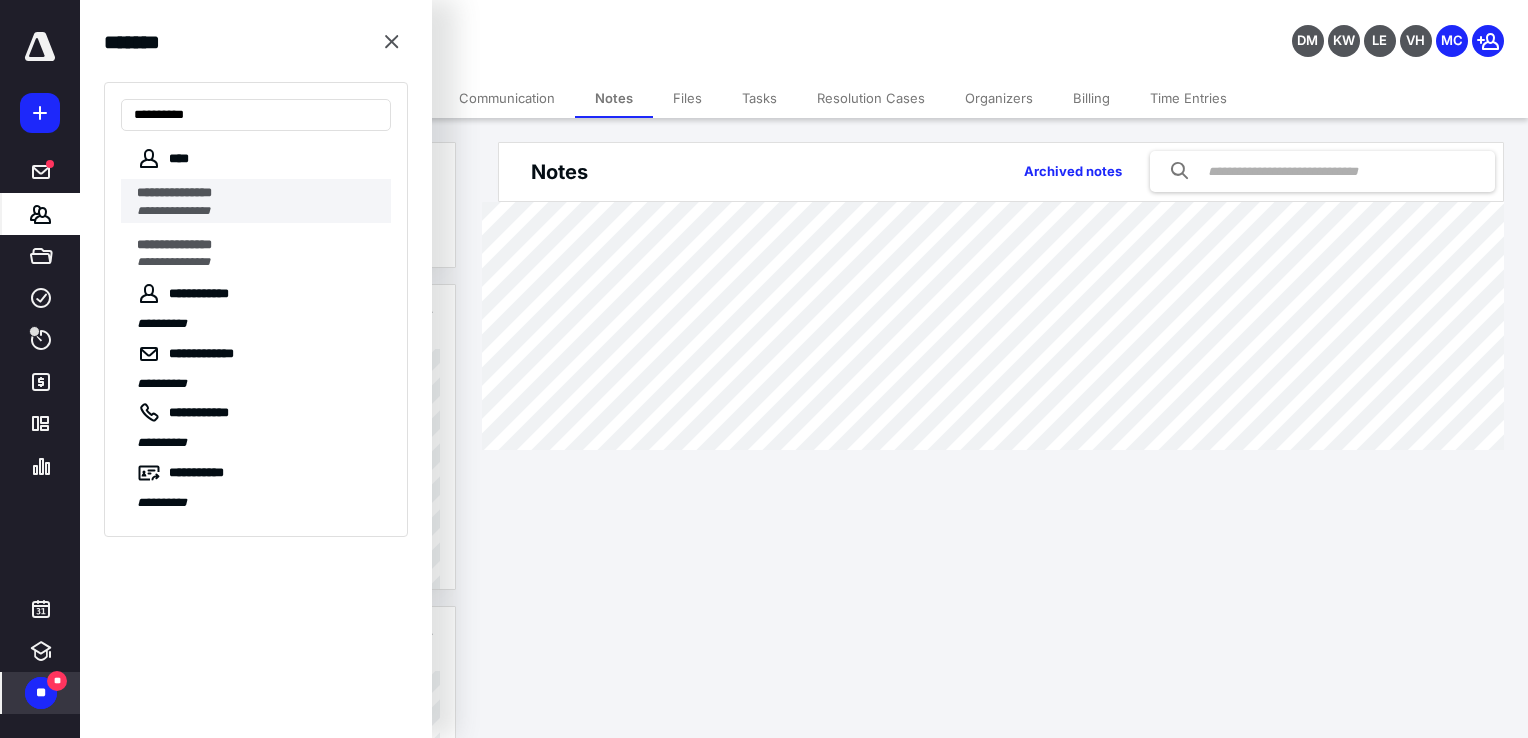 type on "**********" 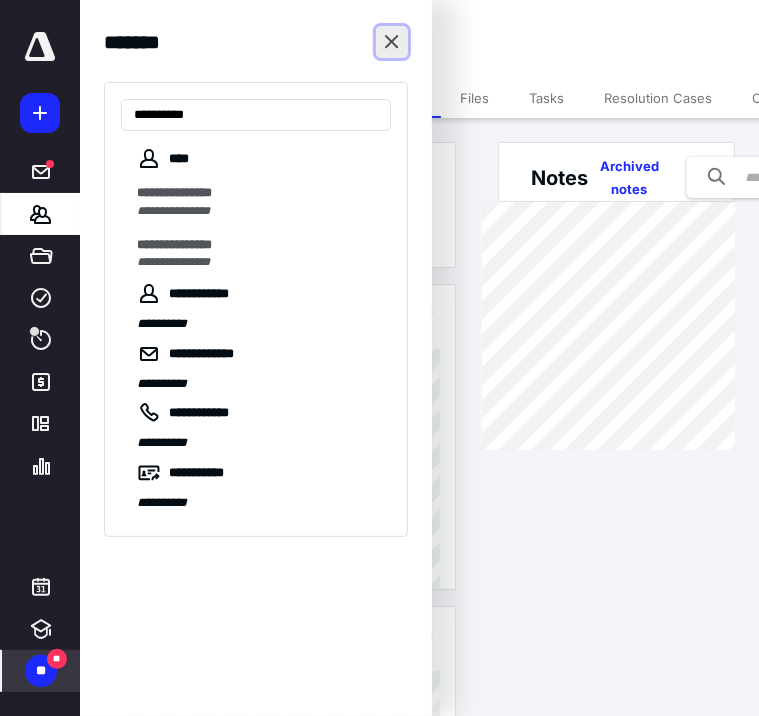 click at bounding box center (392, 42) 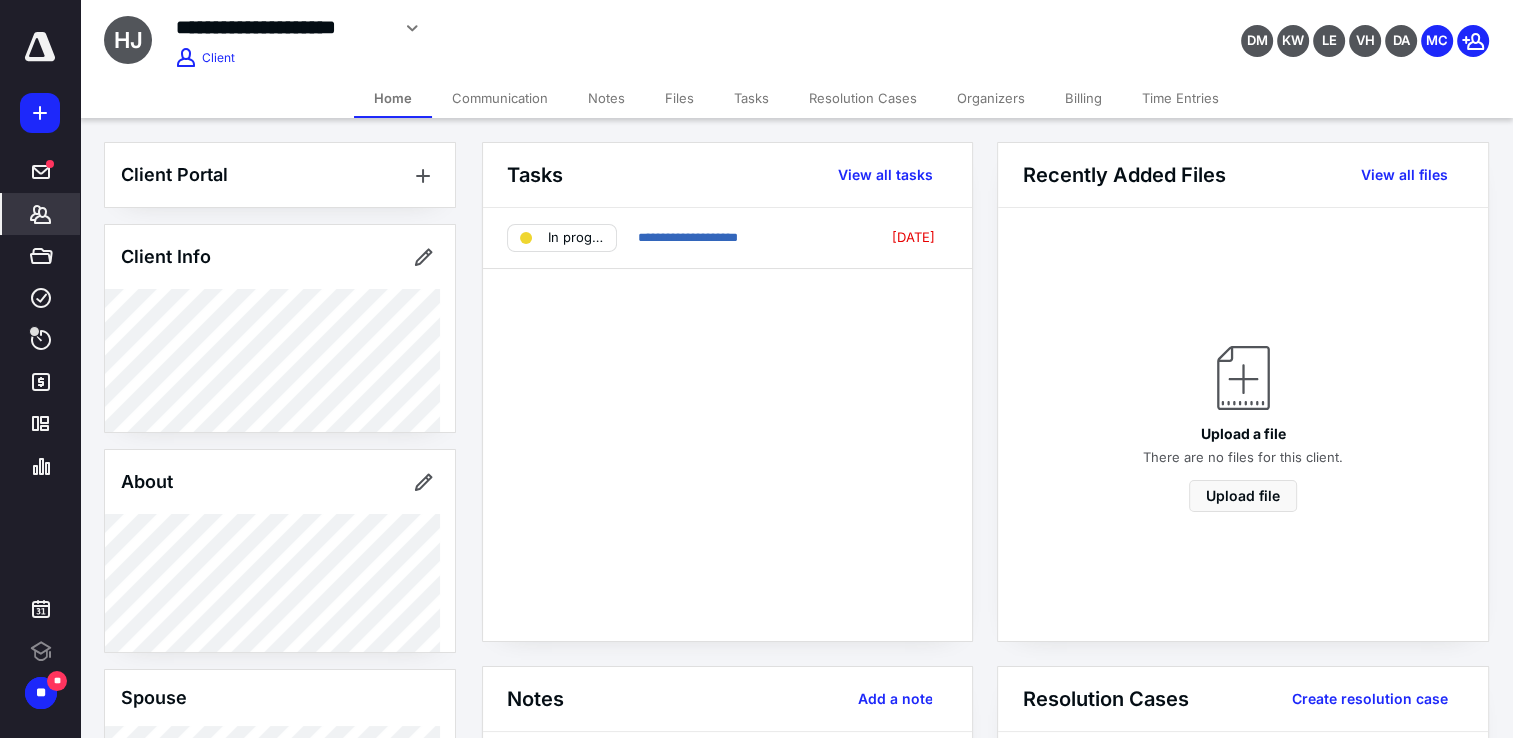 scroll, scrollTop: 0, scrollLeft: 0, axis: both 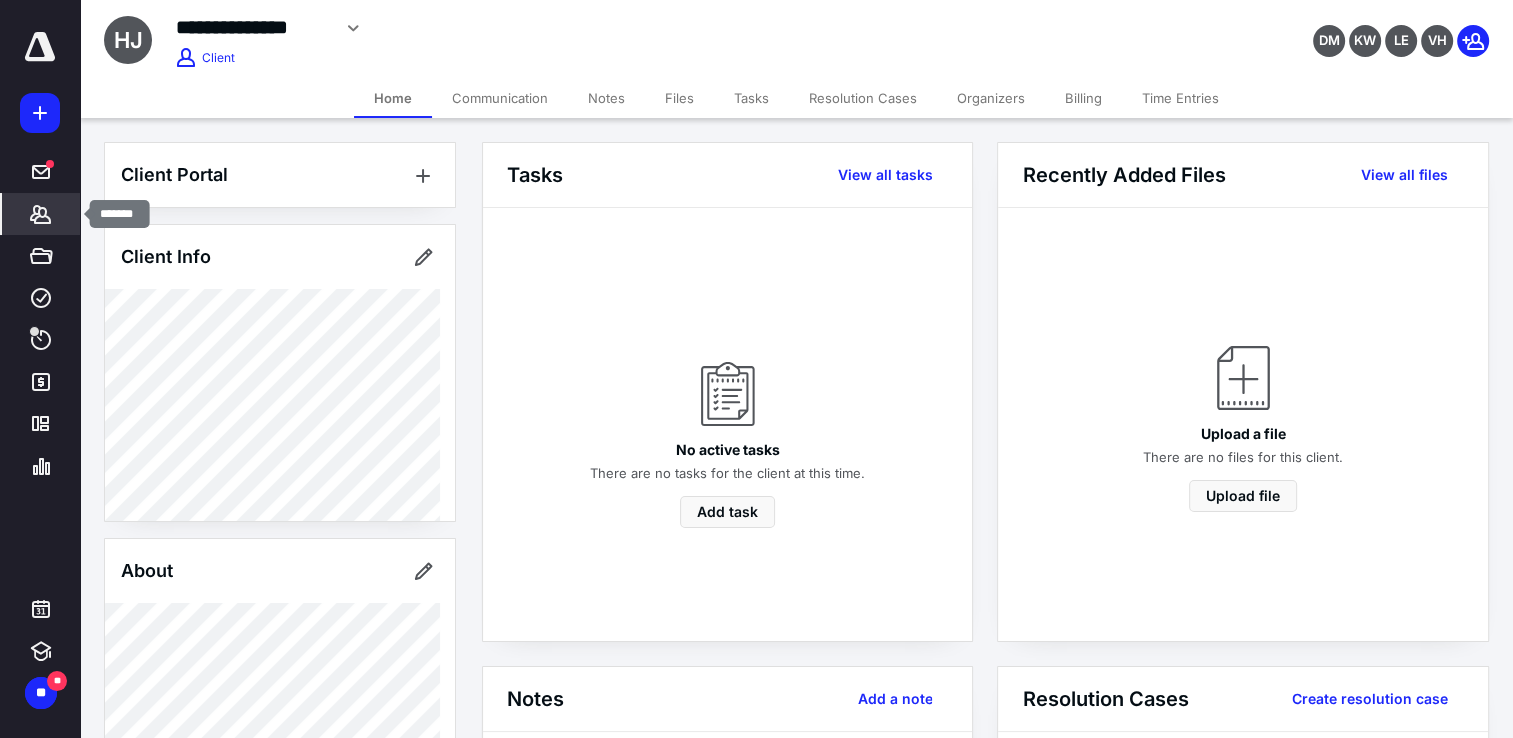 click 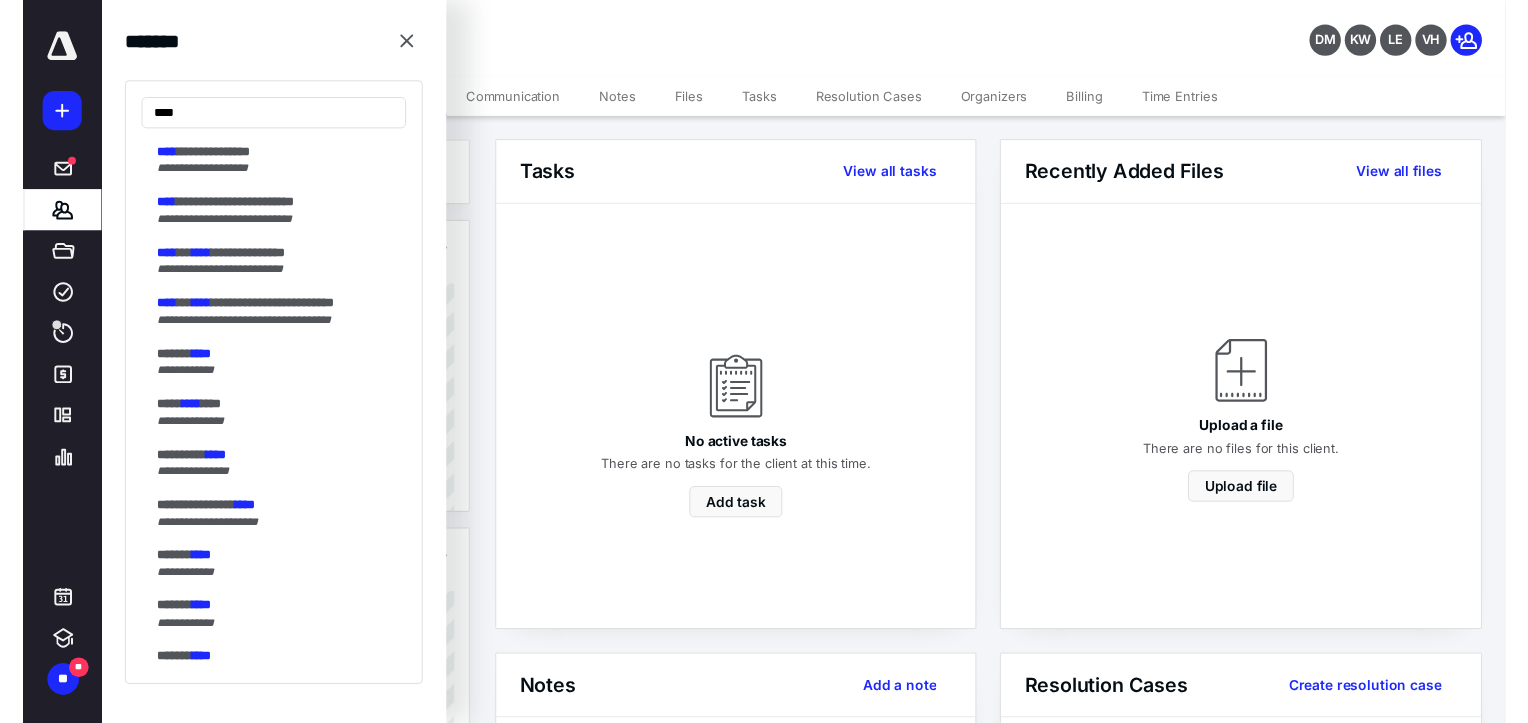 scroll, scrollTop: 503, scrollLeft: 0, axis: vertical 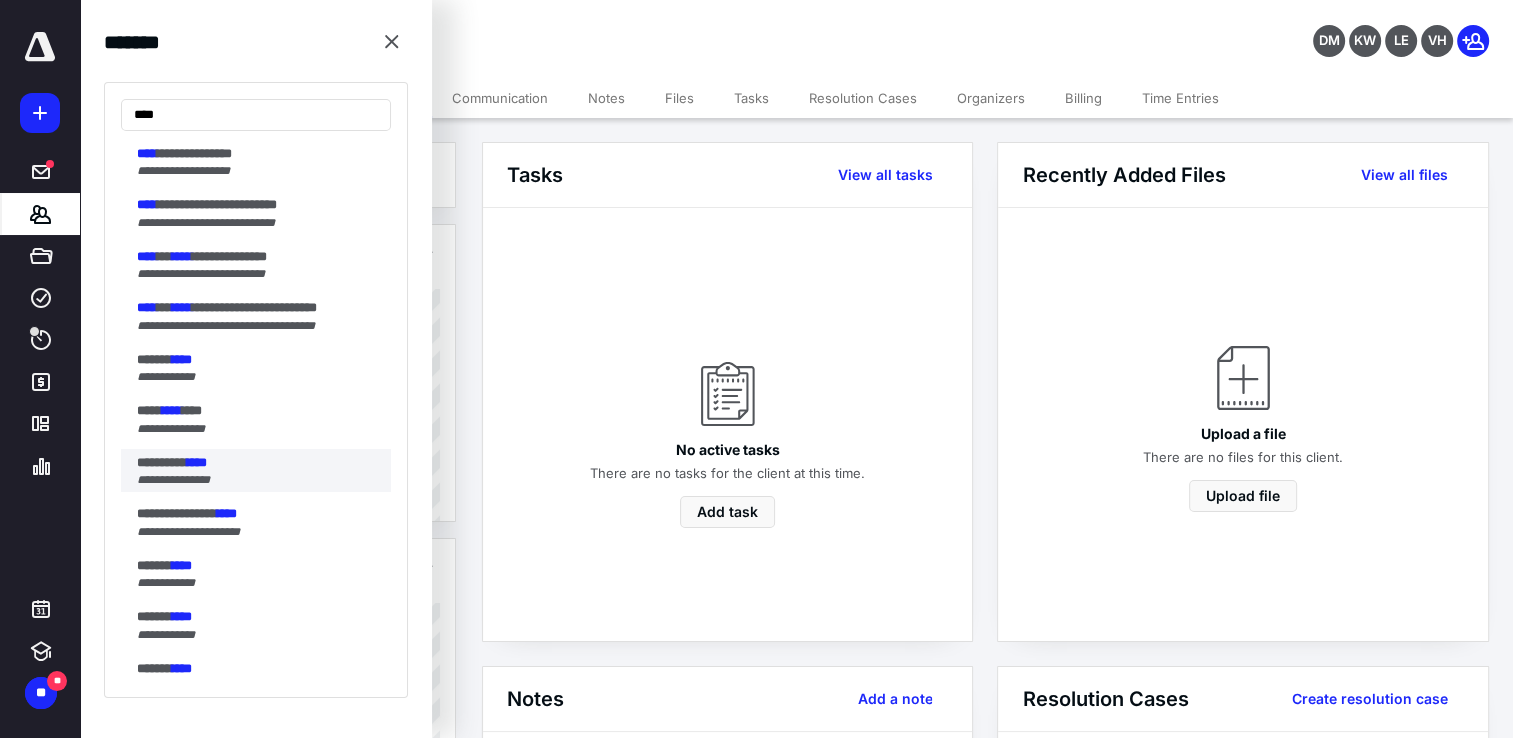 type on "****" 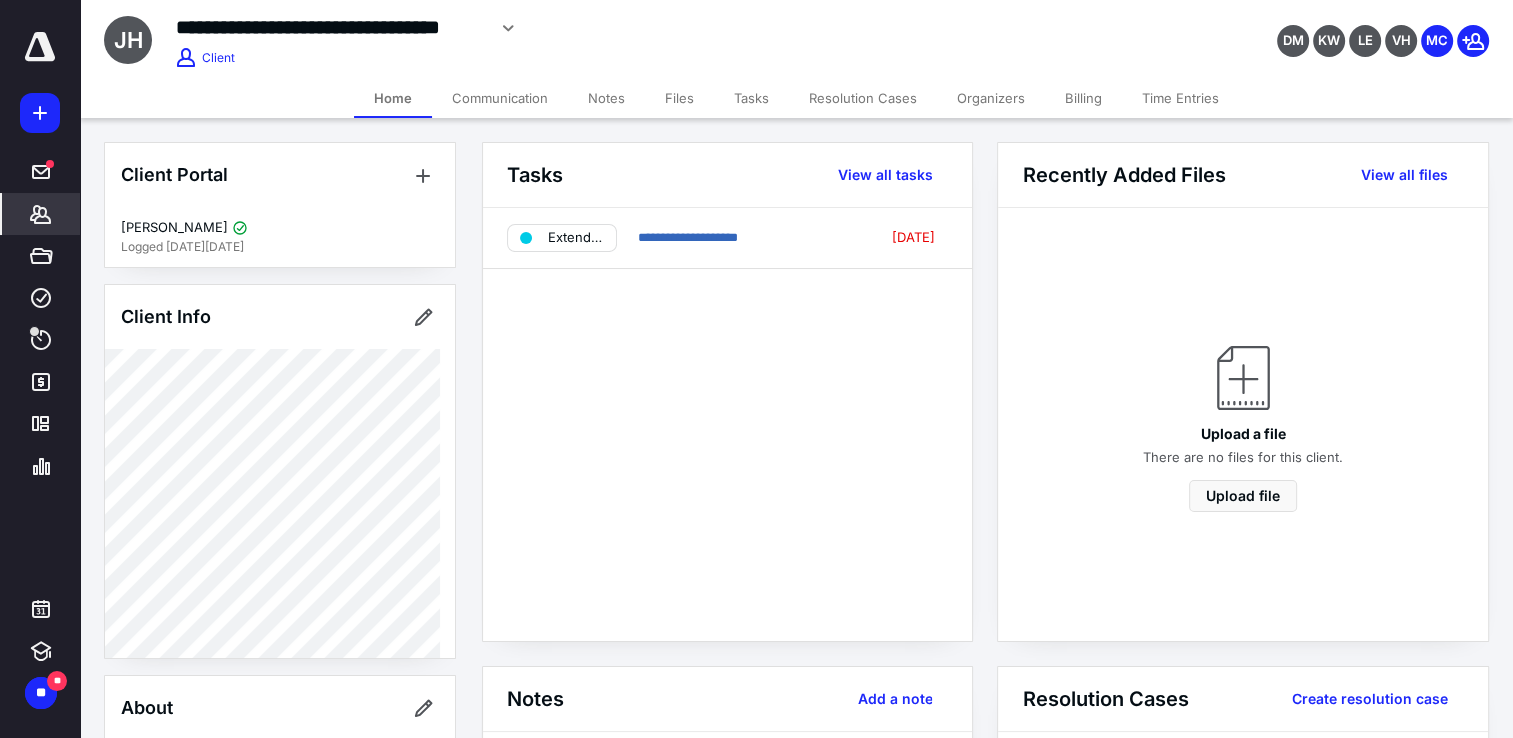 click on "Files" at bounding box center [679, 98] 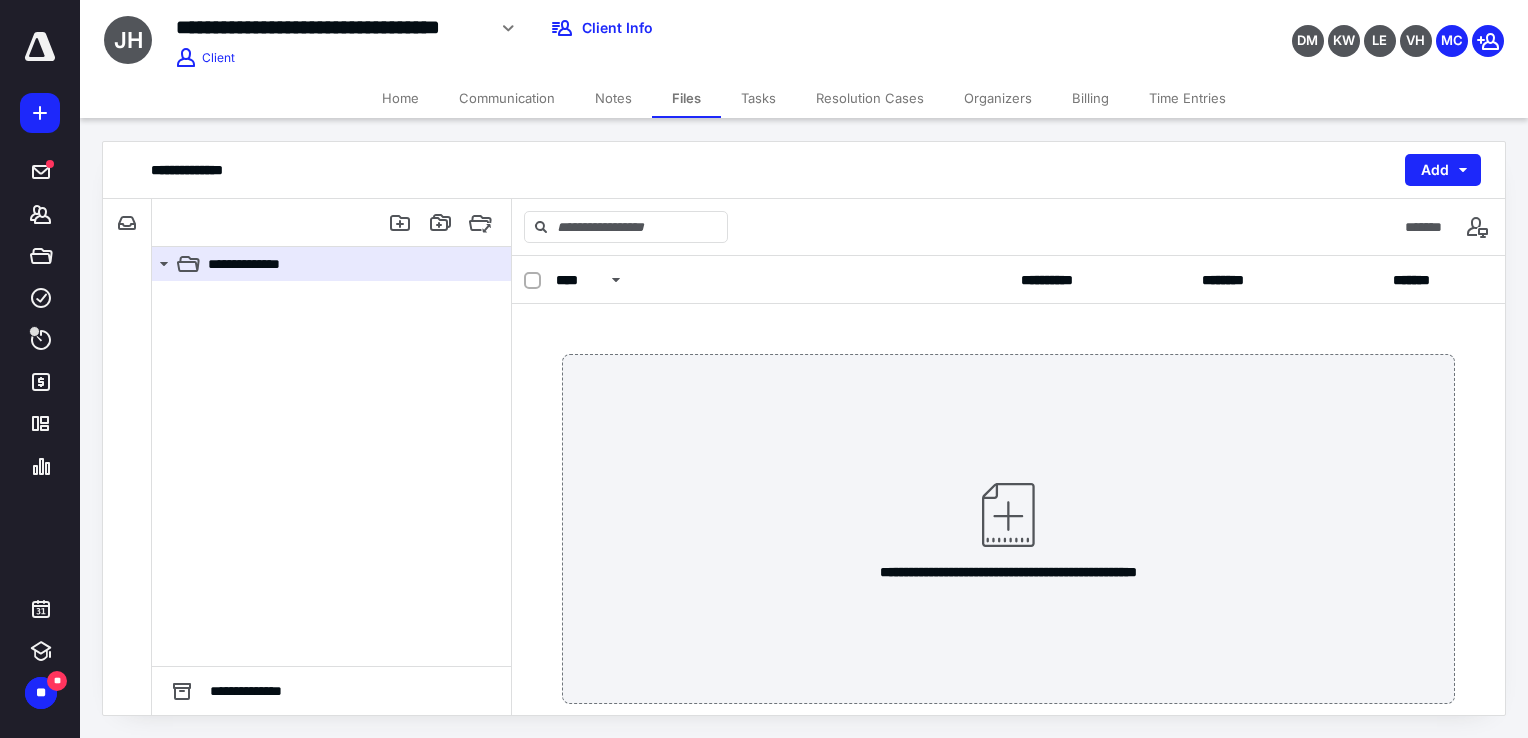 click on "Tasks" at bounding box center [758, 98] 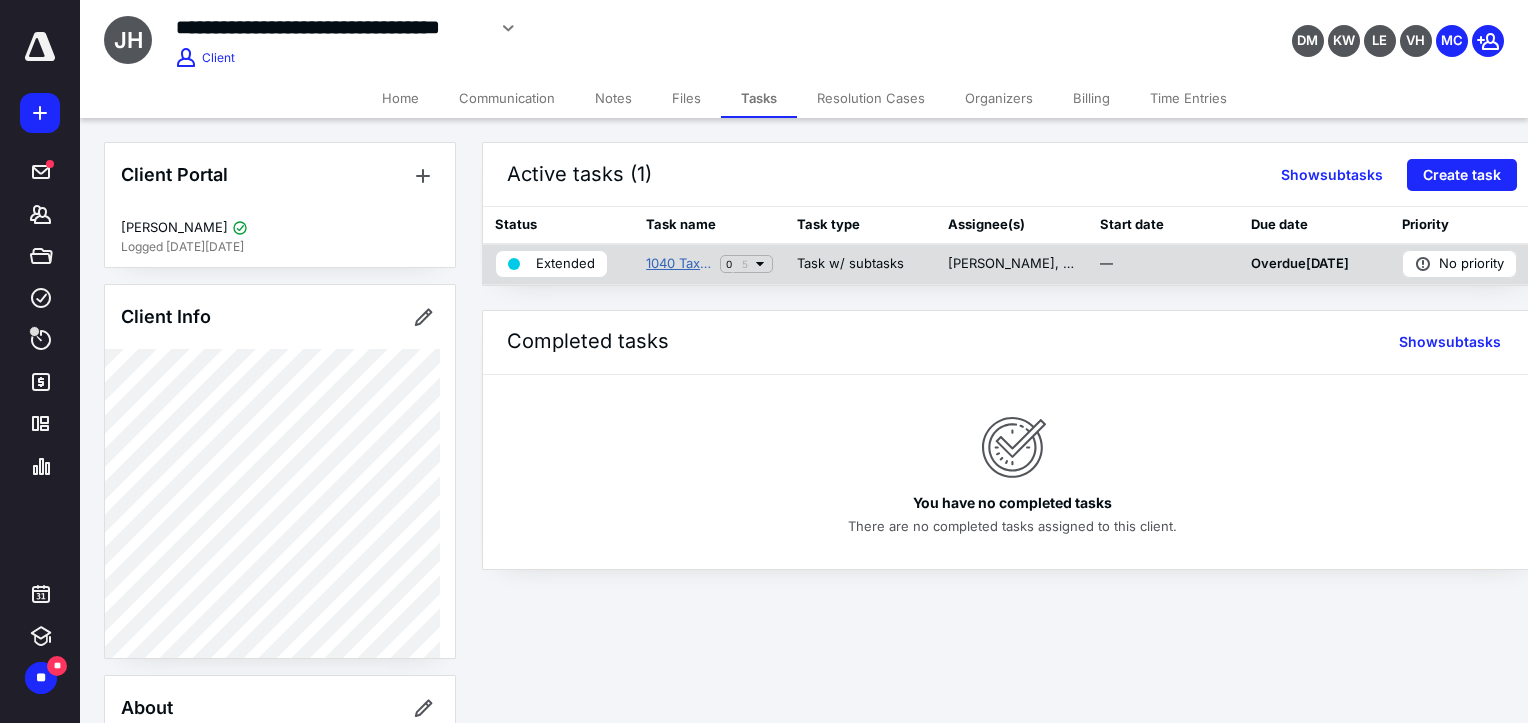 click on "1040 Tax Return 2024" at bounding box center (679, 264) 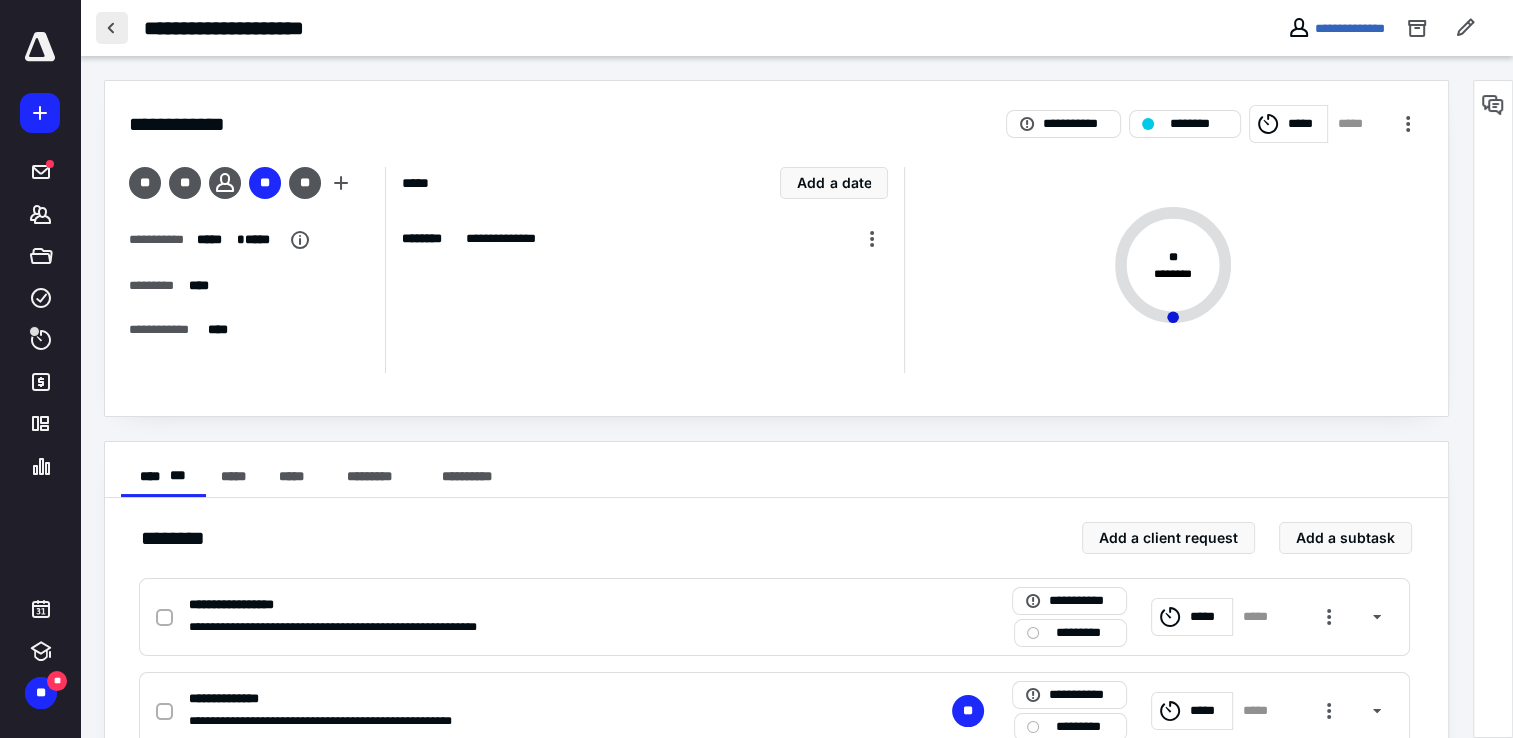click at bounding box center [112, 28] 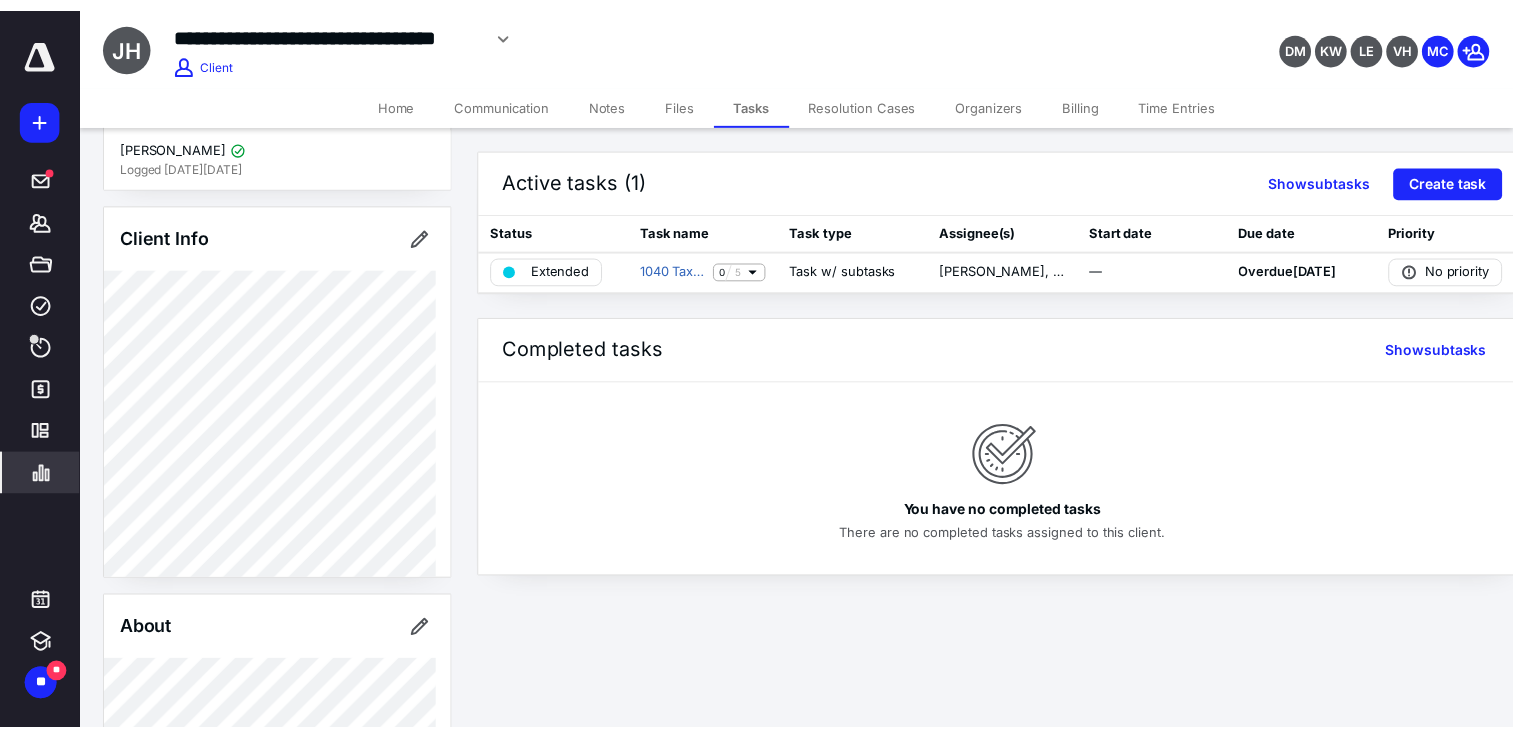 scroll, scrollTop: 0, scrollLeft: 0, axis: both 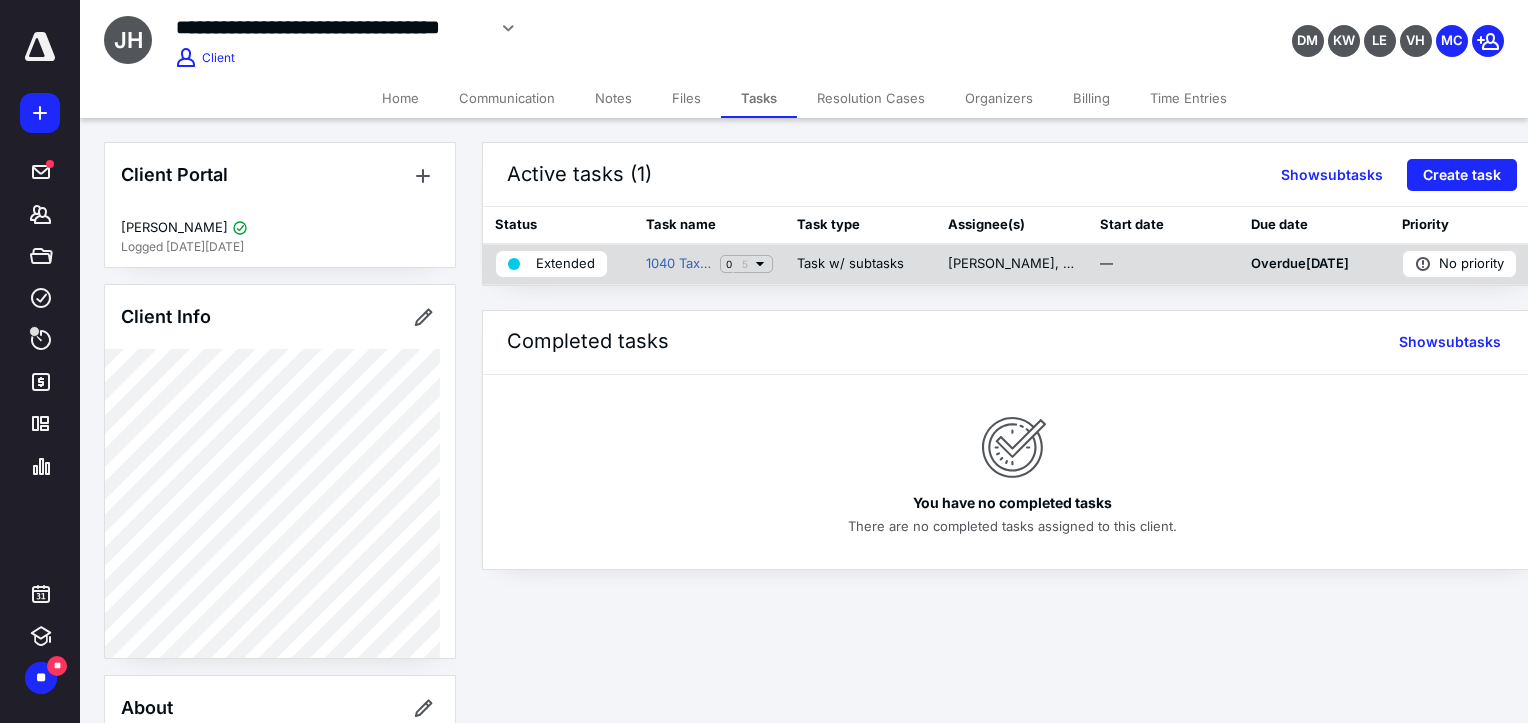 click on "Extended" at bounding box center (565, 264) 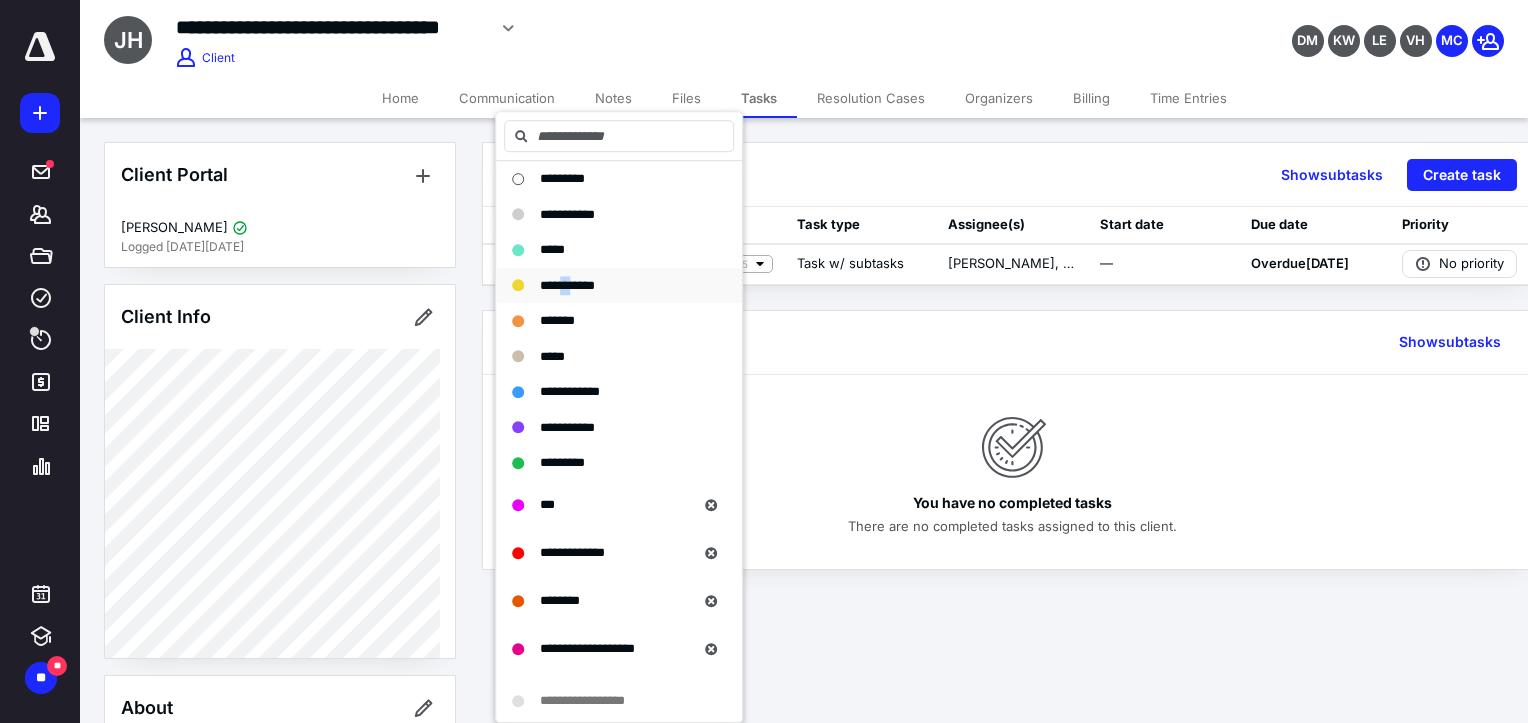 drag, startPoint x: 577, startPoint y: 277, endPoint x: 561, endPoint y: 284, distance: 17.464249 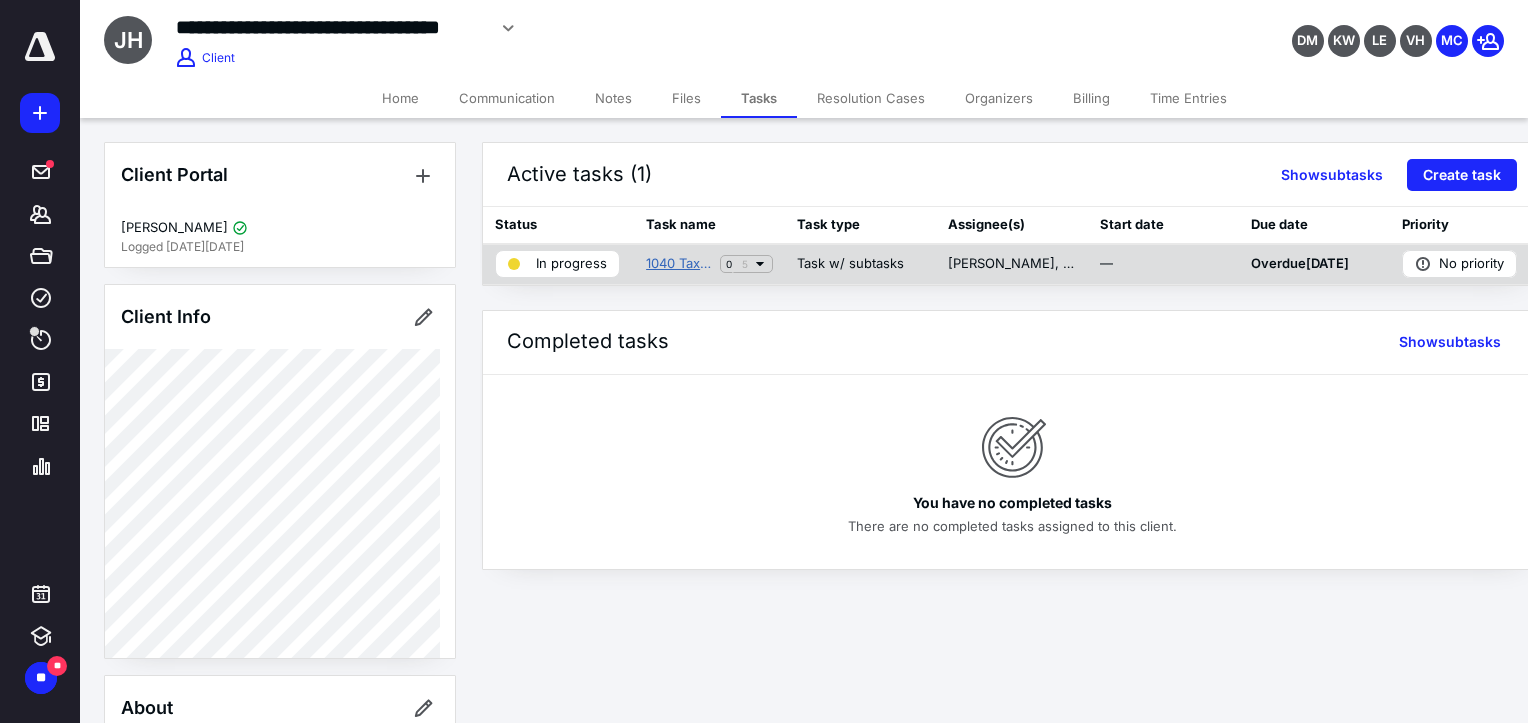 click on "1040 Tax Return 2024" at bounding box center [679, 264] 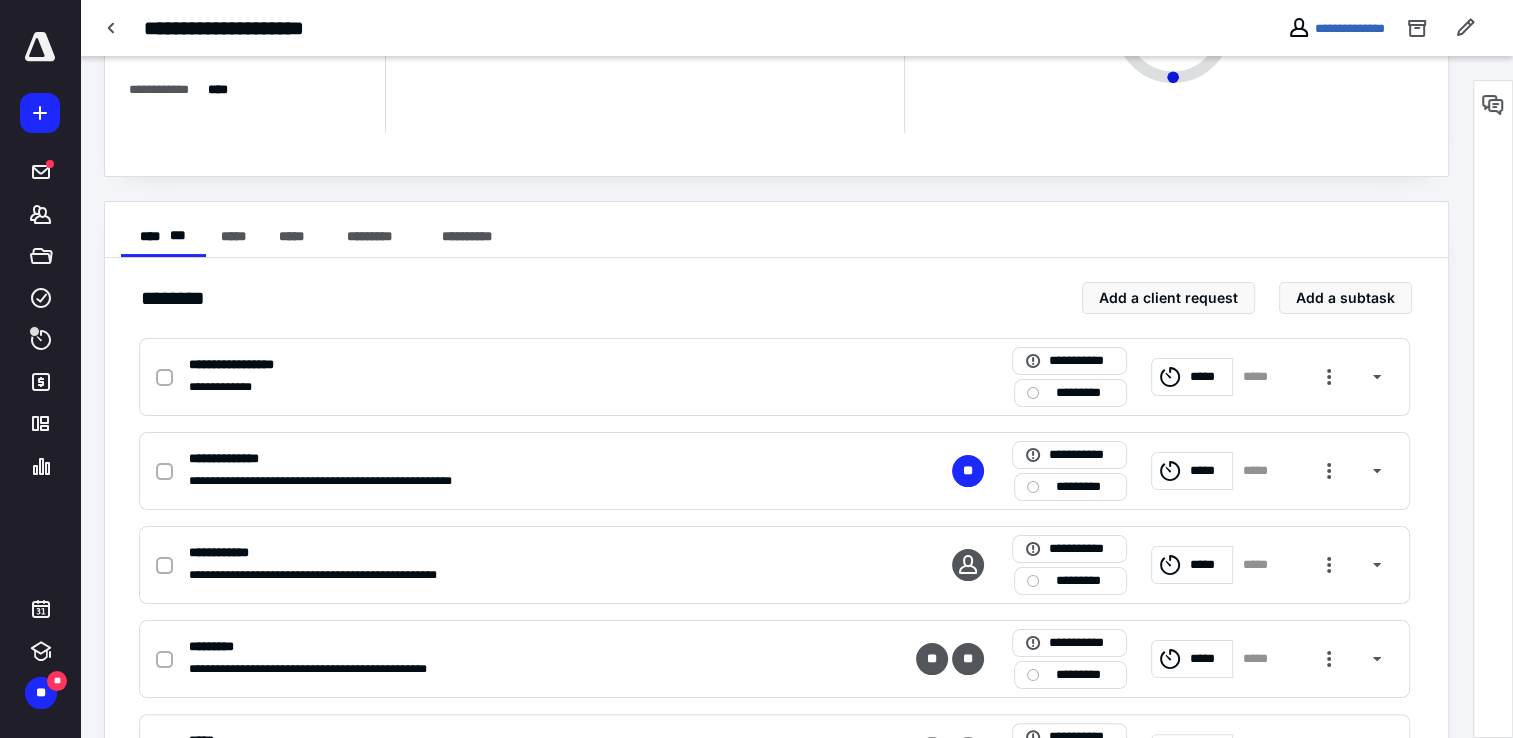 scroll, scrollTop: 240, scrollLeft: 0, axis: vertical 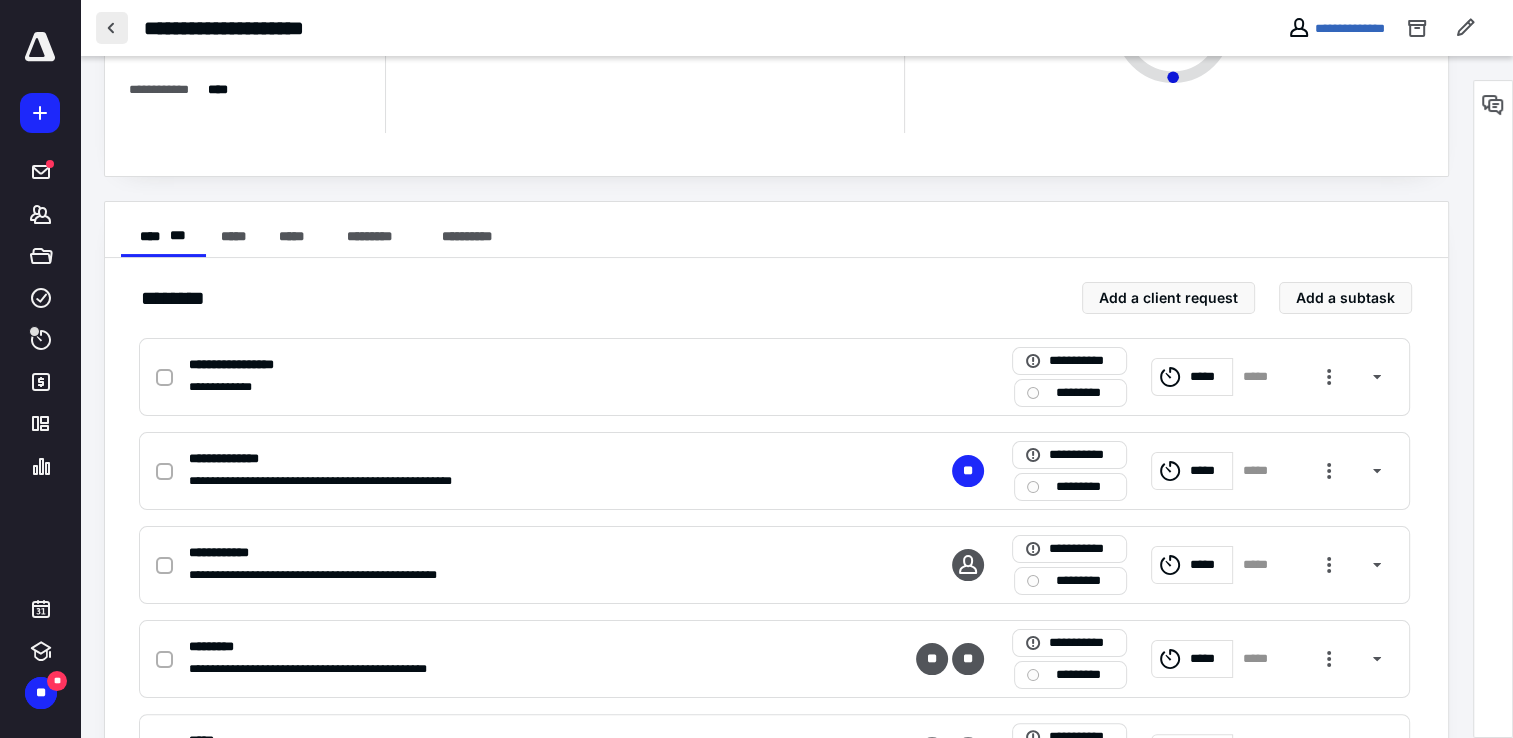 click at bounding box center (112, 28) 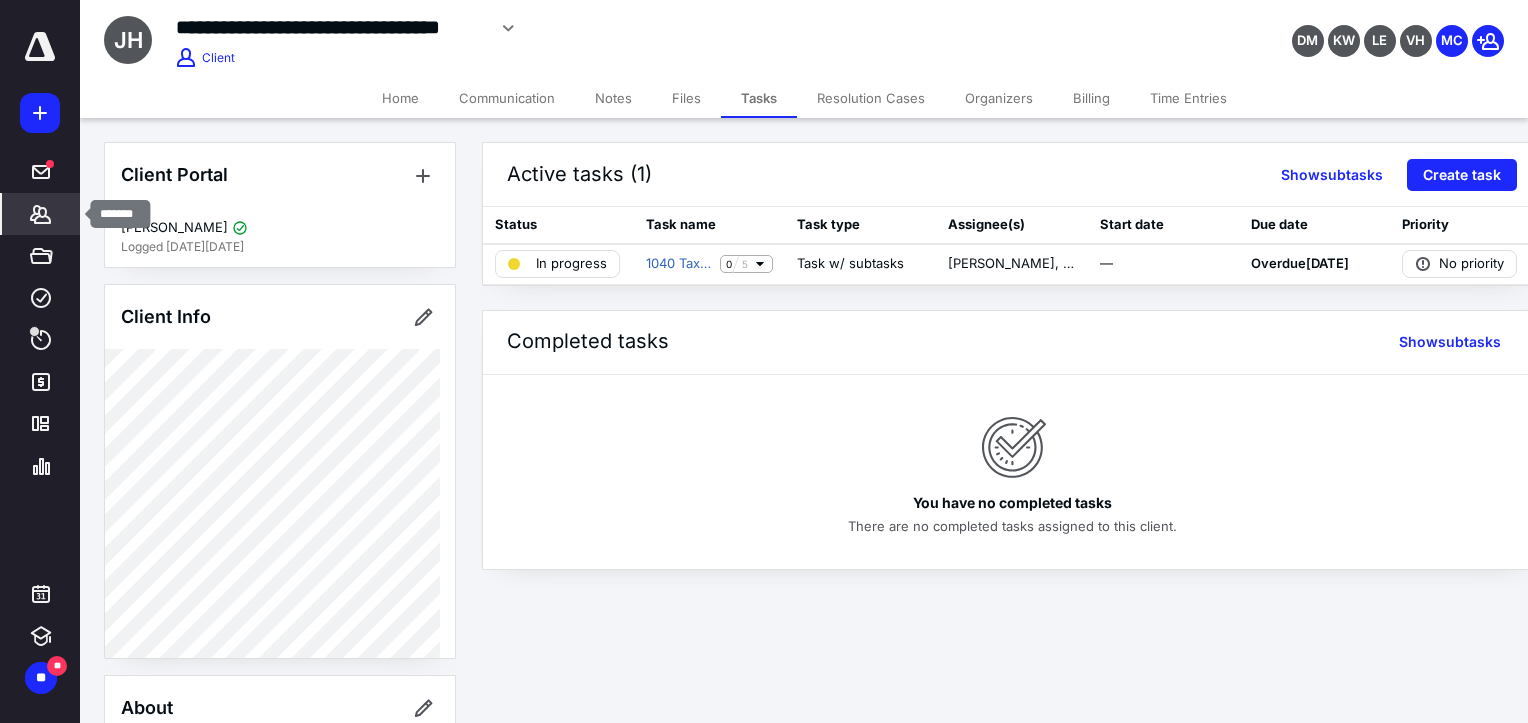 click on "*******" at bounding box center (41, 214) 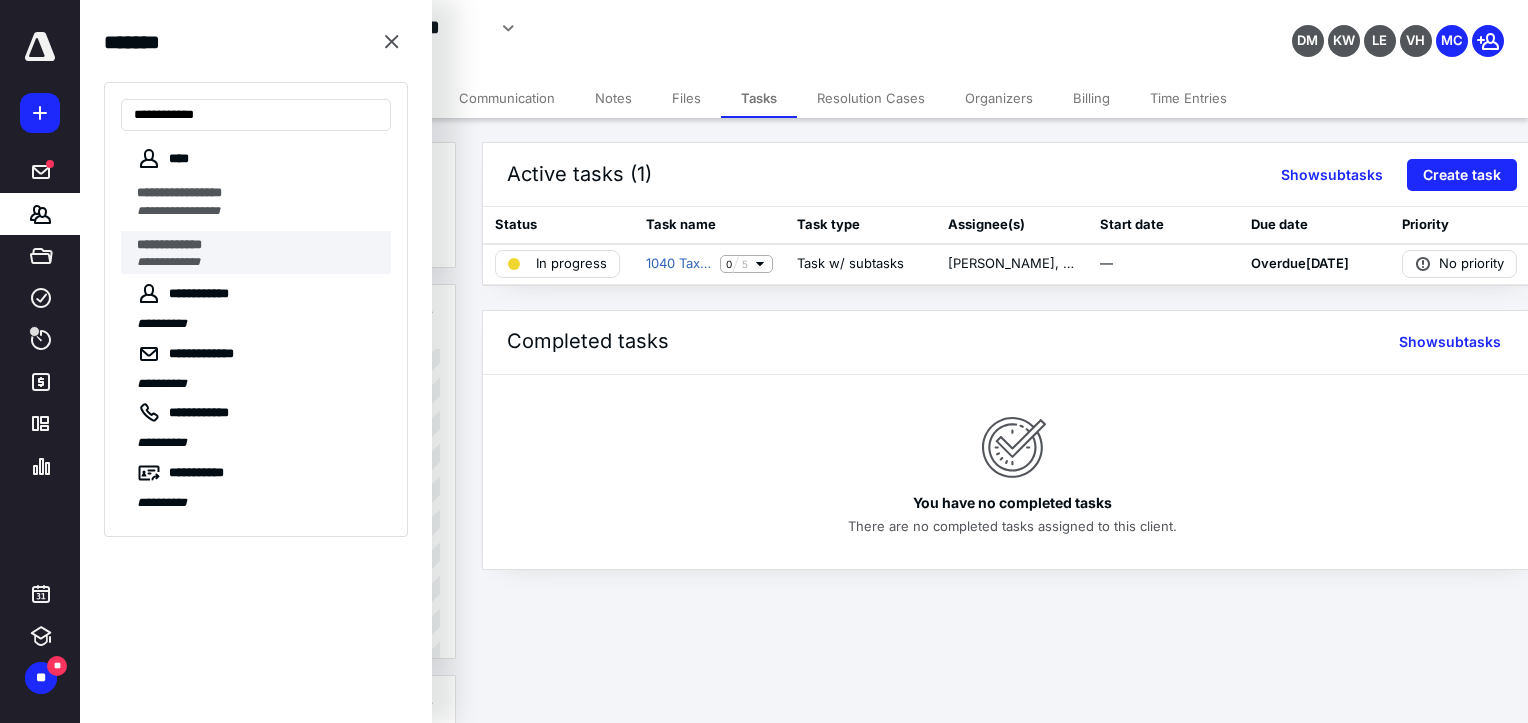 type on "**********" 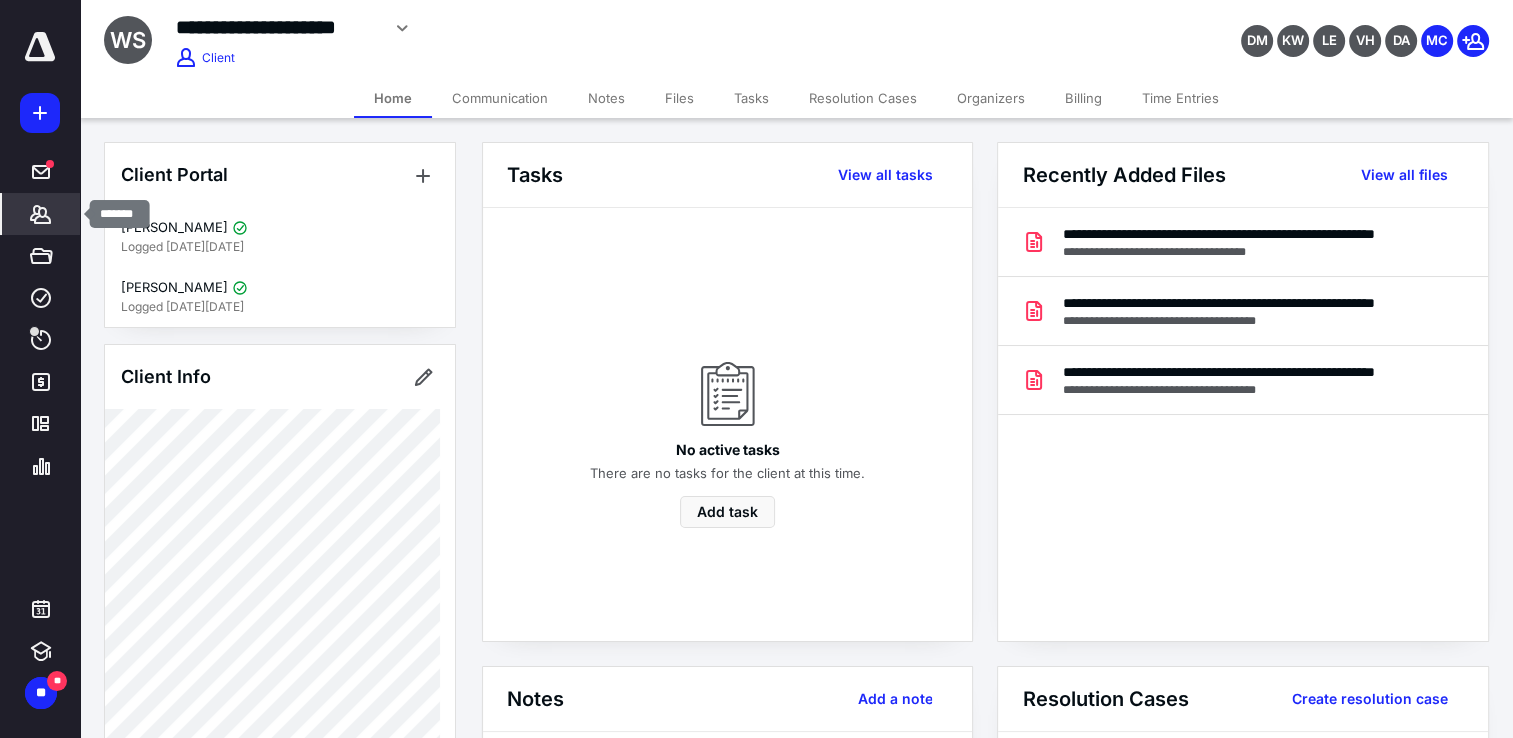 click on "*******" at bounding box center [41, 214] 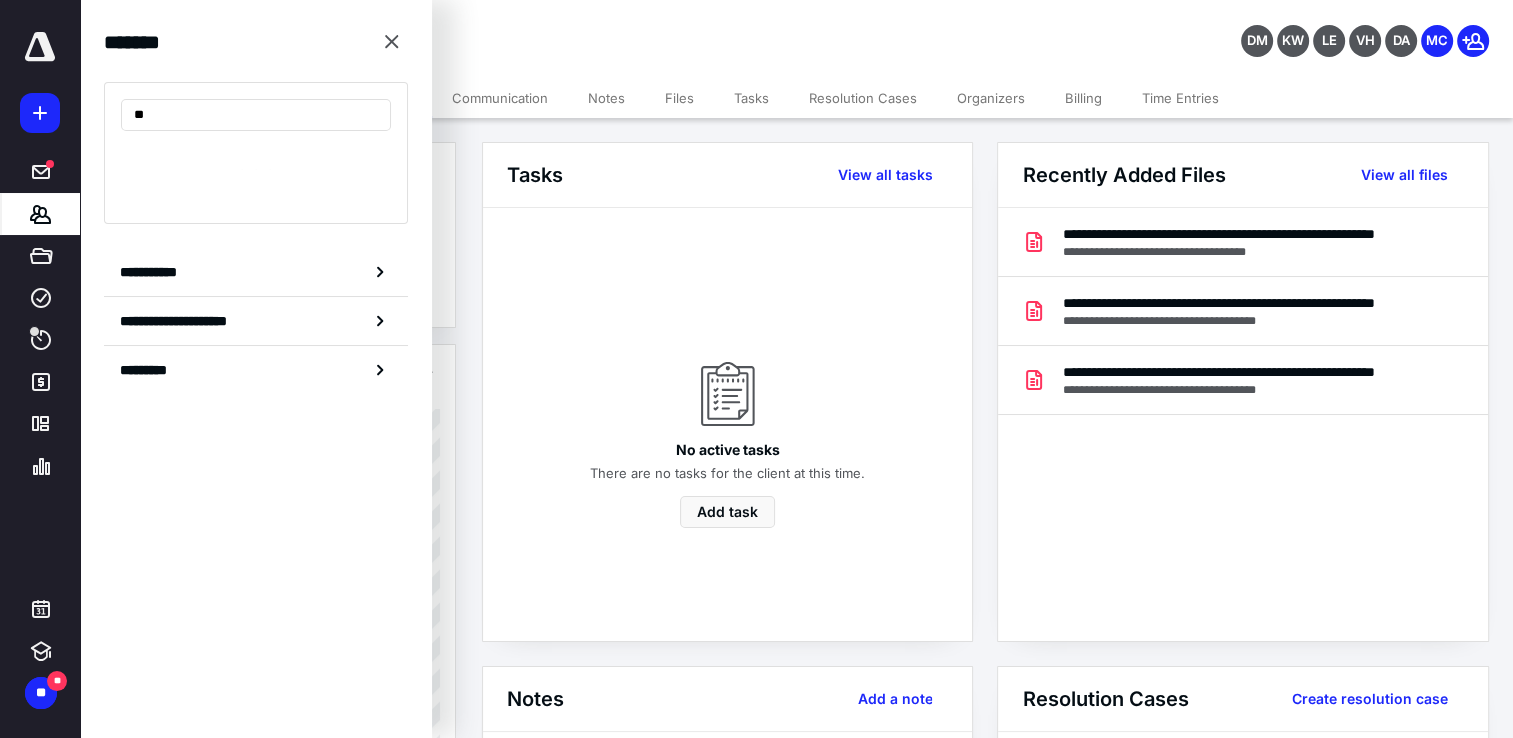 type on "*" 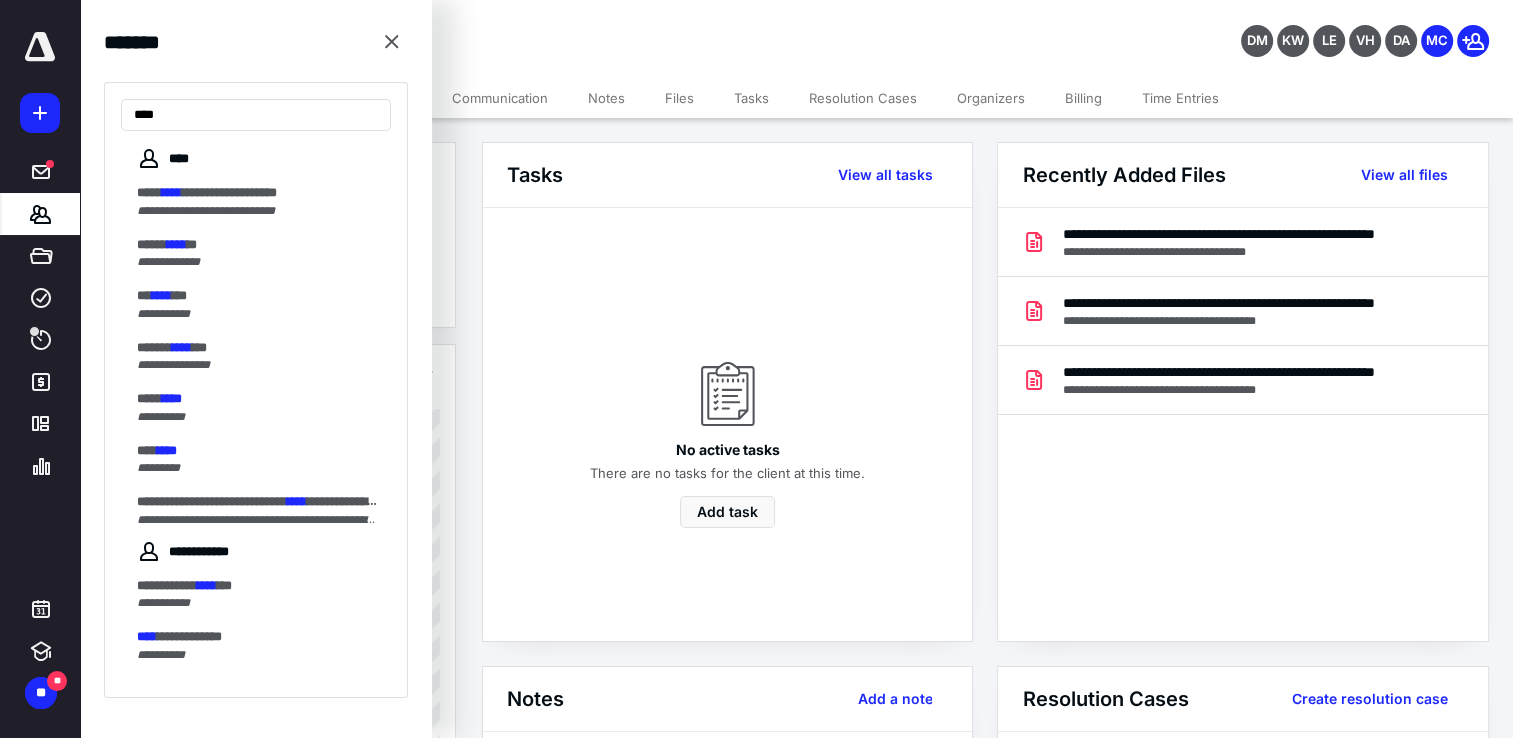 type on "****" 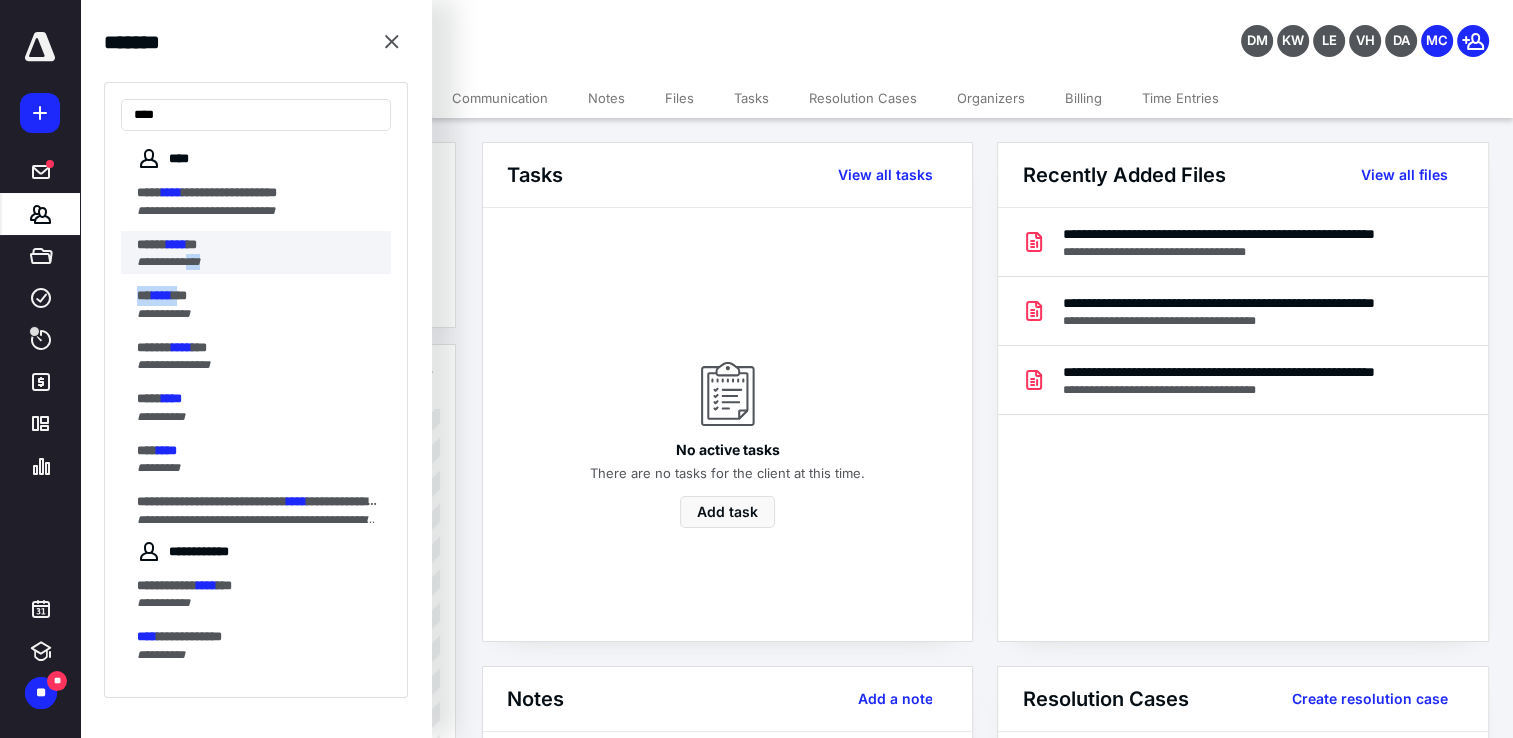 drag, startPoint x: 198, startPoint y: 274, endPoint x: 193, endPoint y: 255, distance: 19.646883 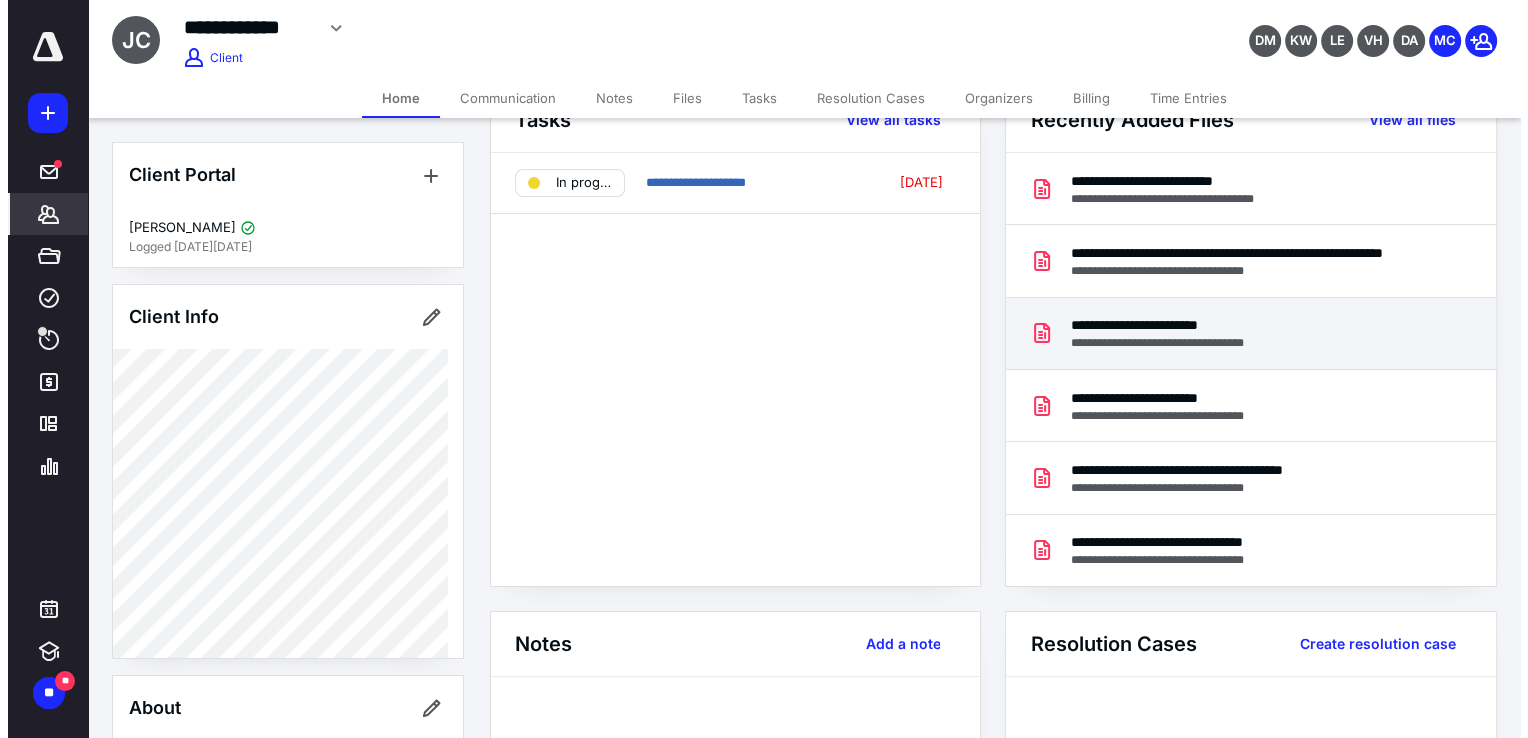 scroll, scrollTop: 0, scrollLeft: 0, axis: both 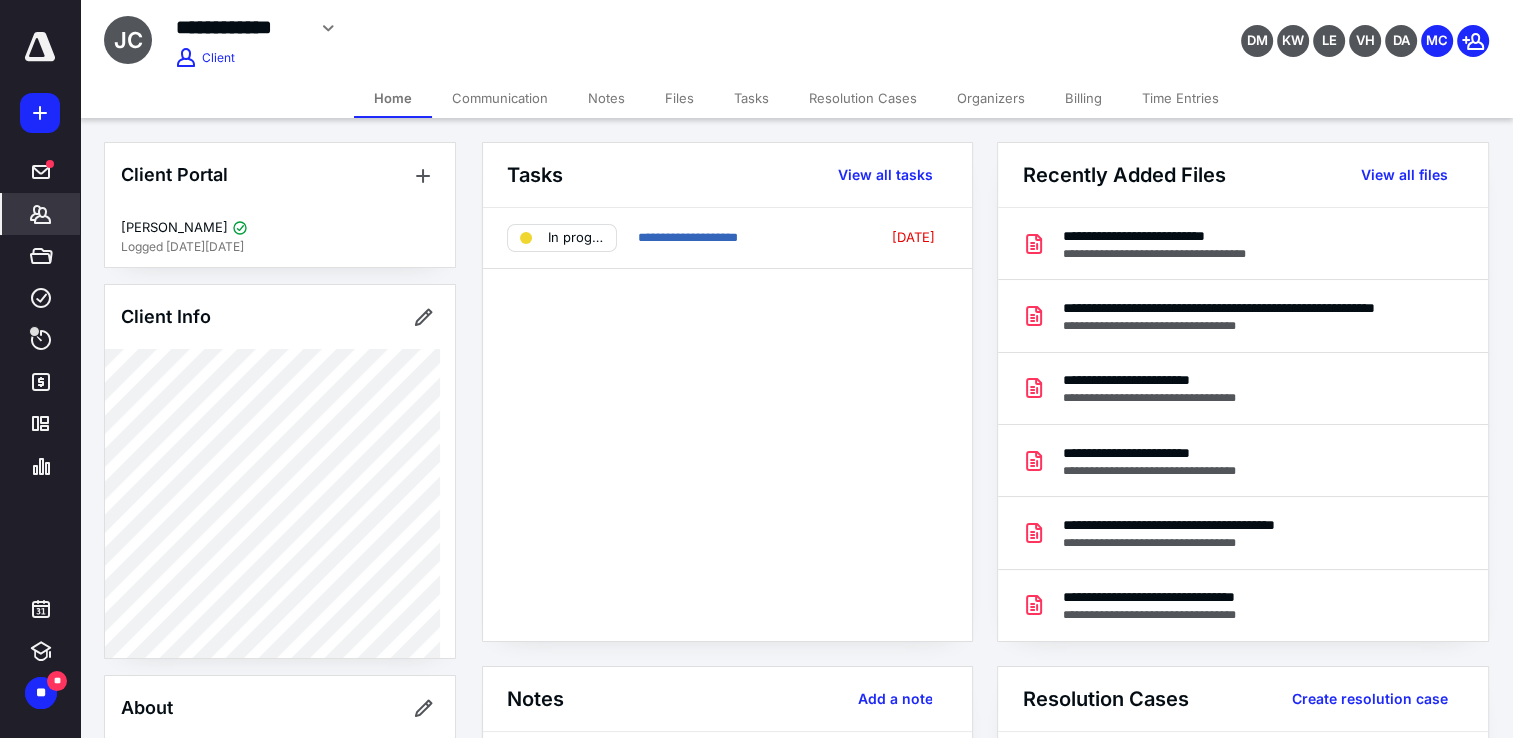 click on "Files" at bounding box center (679, 98) 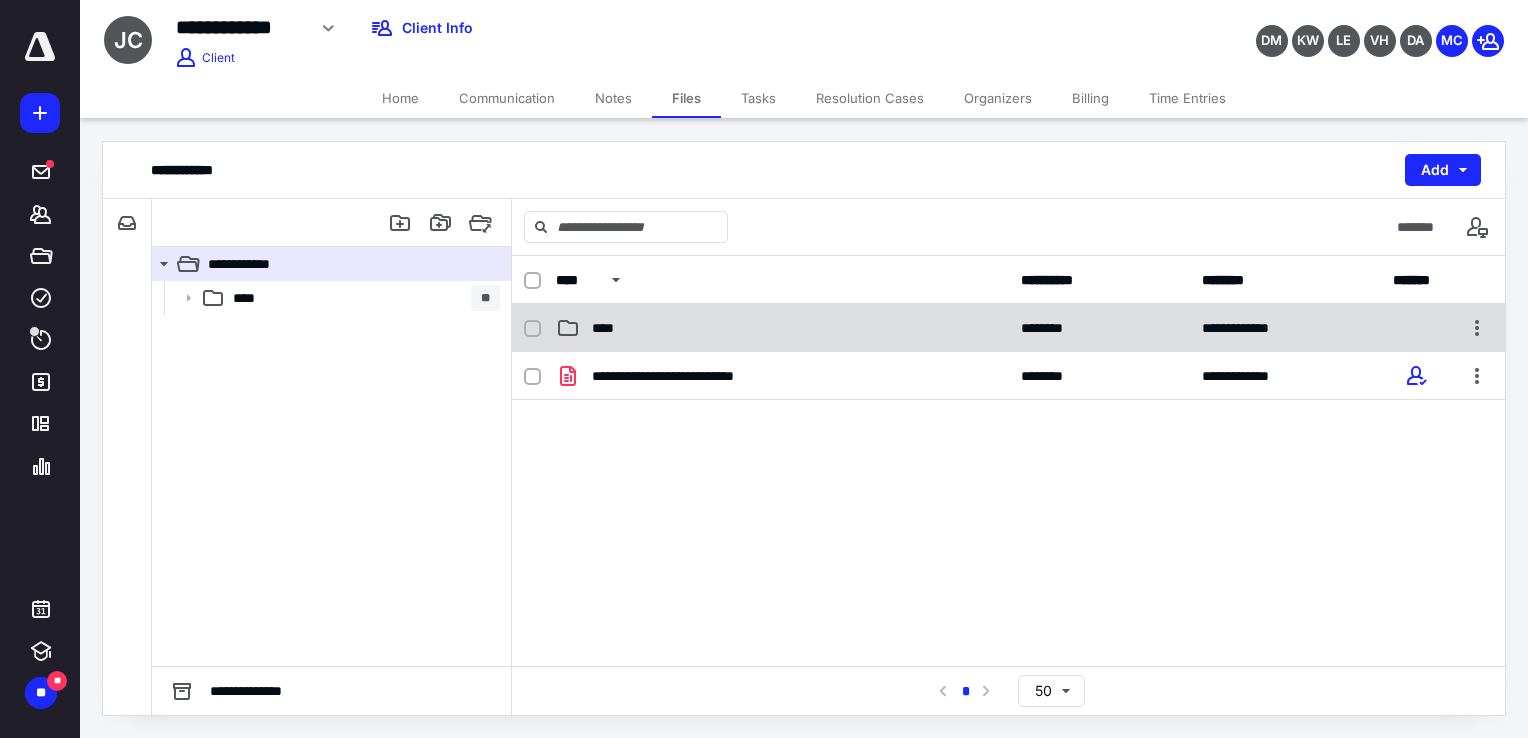 click on "****" at bounding box center [609, 328] 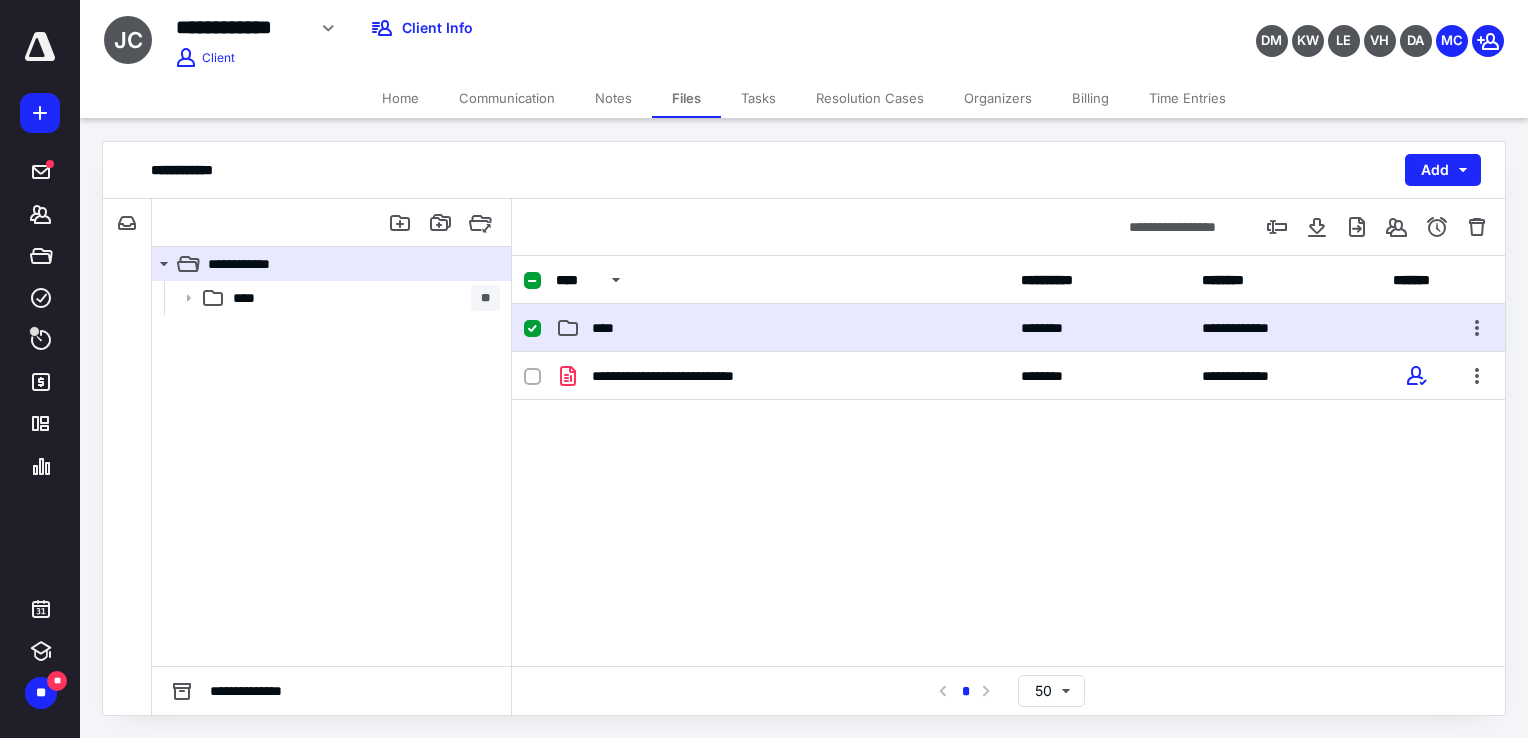 click on "****" at bounding box center (609, 328) 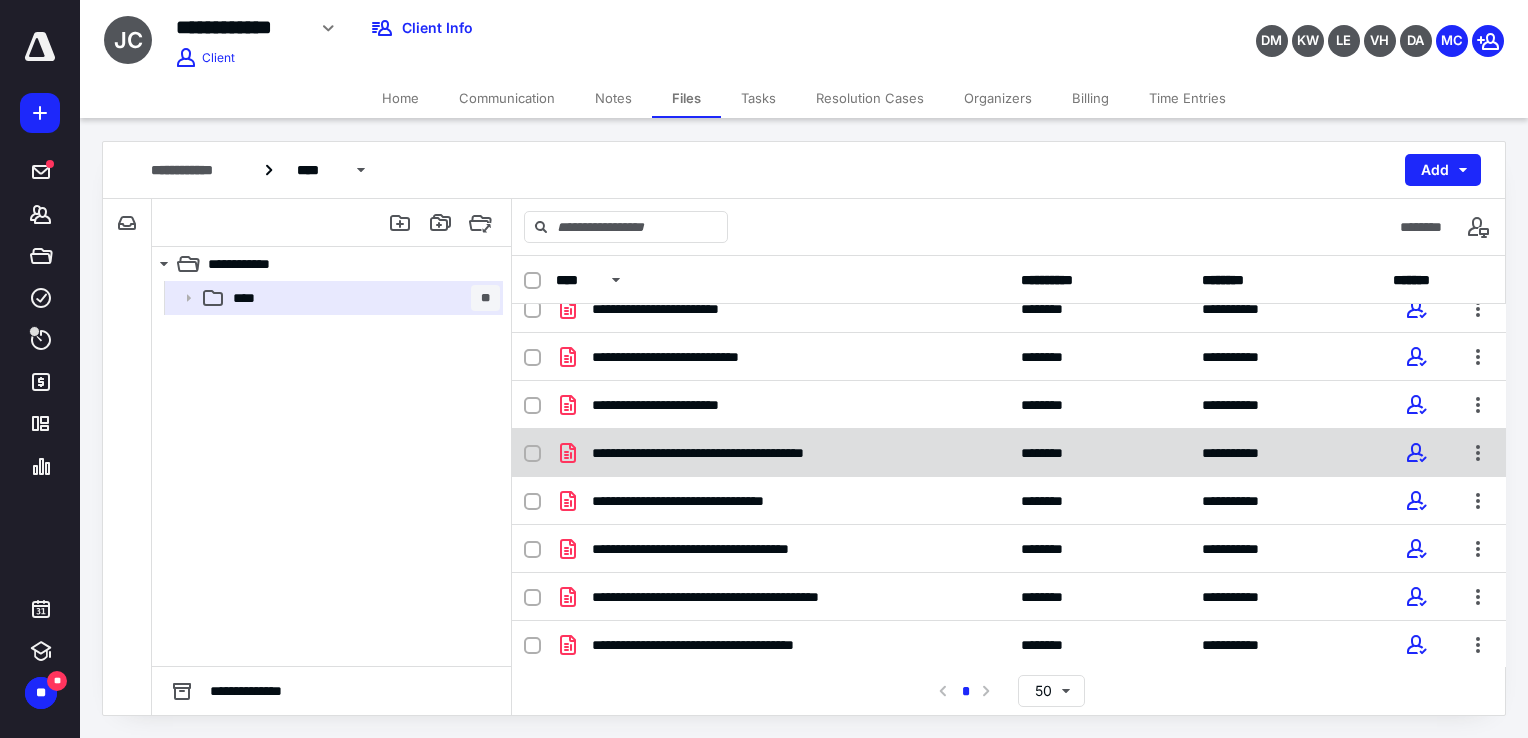scroll, scrollTop: 0, scrollLeft: 0, axis: both 